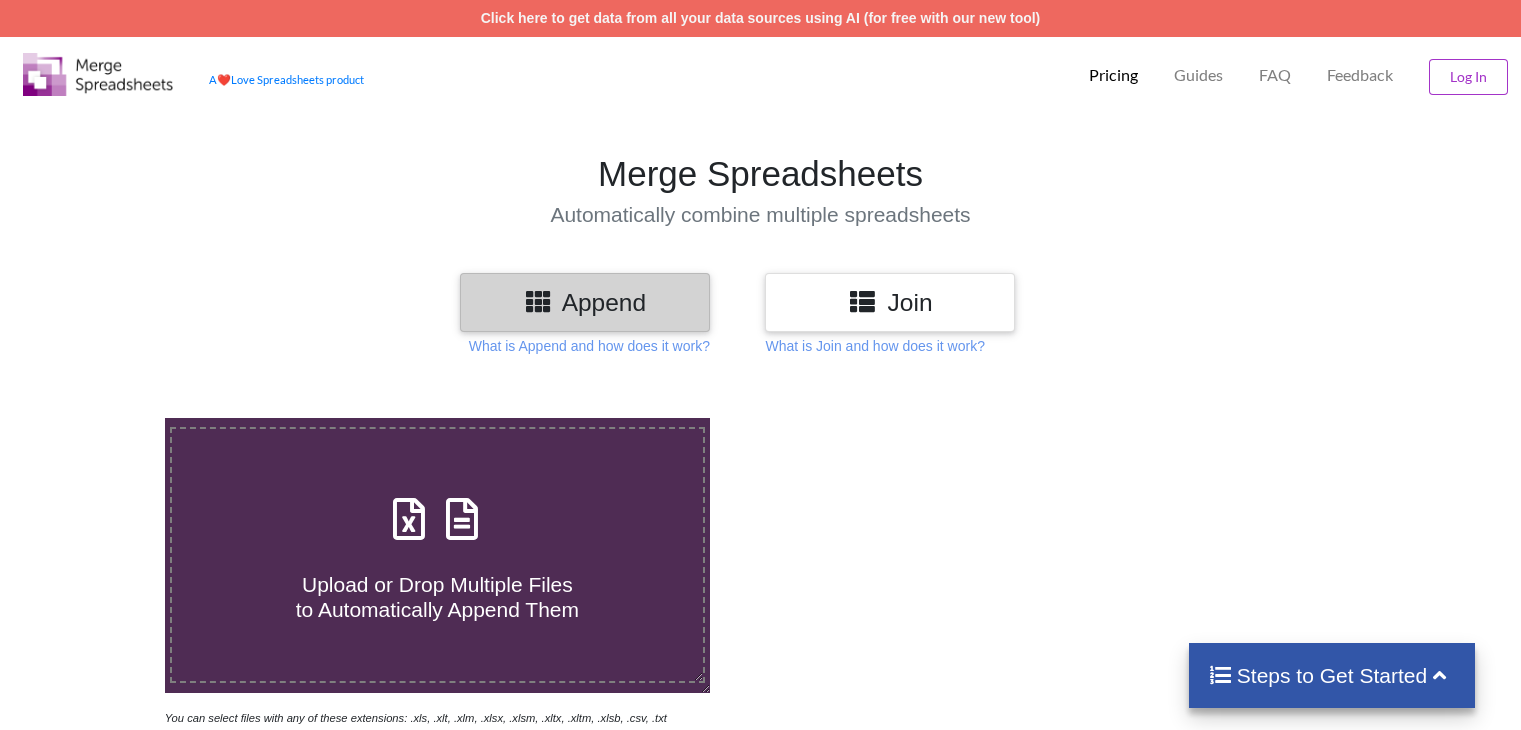 scroll, scrollTop: 0, scrollLeft: 0, axis: both 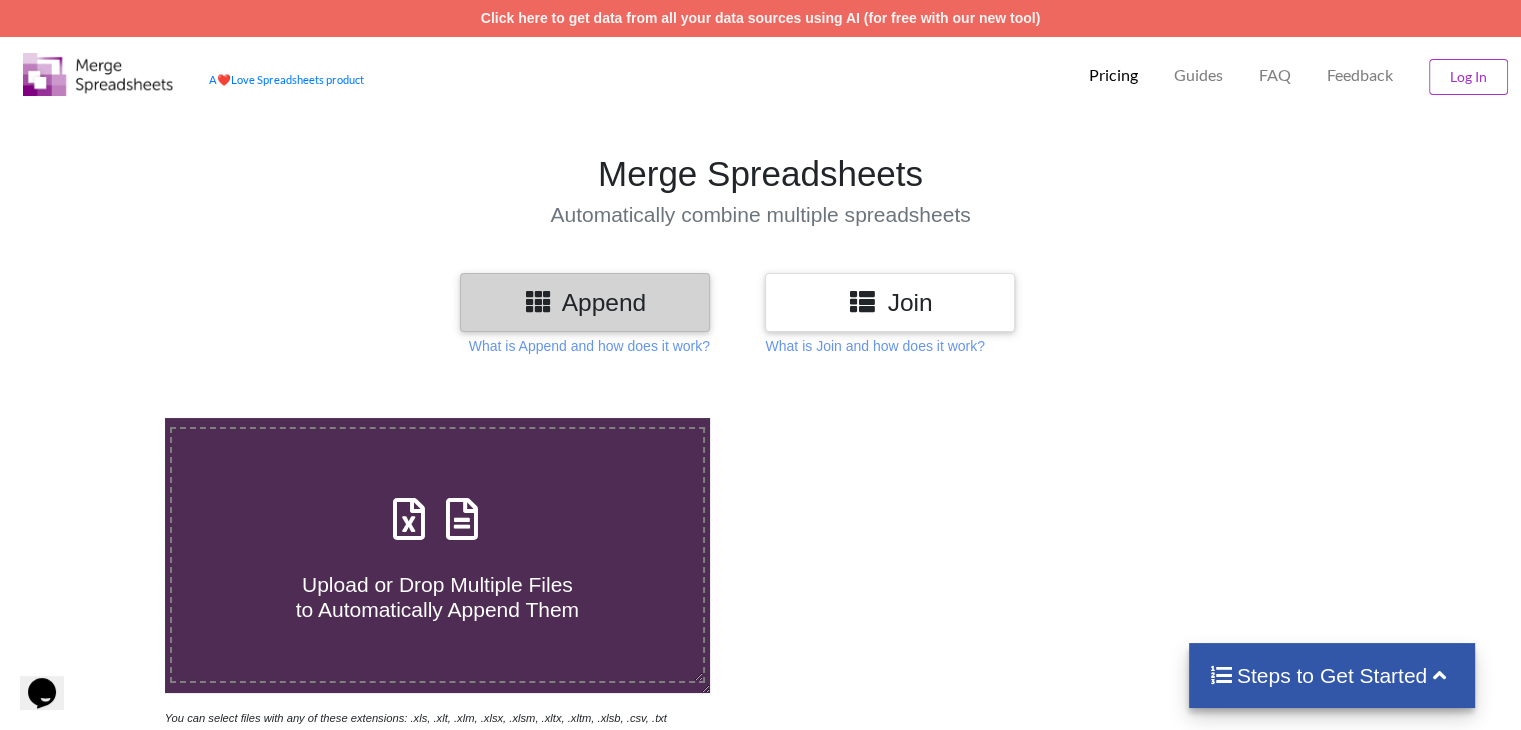 click on "Append" at bounding box center [585, 302] 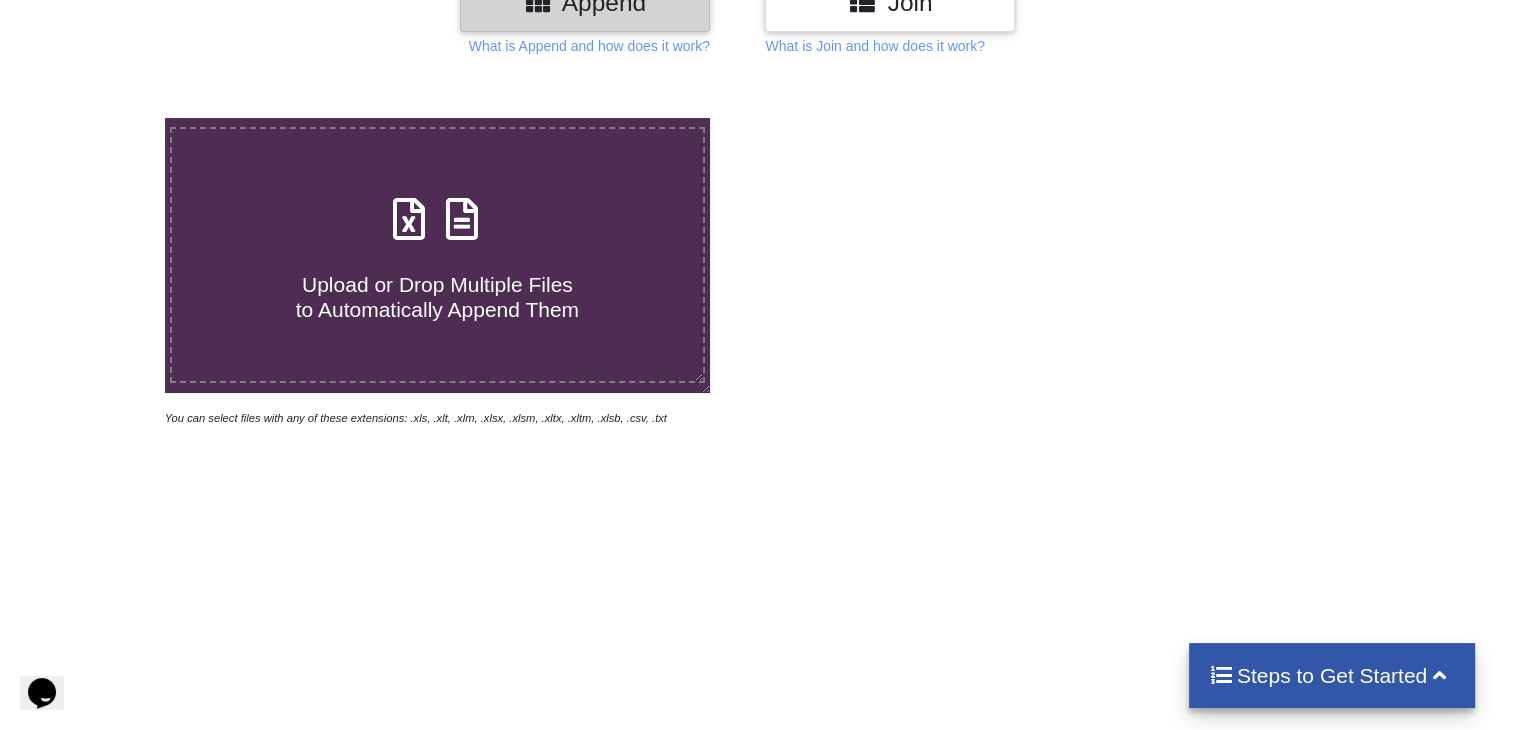 scroll, scrollTop: 200, scrollLeft: 0, axis: vertical 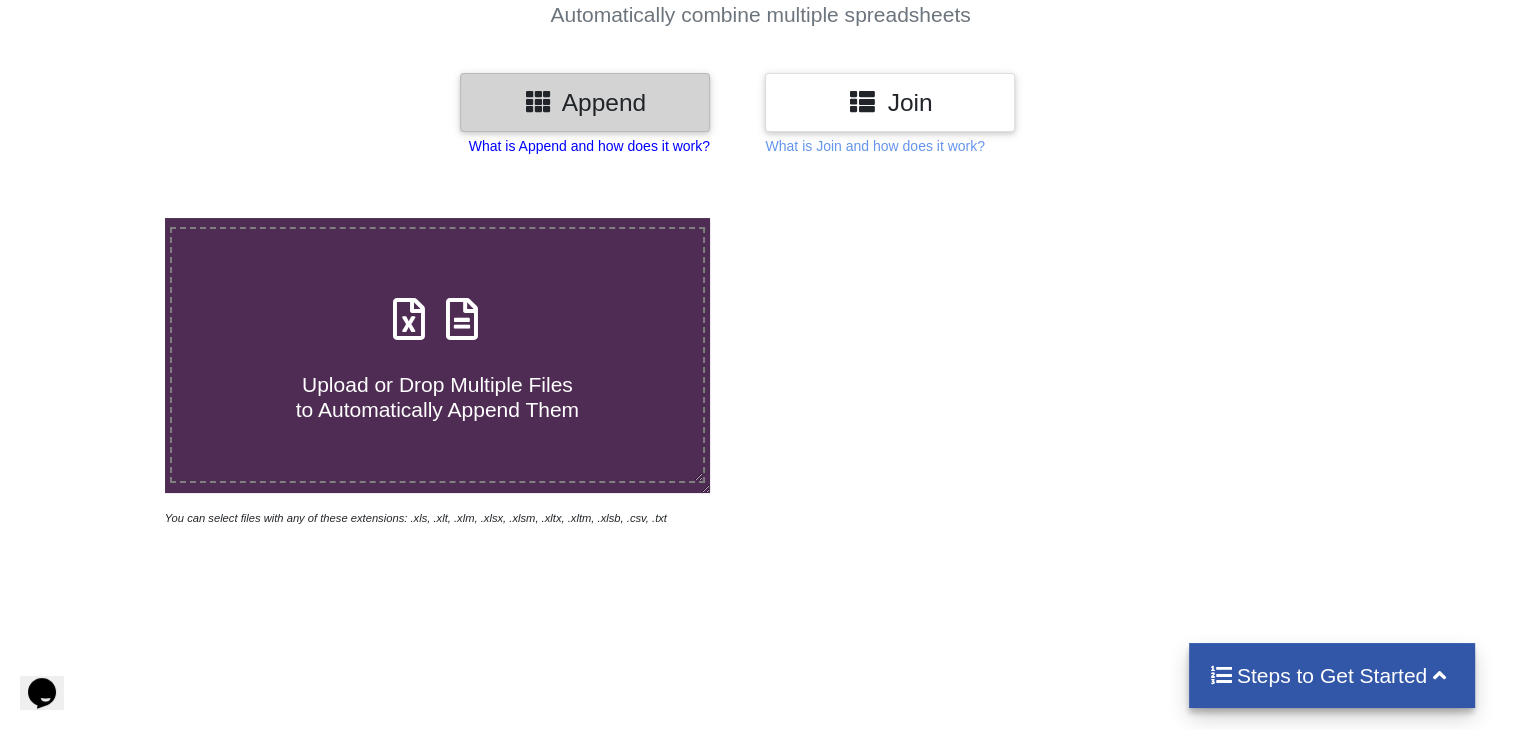 click on "What is Append and how does it work?" at bounding box center [589, 146] 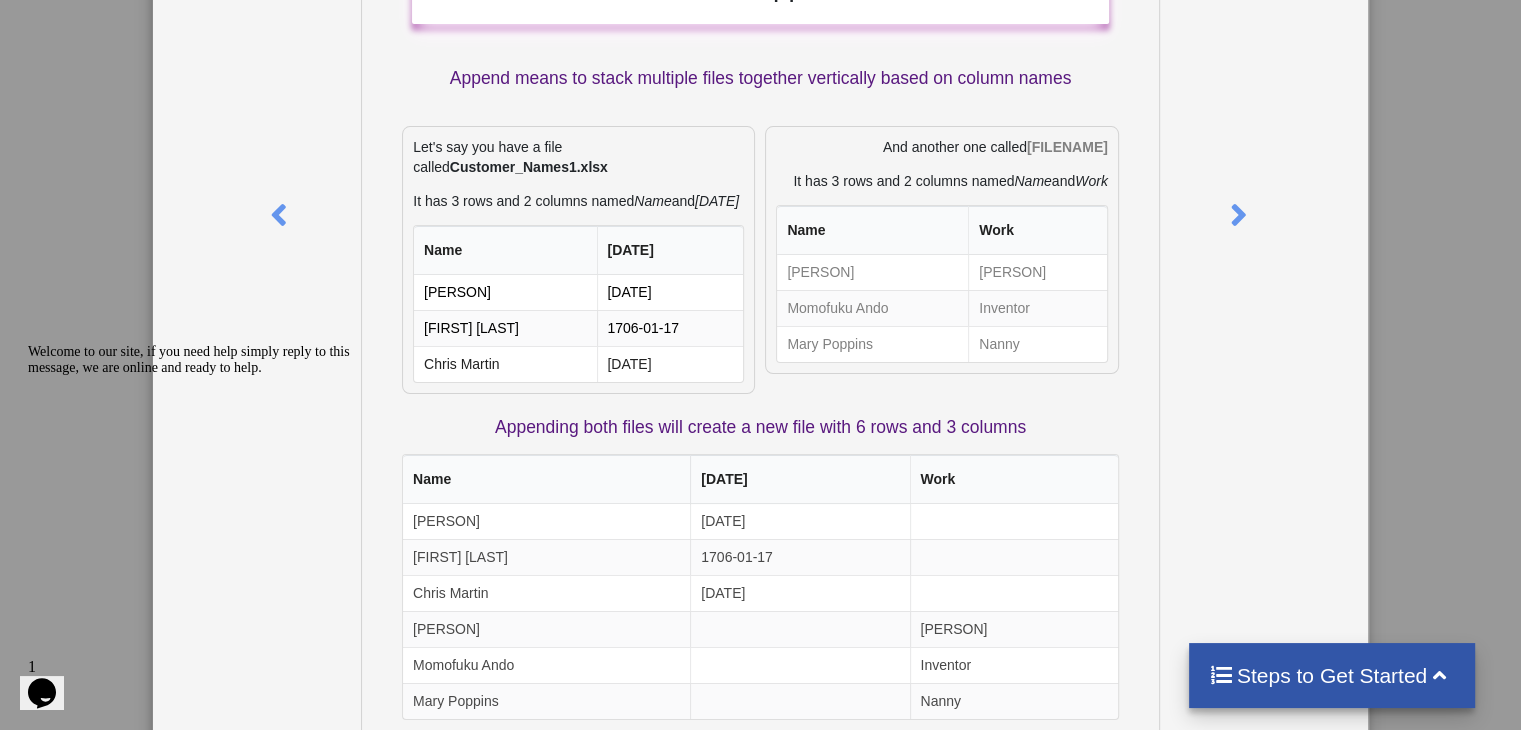 scroll, scrollTop: 0, scrollLeft: 0, axis: both 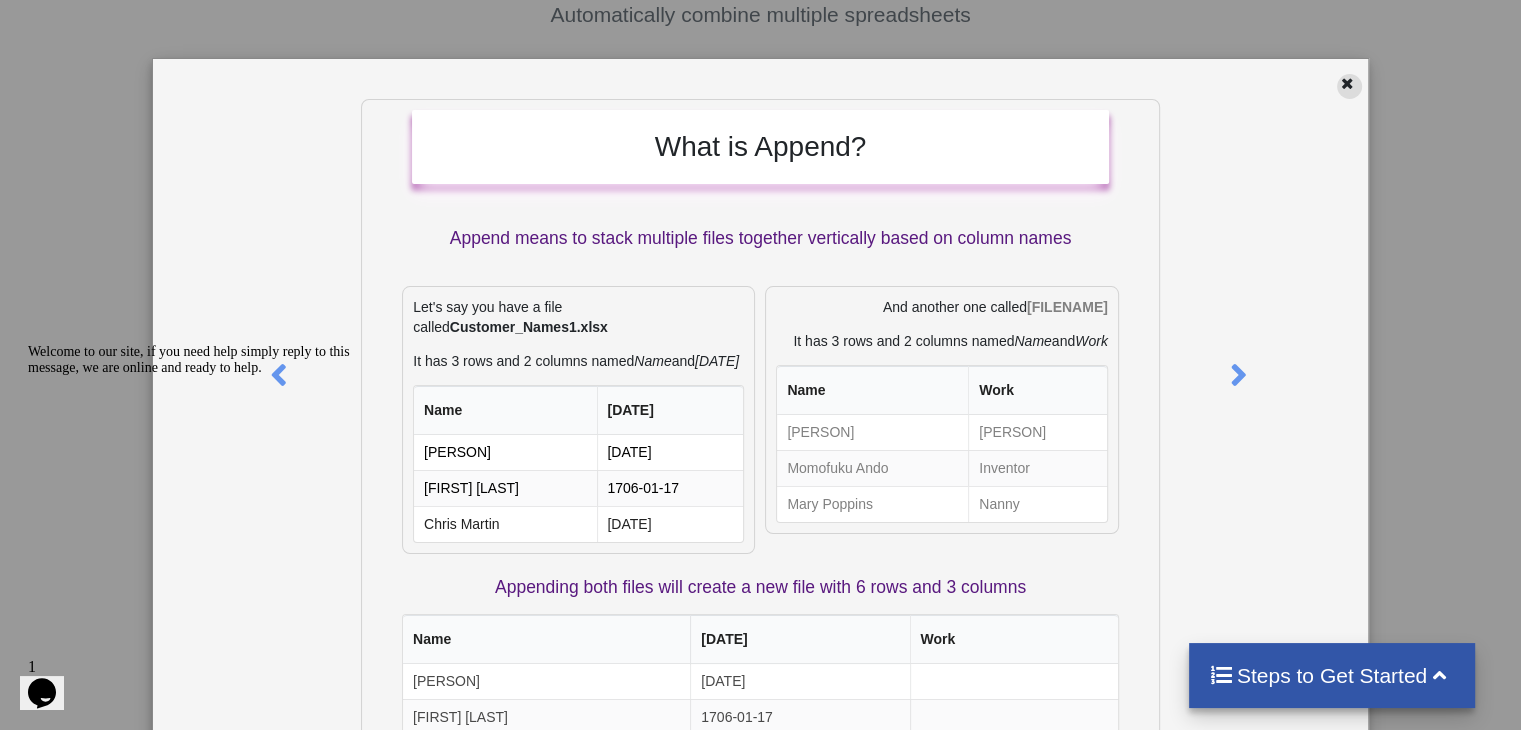 click at bounding box center (1349, 86) 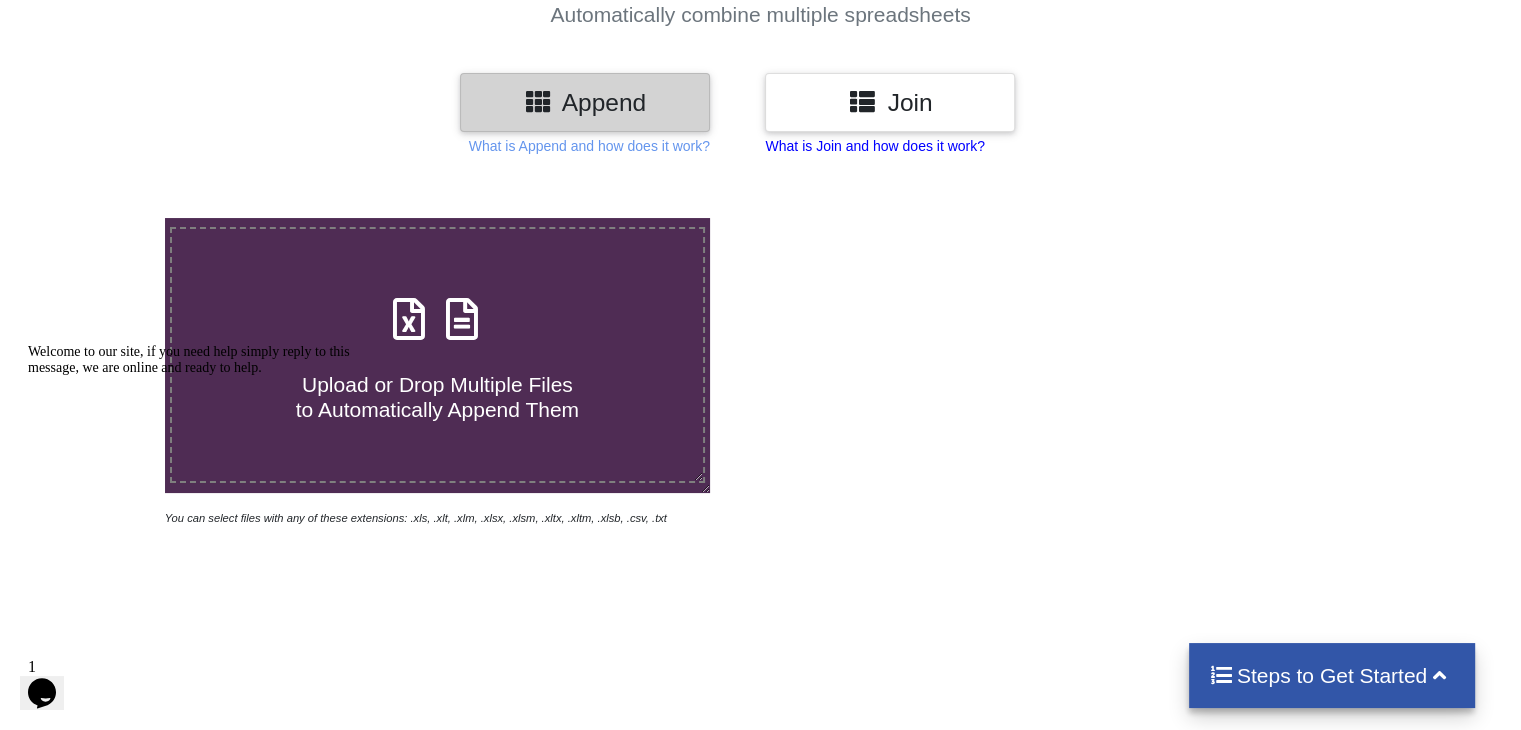 click on "What is Join and how does it work?" at bounding box center [589, 146] 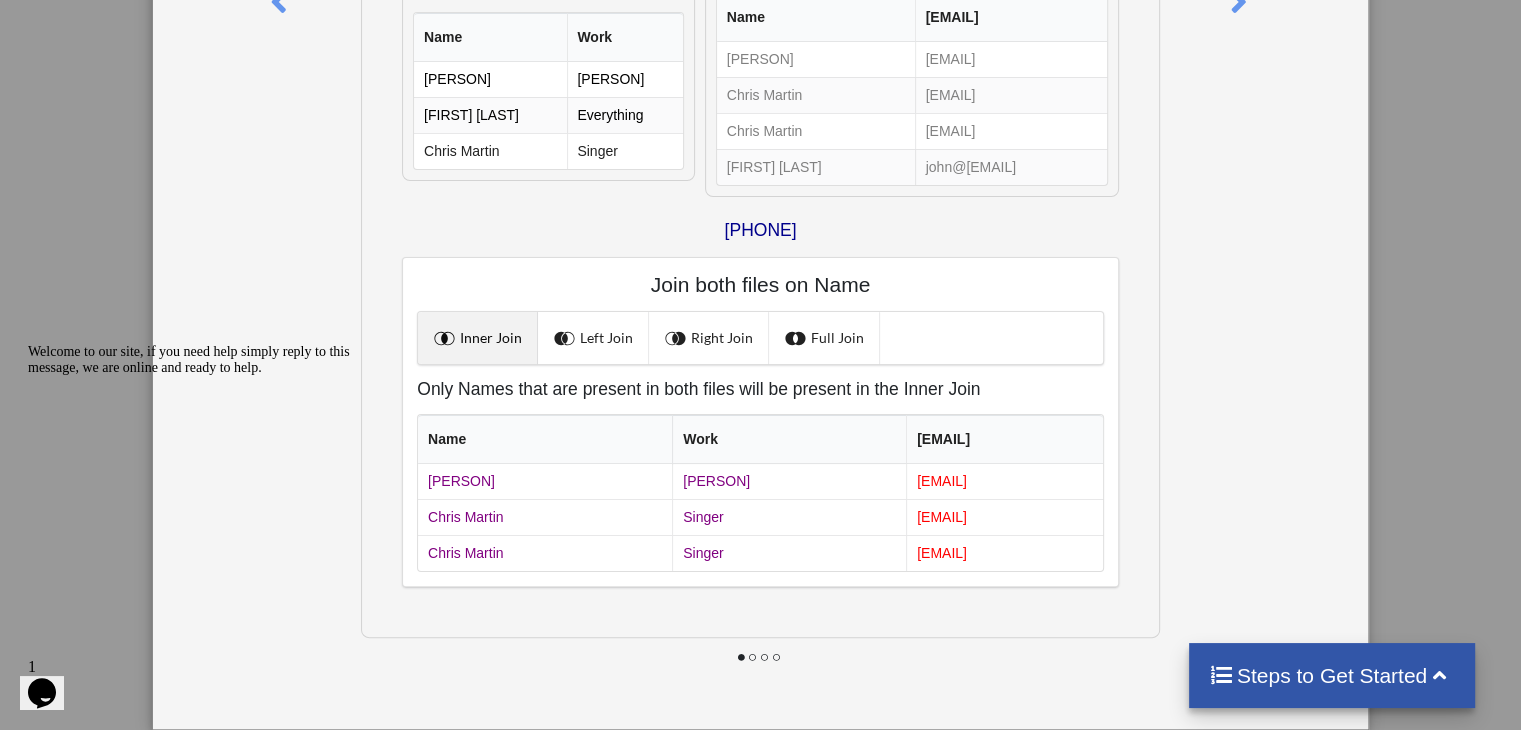 scroll, scrollTop: 0, scrollLeft: 0, axis: both 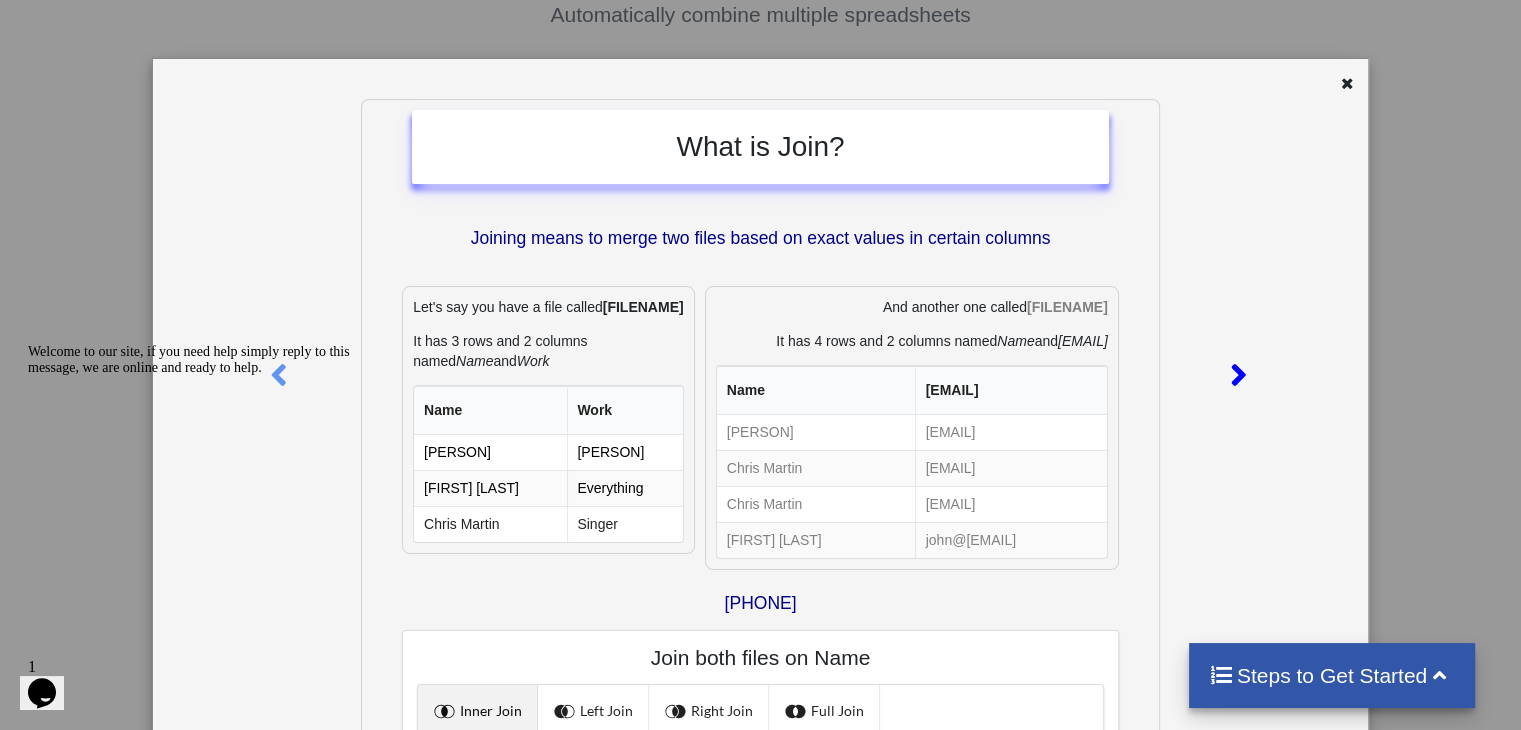 click at bounding box center [1238, 366] 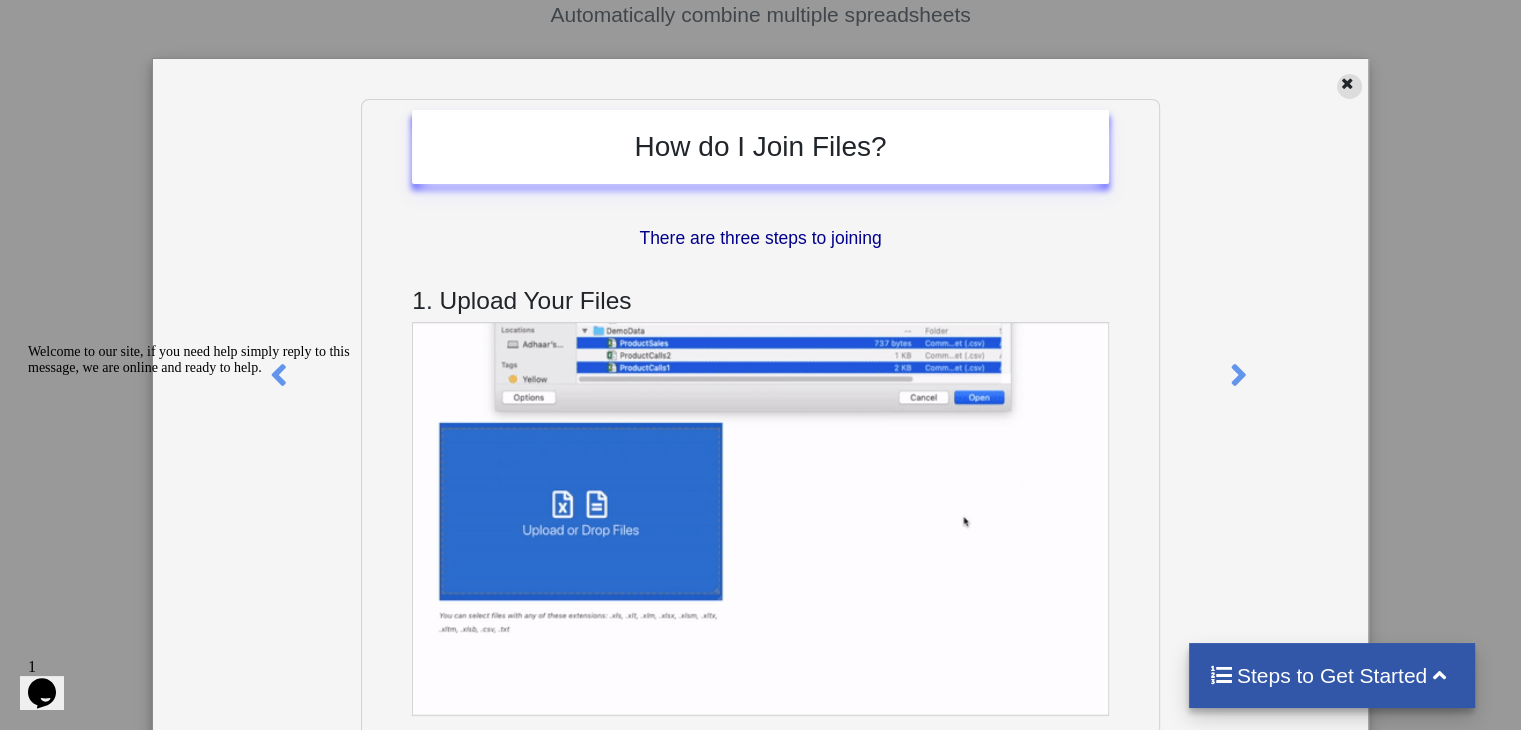 click at bounding box center [1349, 86] 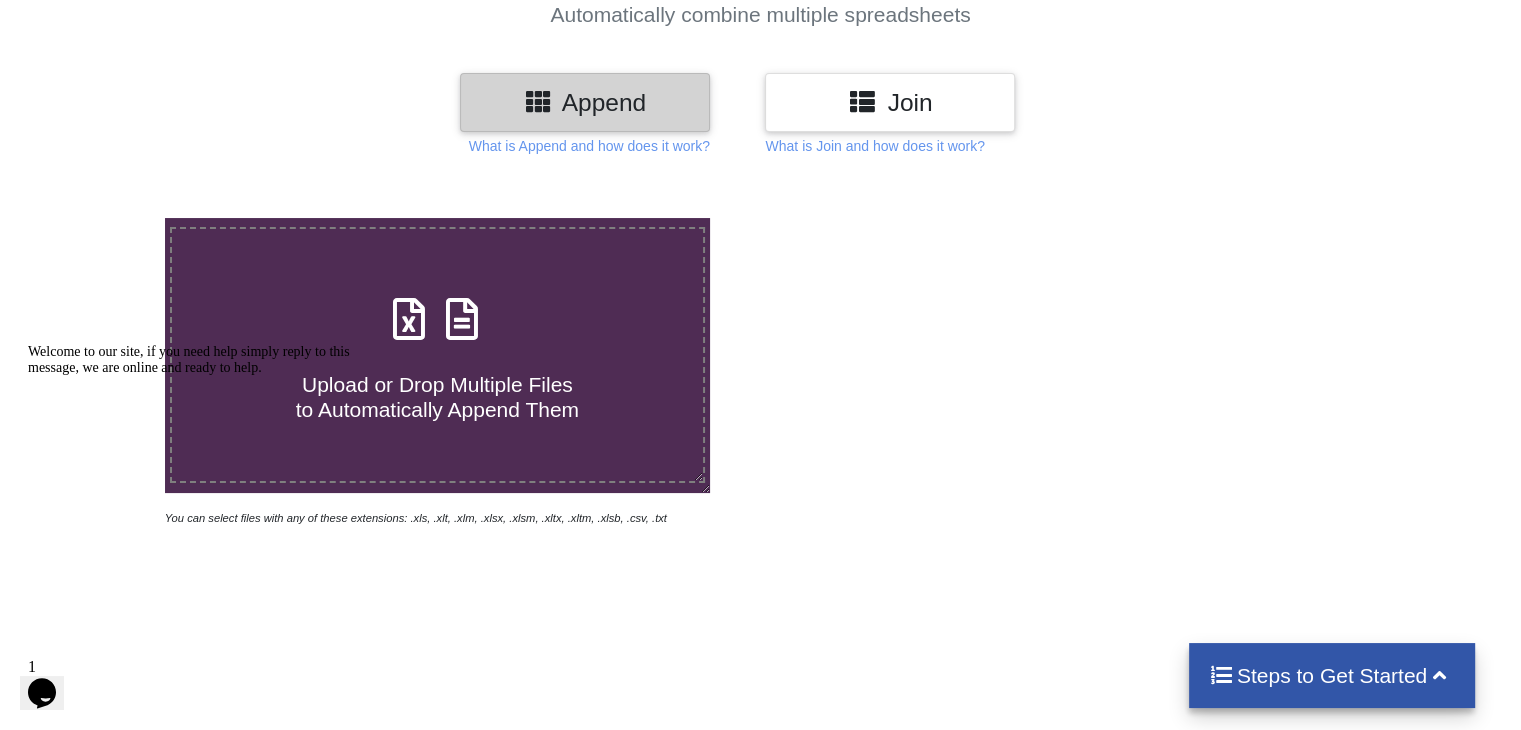 click on "Upload or Drop Multiple Files to Automatically Append Them" at bounding box center (437, 355) 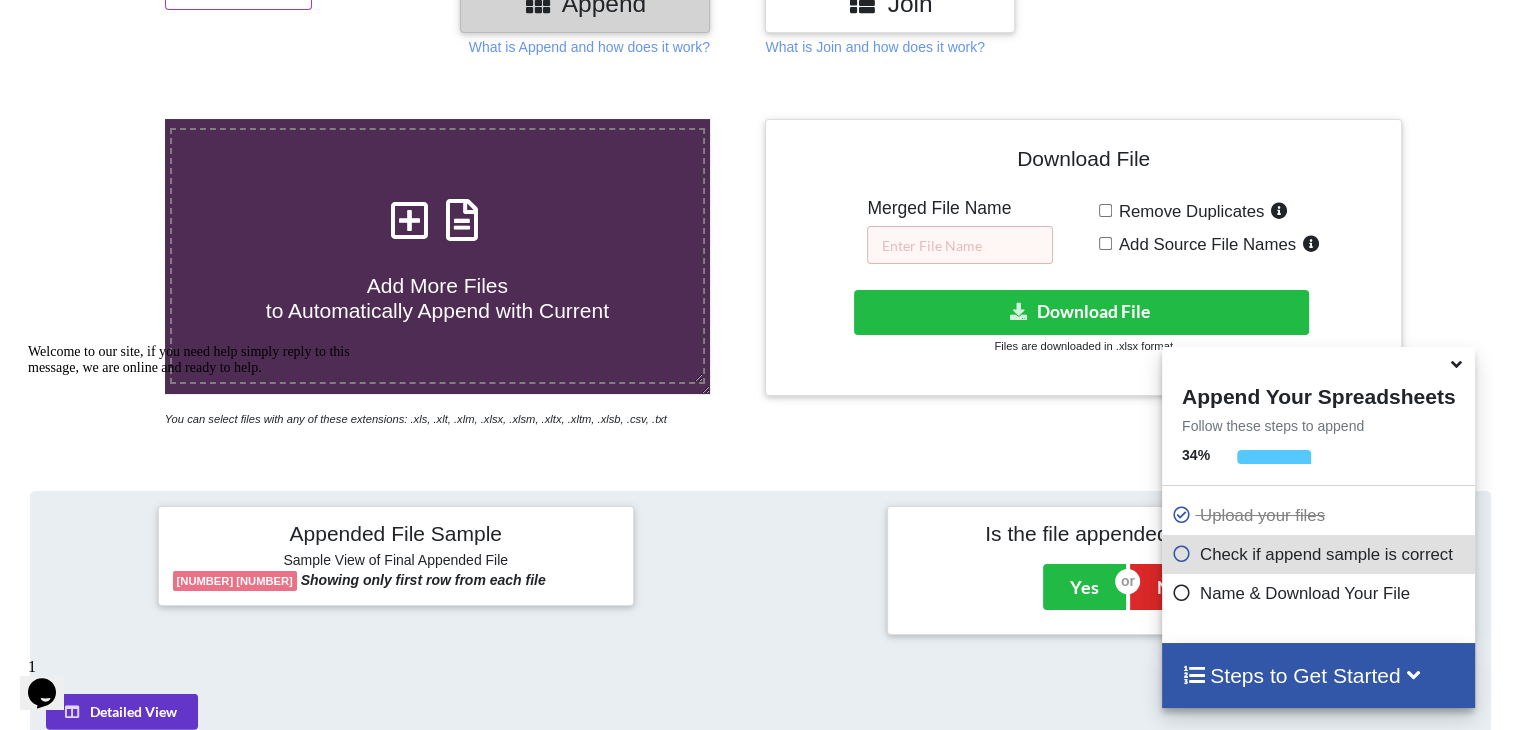 scroll, scrollTop: 289, scrollLeft: 0, axis: vertical 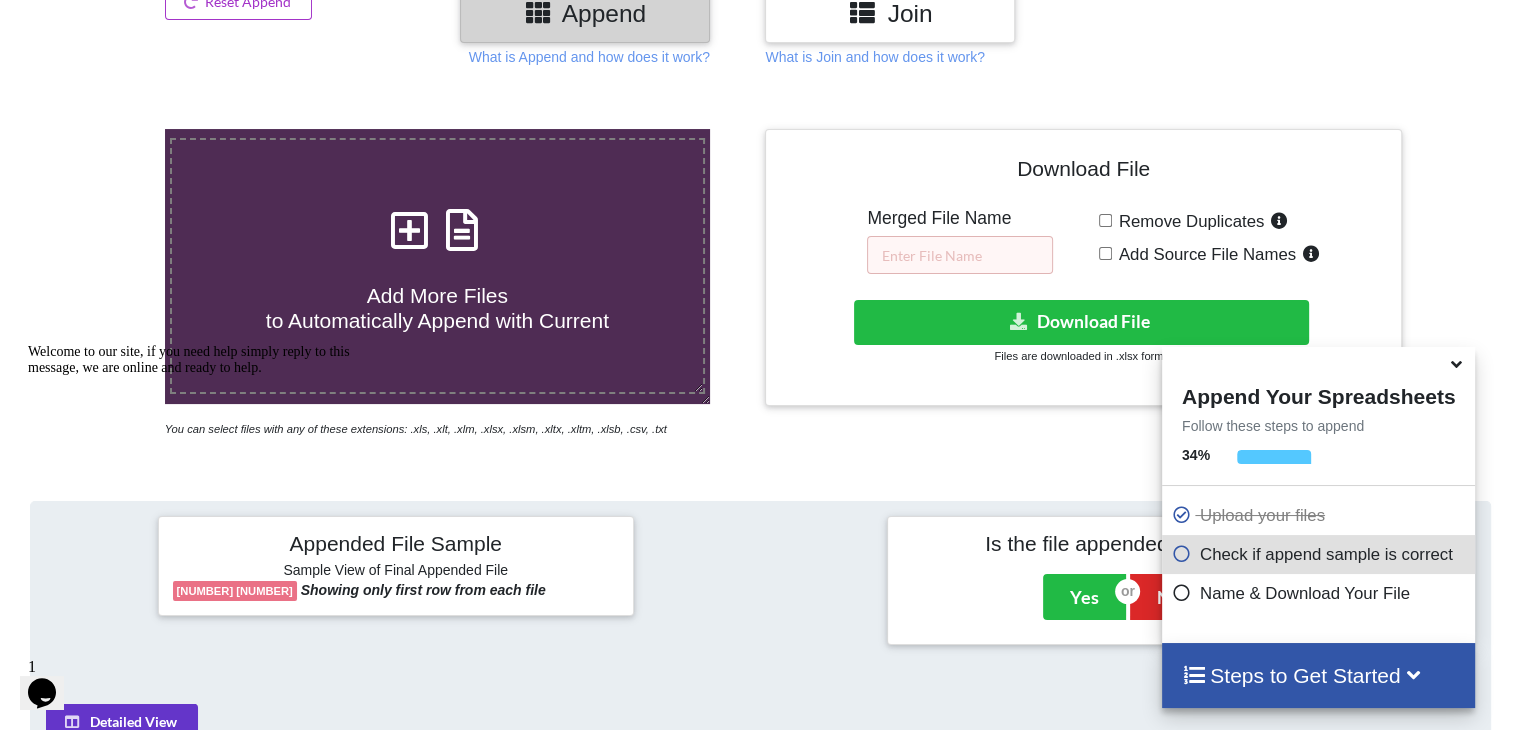 click on "Add More Files   to Automatically Append with Current" at bounding box center (437, 308) 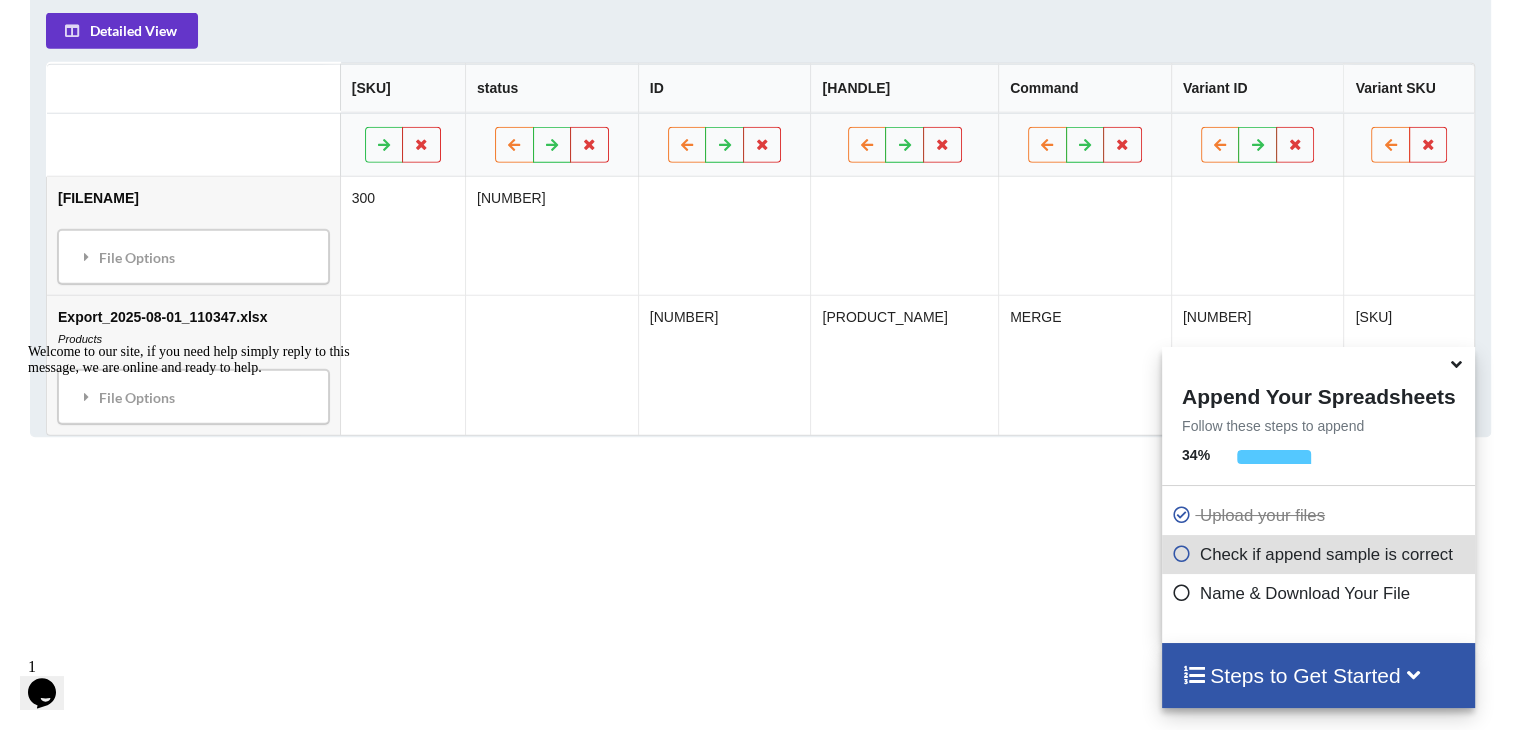 scroll, scrollTop: 989, scrollLeft: 0, axis: vertical 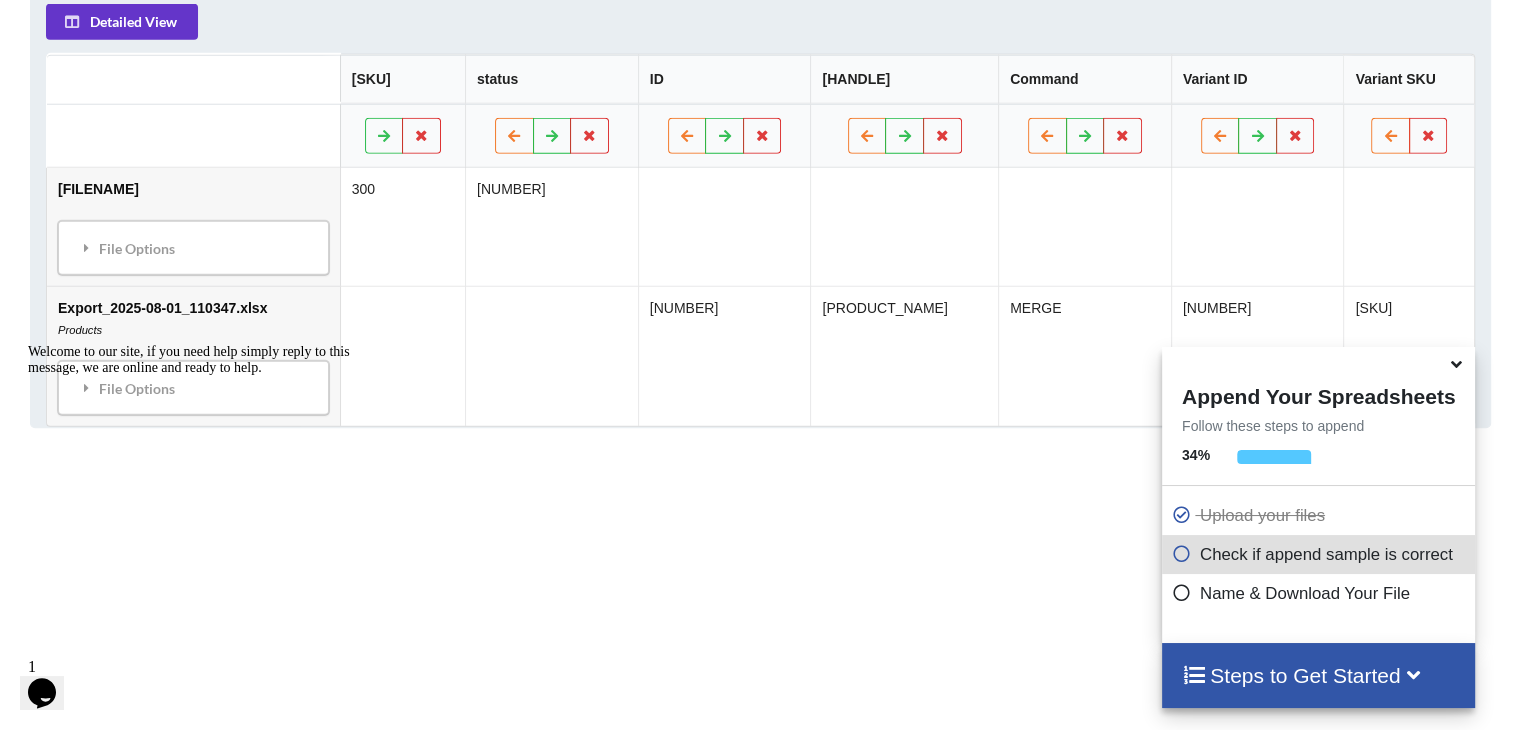 click at bounding box center [1456, 361] 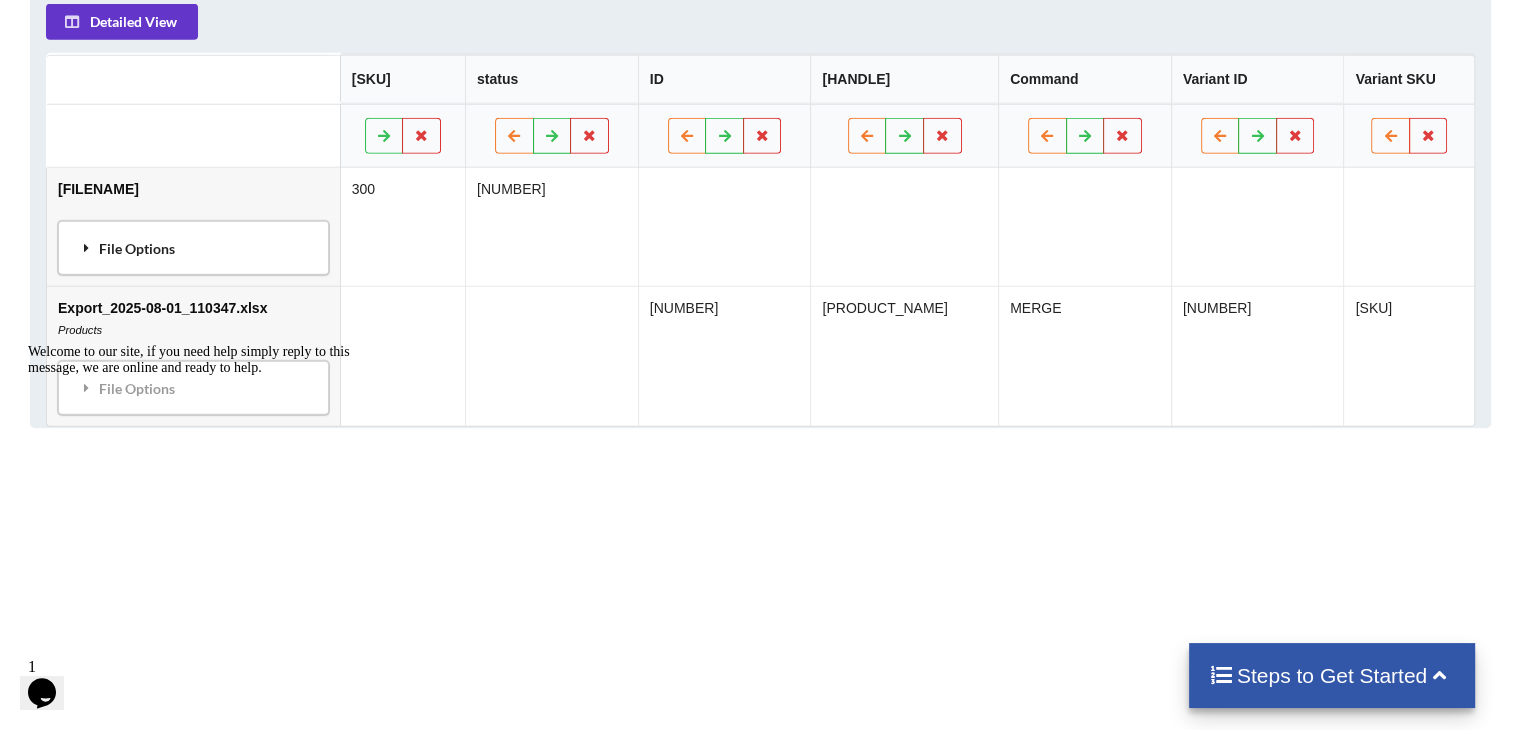 click on "File Options" at bounding box center (193, 248) 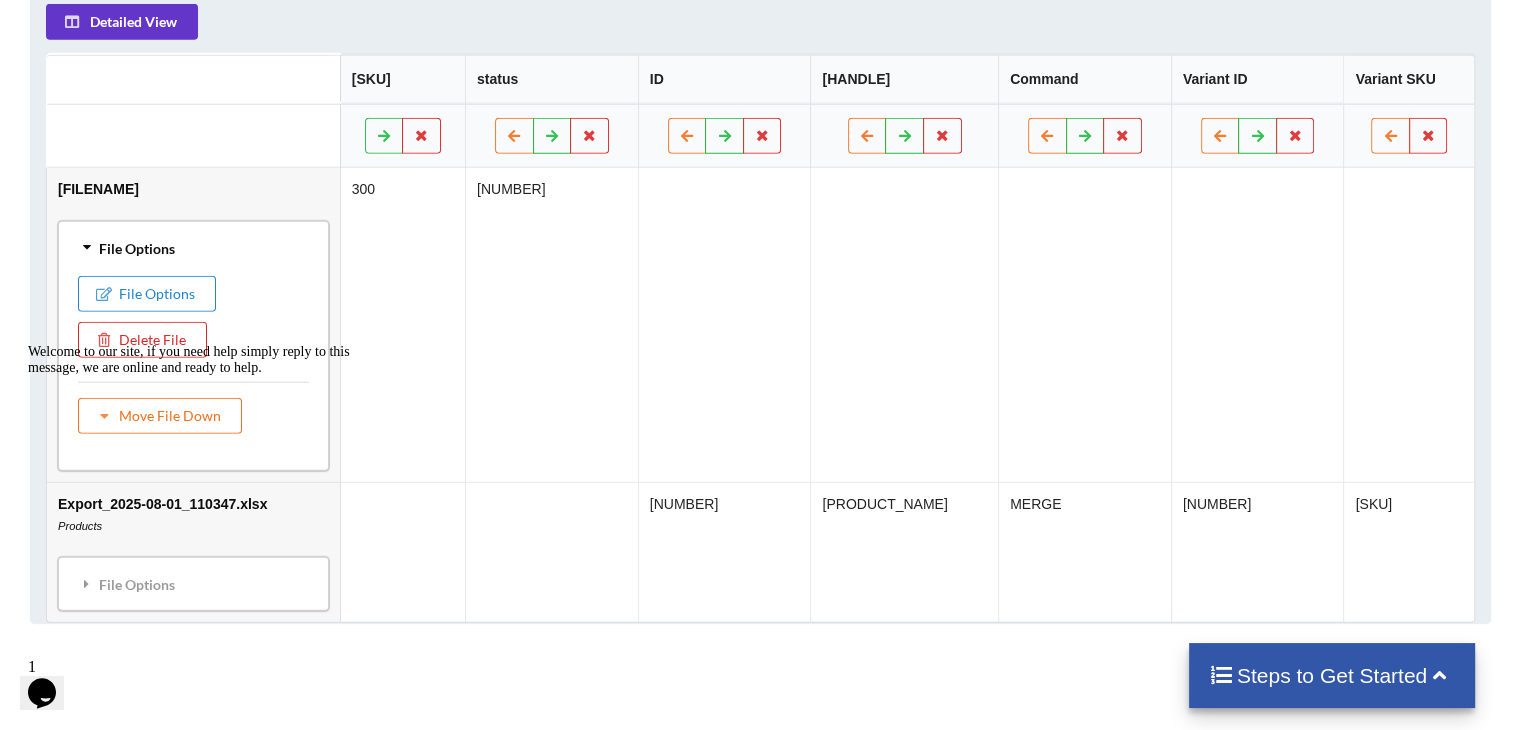 click on "File Options" at bounding box center [193, 248] 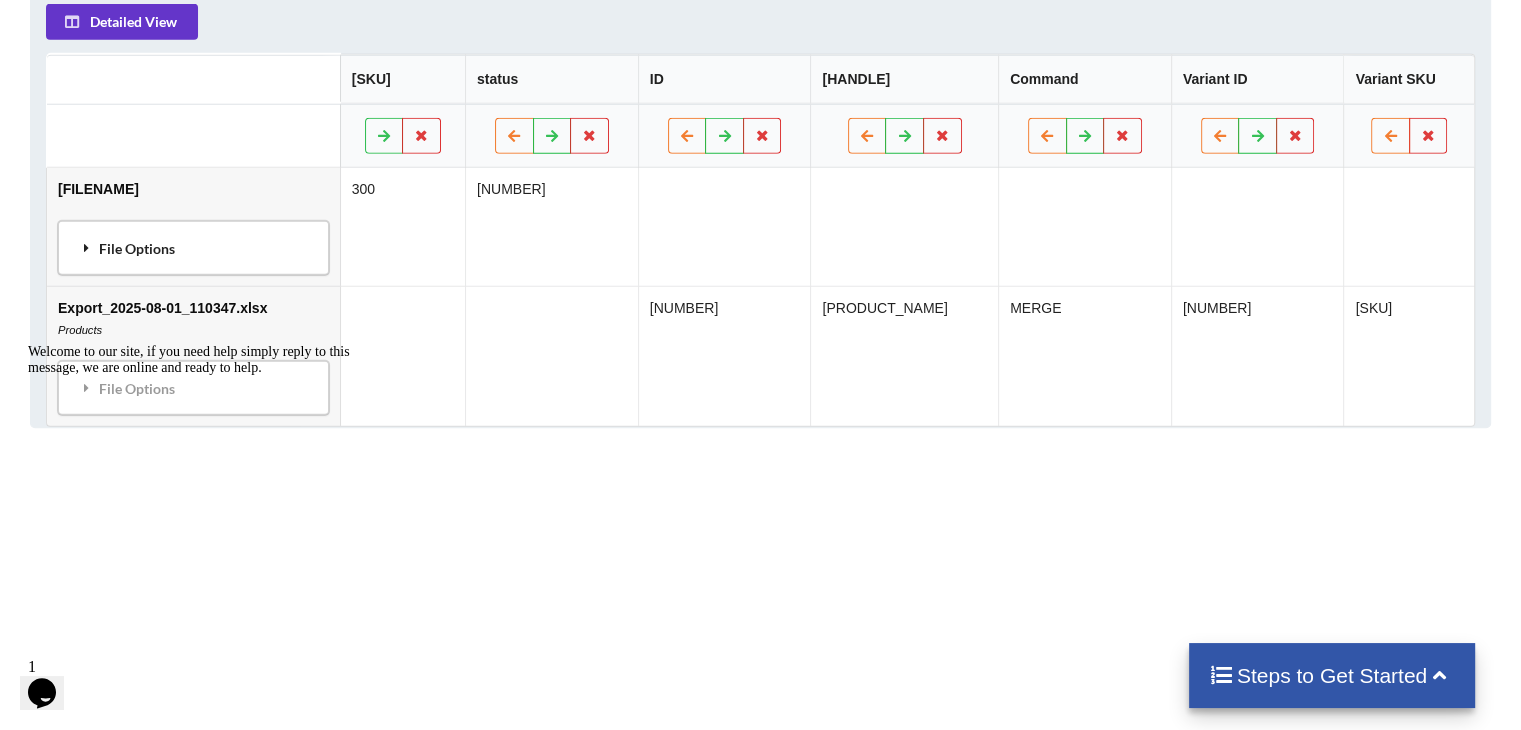 click on "File Options" at bounding box center [193, 248] 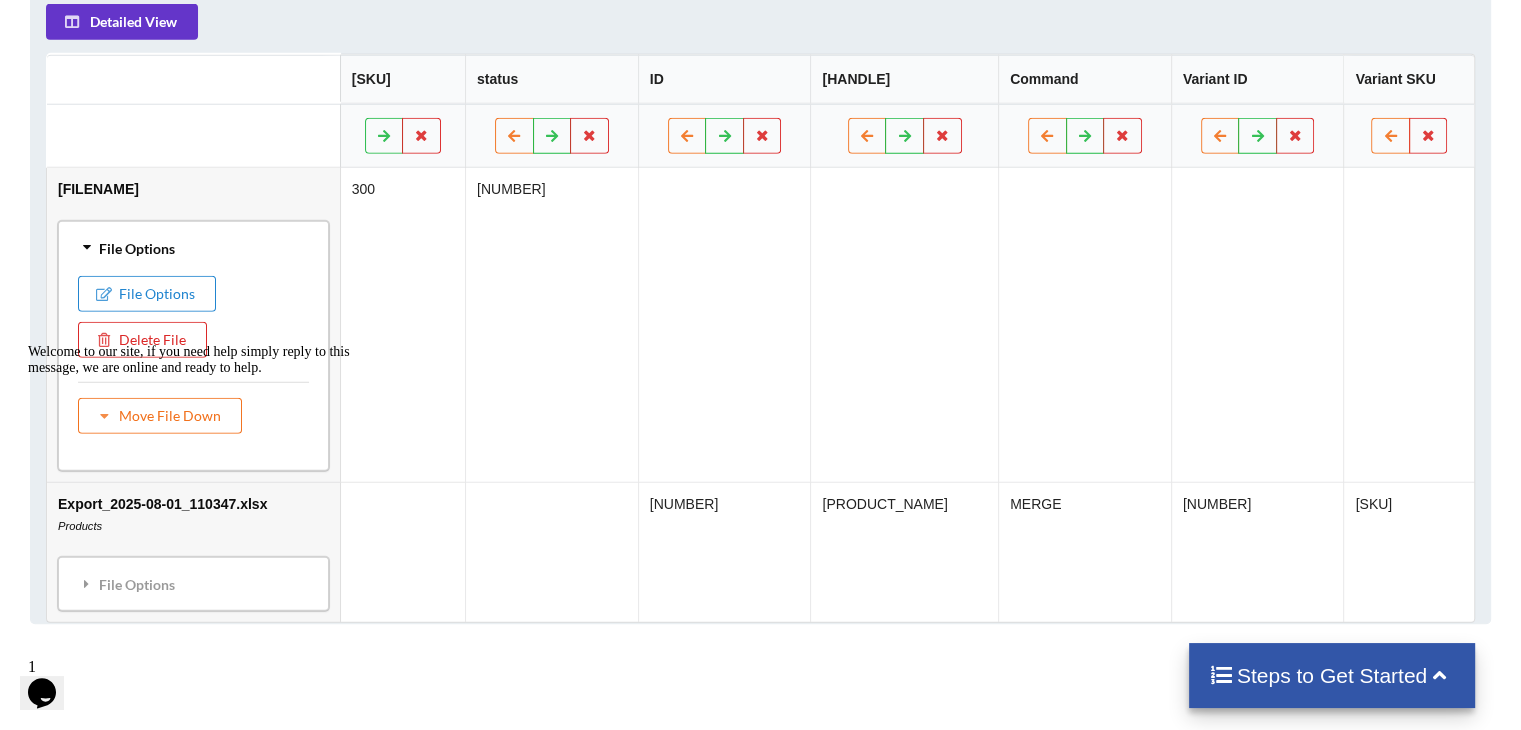 click on "Welcome to our site, if you need help simply reply to this message, we are online and ready to help." at bounding box center [208, 360] 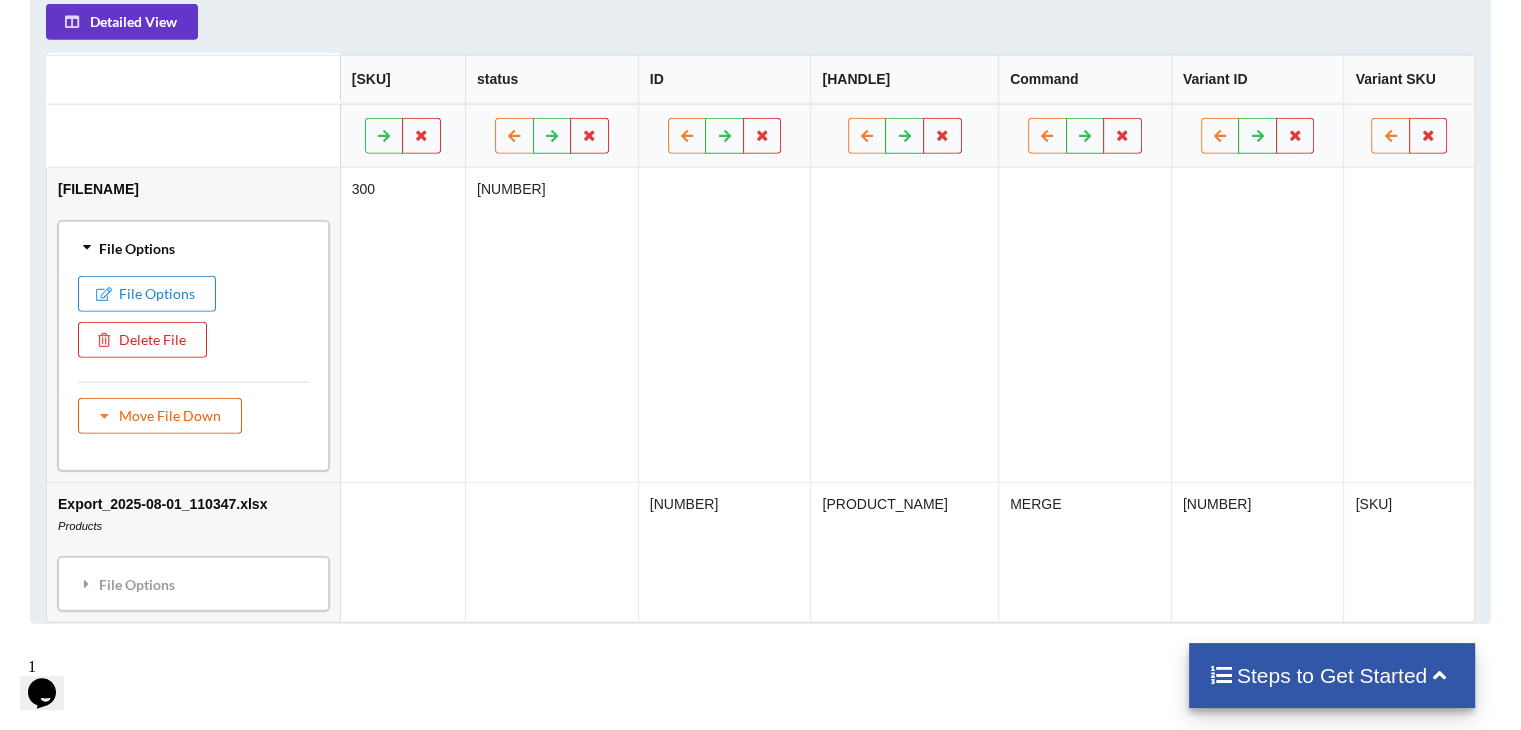 click on "Move File Down" at bounding box center (160, 416) 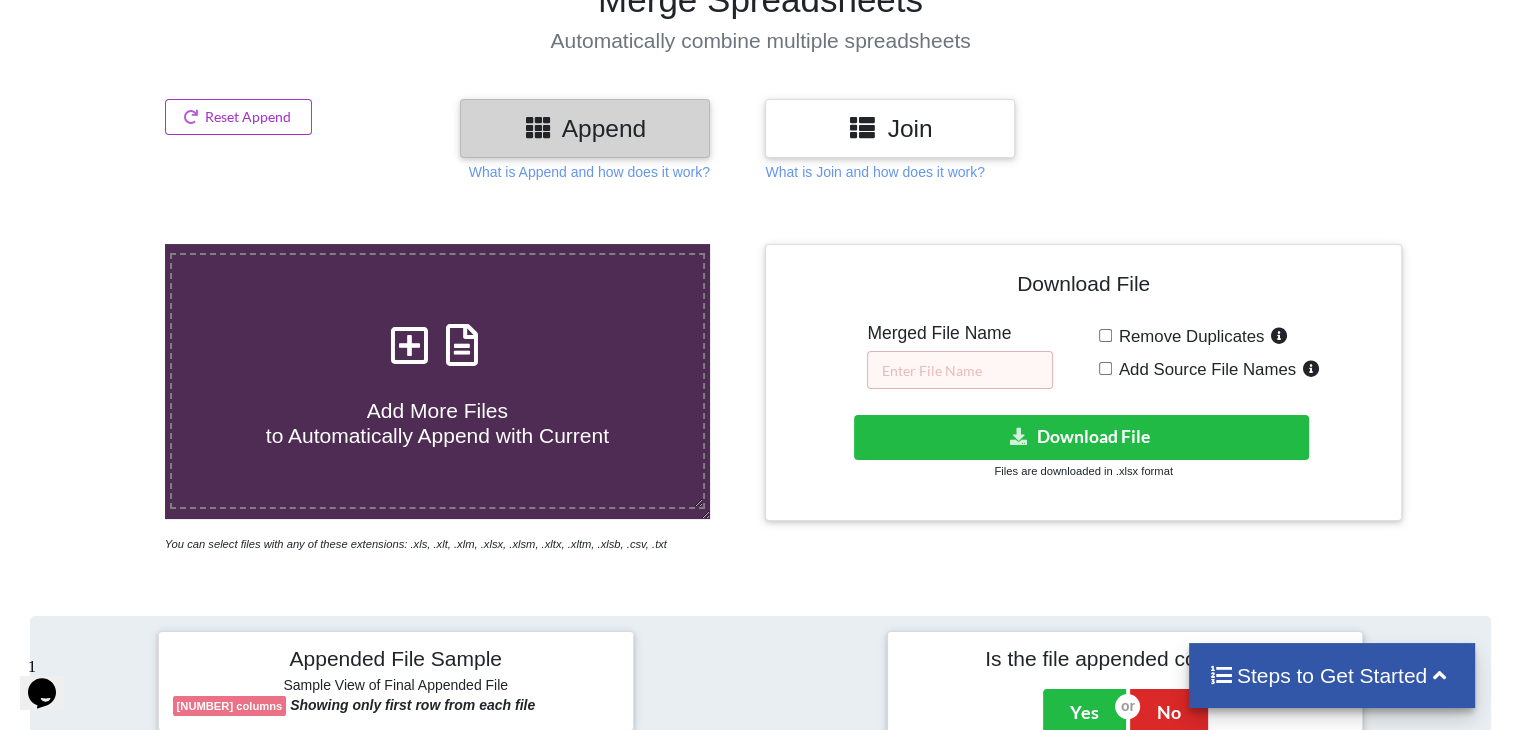 scroll, scrollTop: 525, scrollLeft: 0, axis: vertical 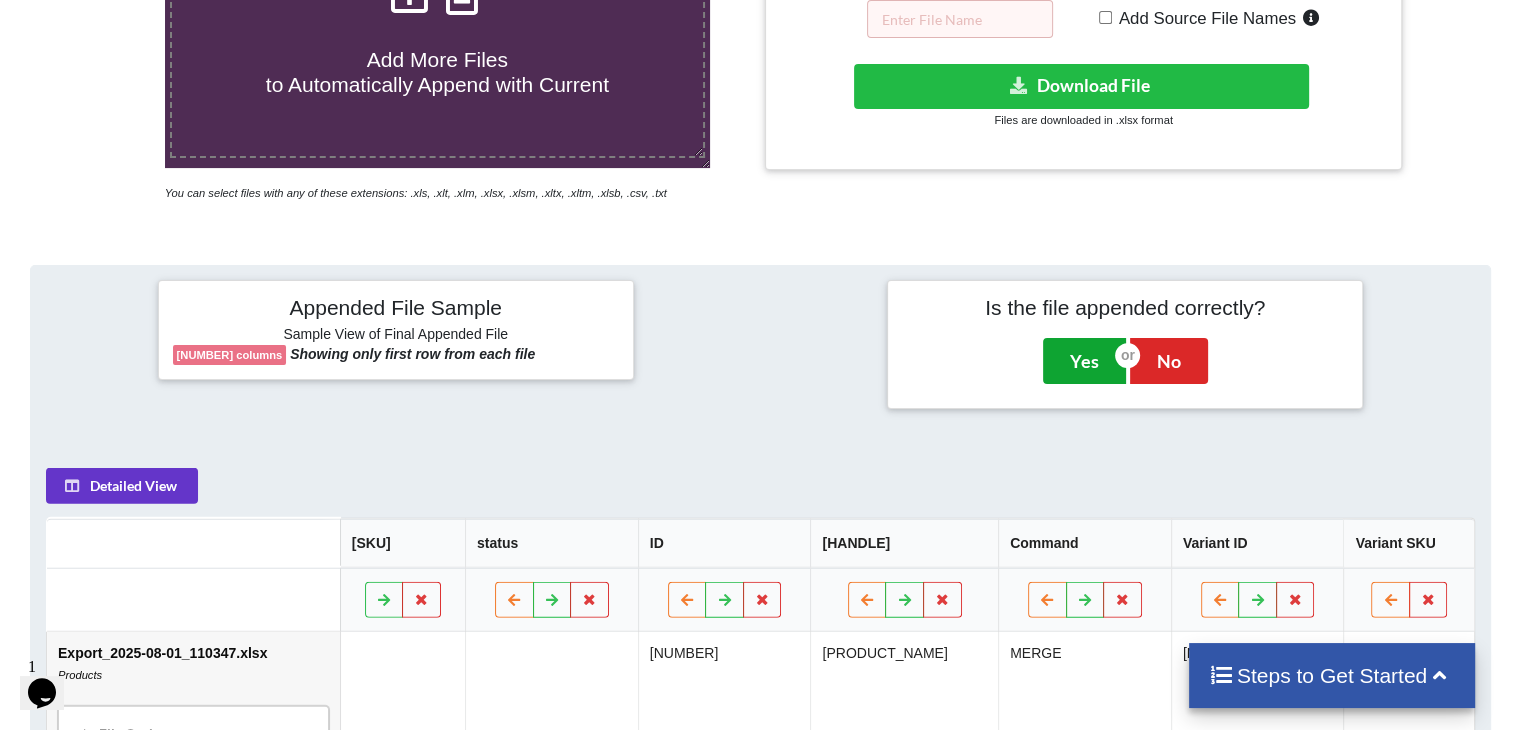 click on "Yes" at bounding box center (1084, 361) 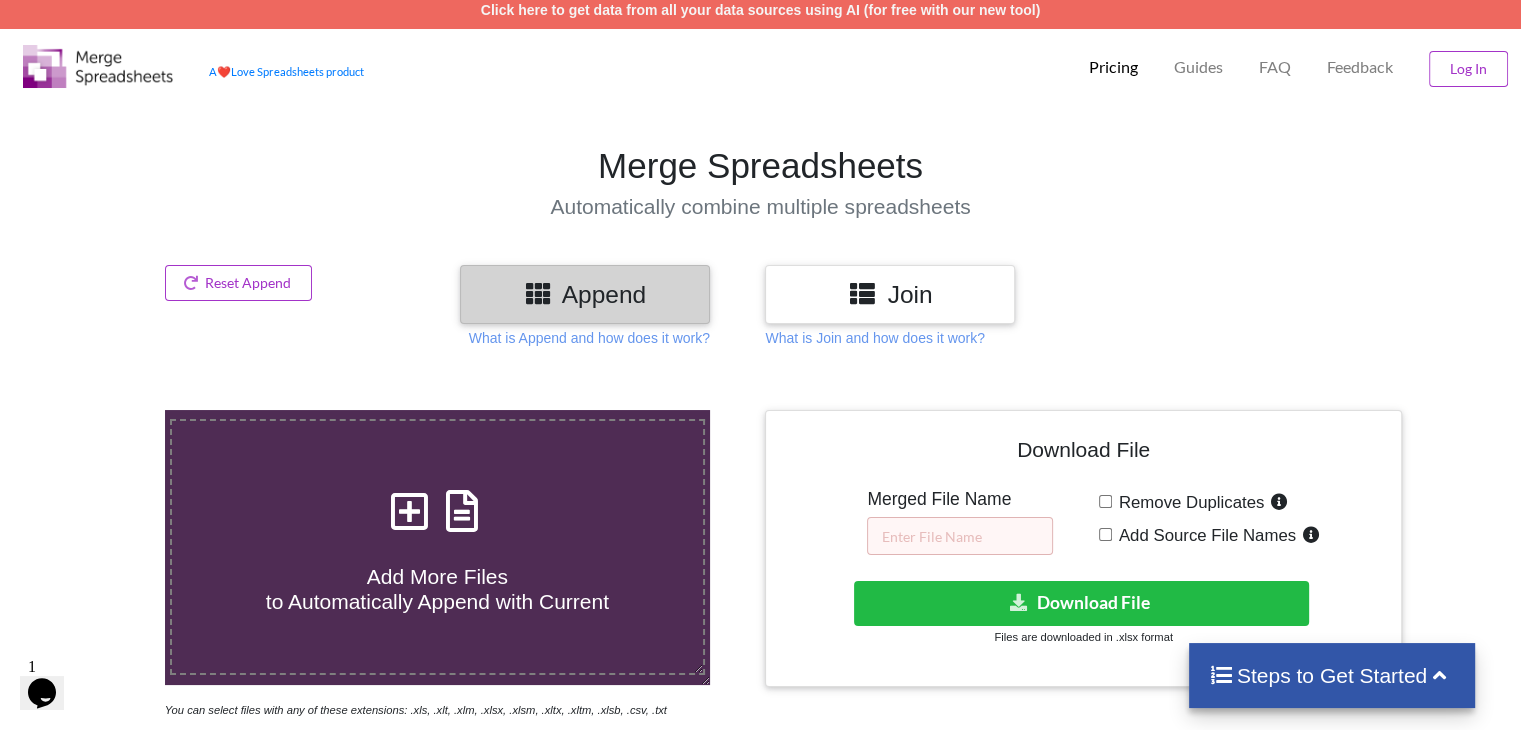 scroll, scrollTop: 0, scrollLeft: 0, axis: both 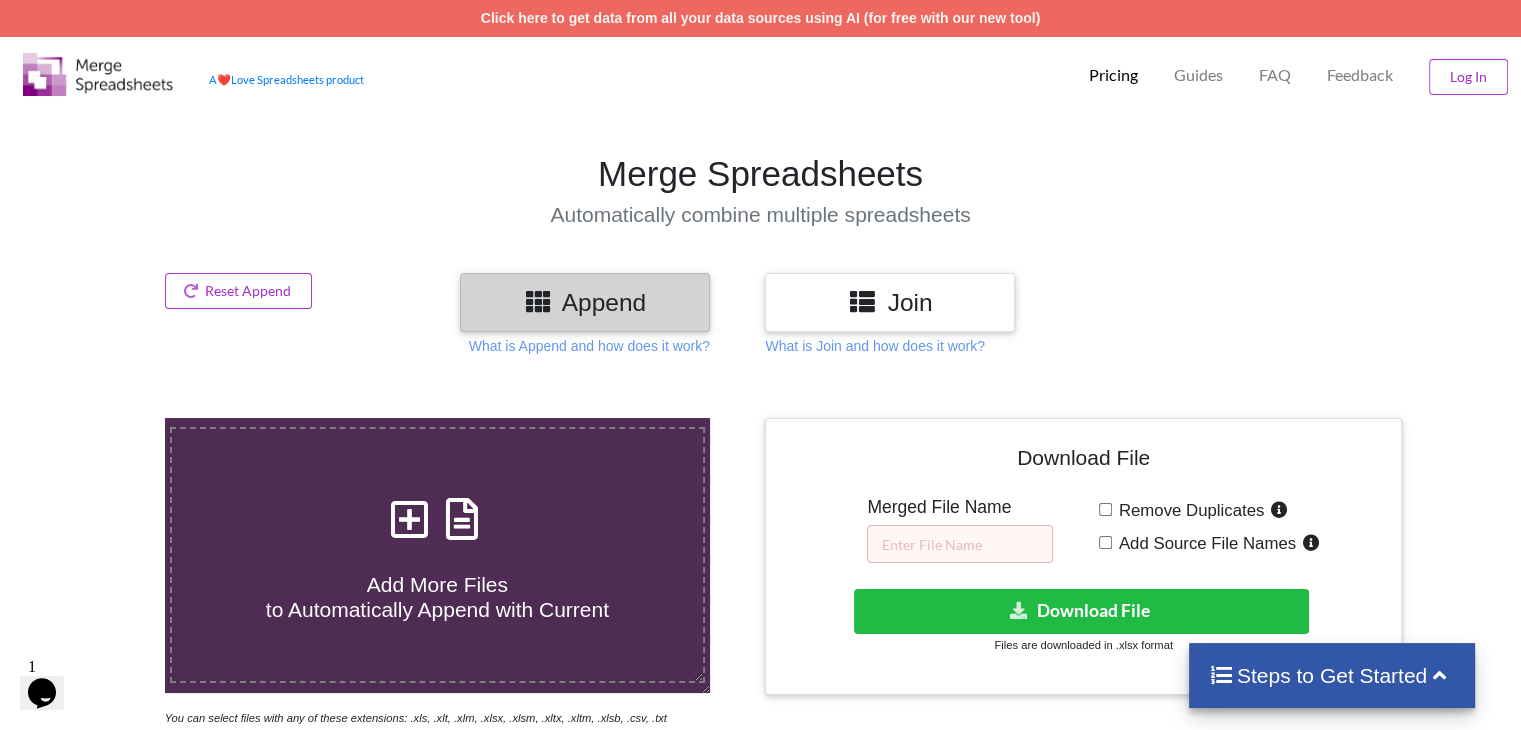 drag, startPoint x: 841, startPoint y: 227, endPoint x: 866, endPoint y: 249, distance: 33.30165 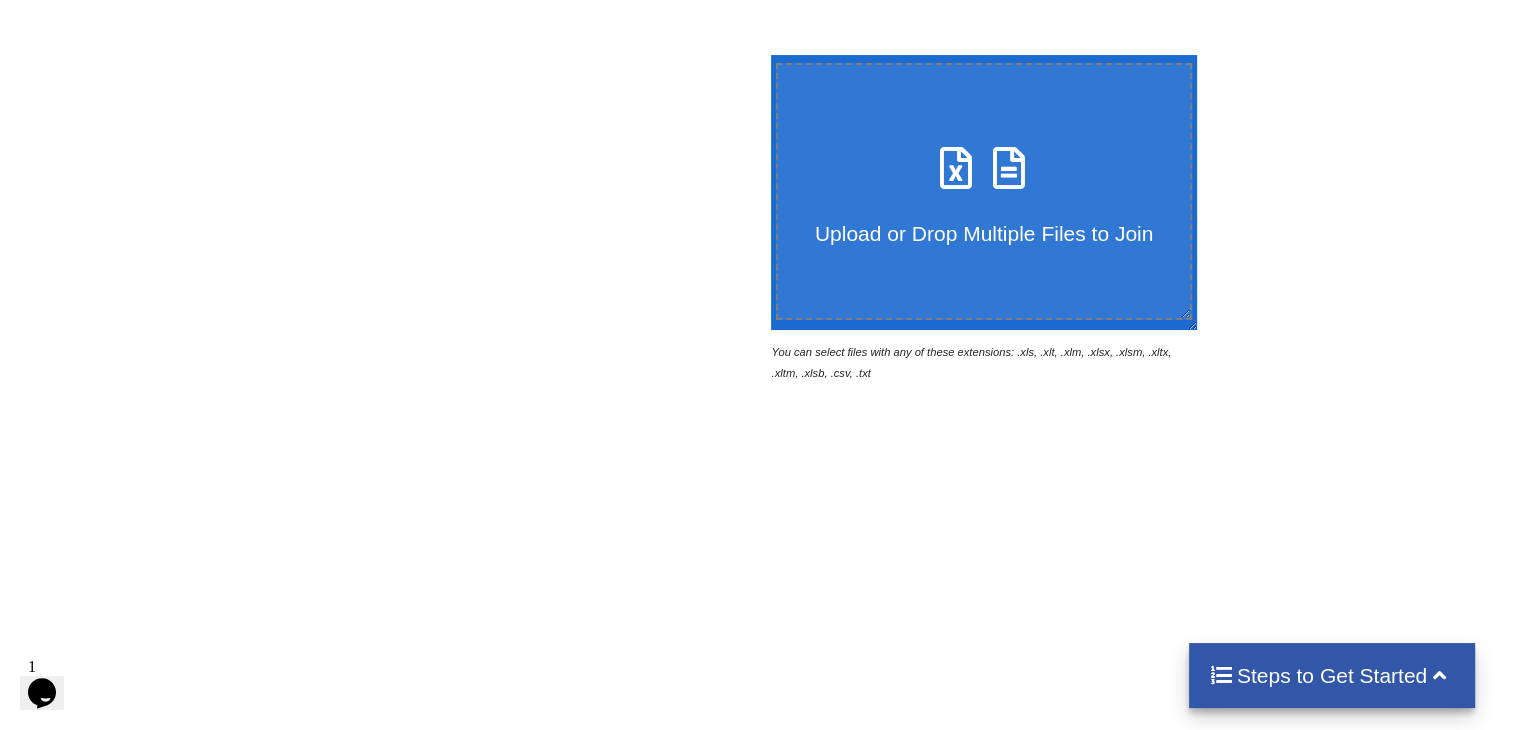 scroll, scrollTop: 200, scrollLeft: 0, axis: vertical 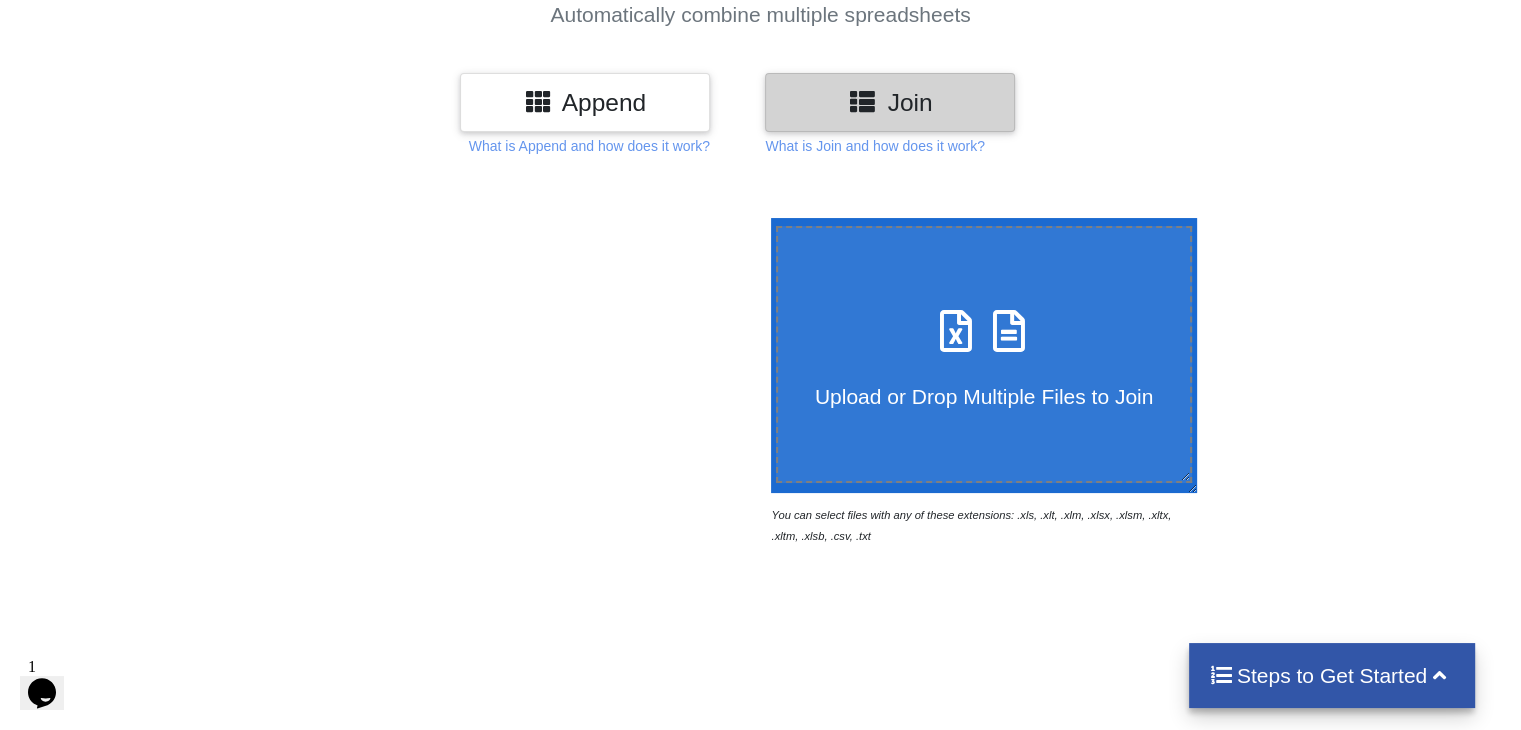 click at bounding box center (956, 321) 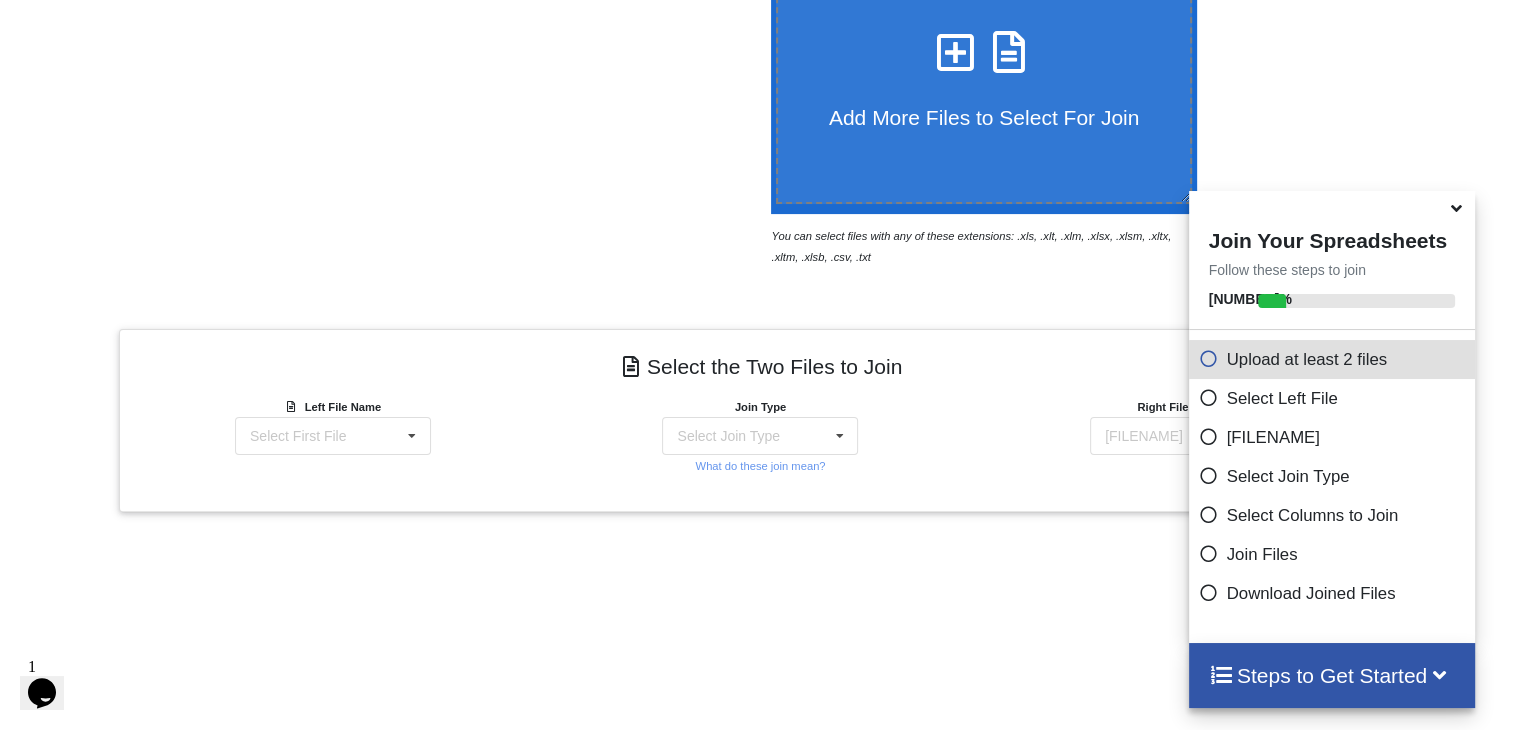 scroll, scrollTop: 393, scrollLeft: 0, axis: vertical 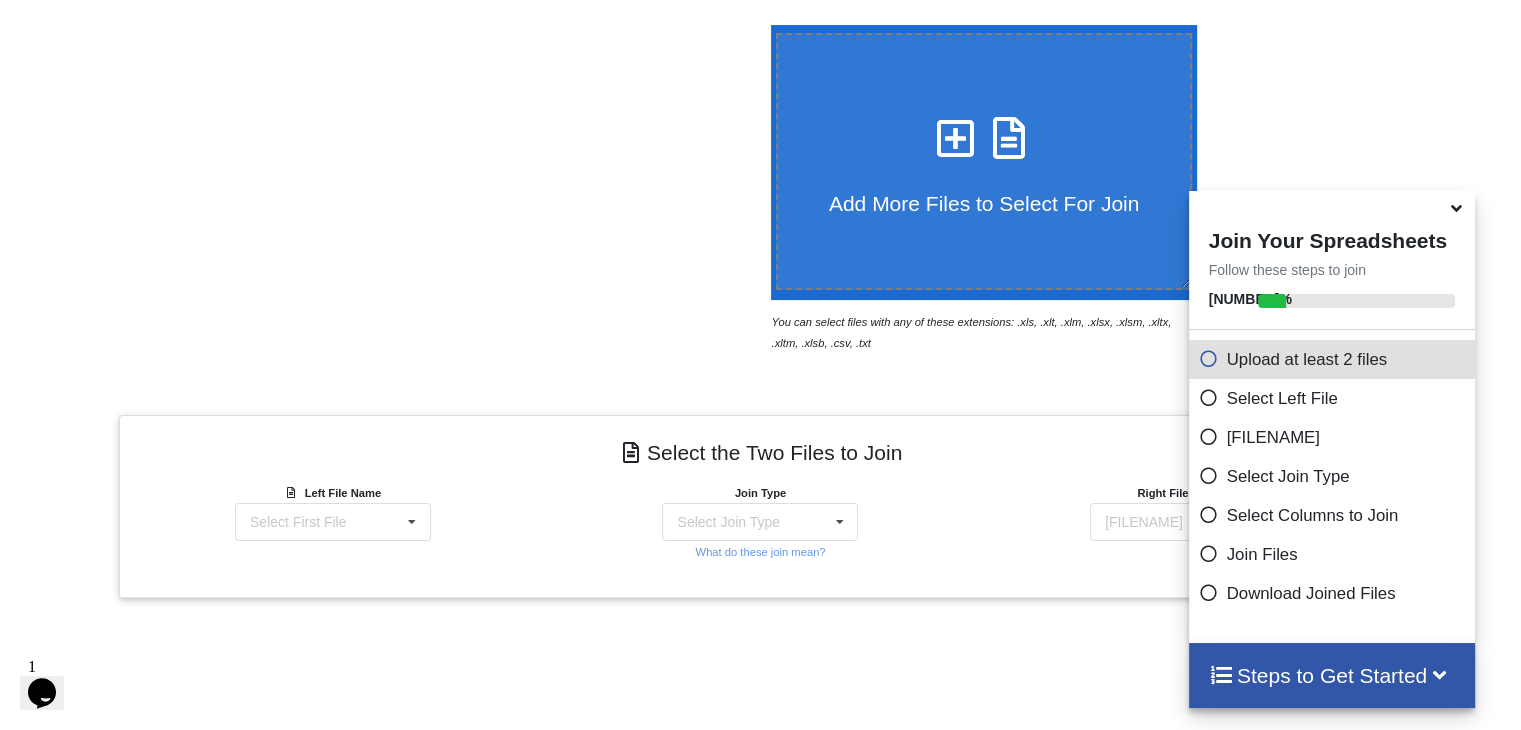 click on "Add More Files to Select For Join" at bounding box center (984, 203) 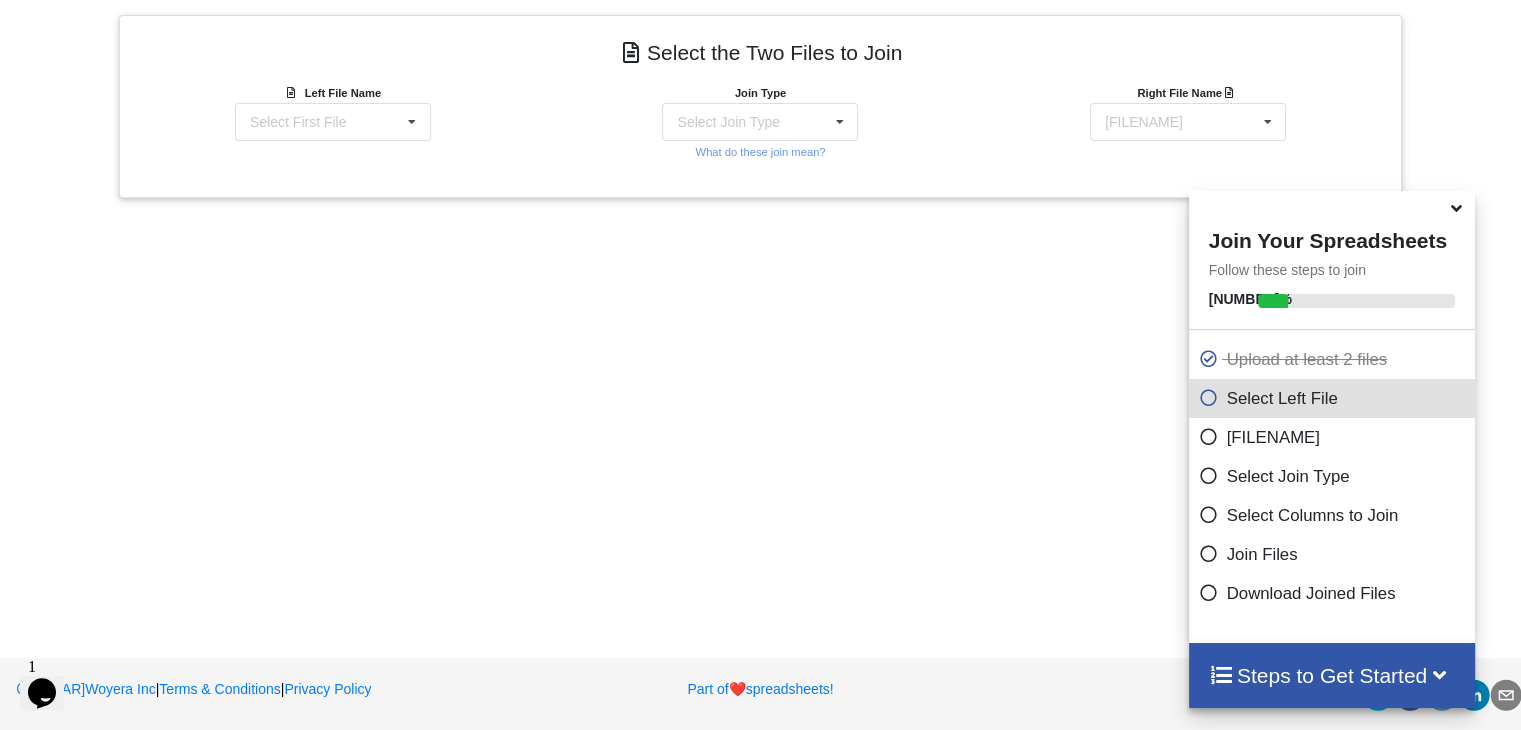 scroll, scrollTop: 693, scrollLeft: 0, axis: vertical 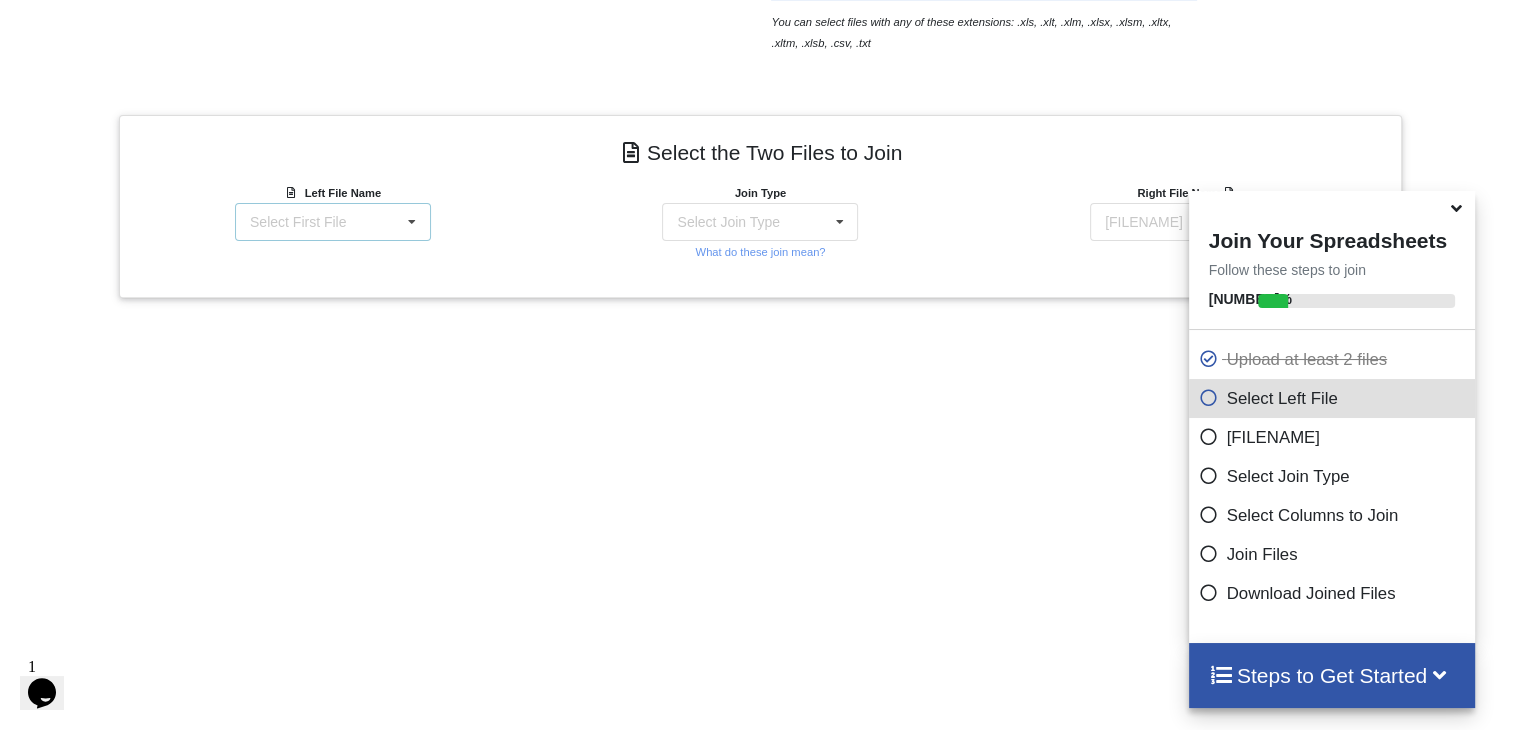 click on "Select First File [FILENAME] : [PRODUCT] [FILENAME]" at bounding box center (333, 222) 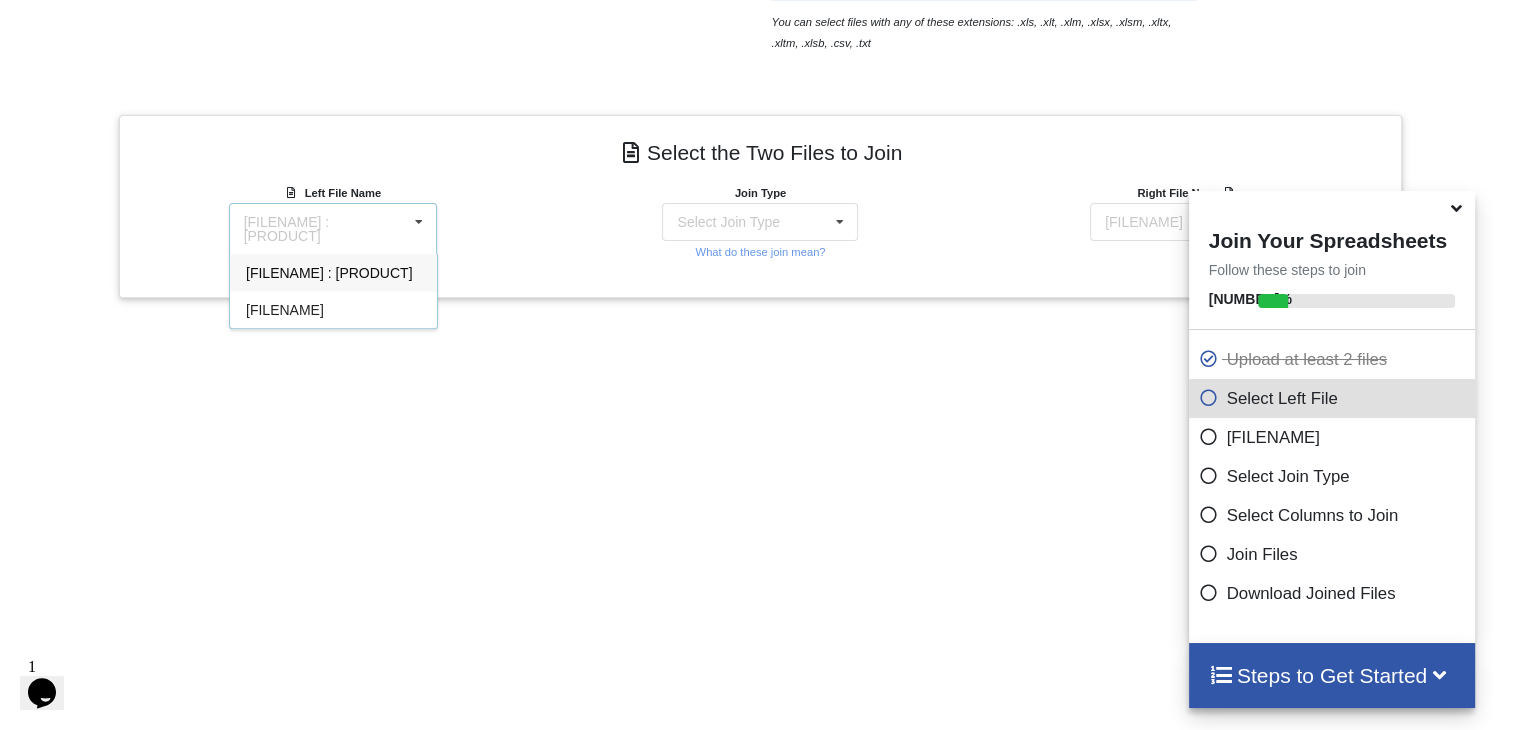 click on "Left File Name Export_[DATE]_[TIME].xlsx : Products Export_[DATE]_[TIME].xlsx : Products delete.csv" at bounding box center [333, 222] 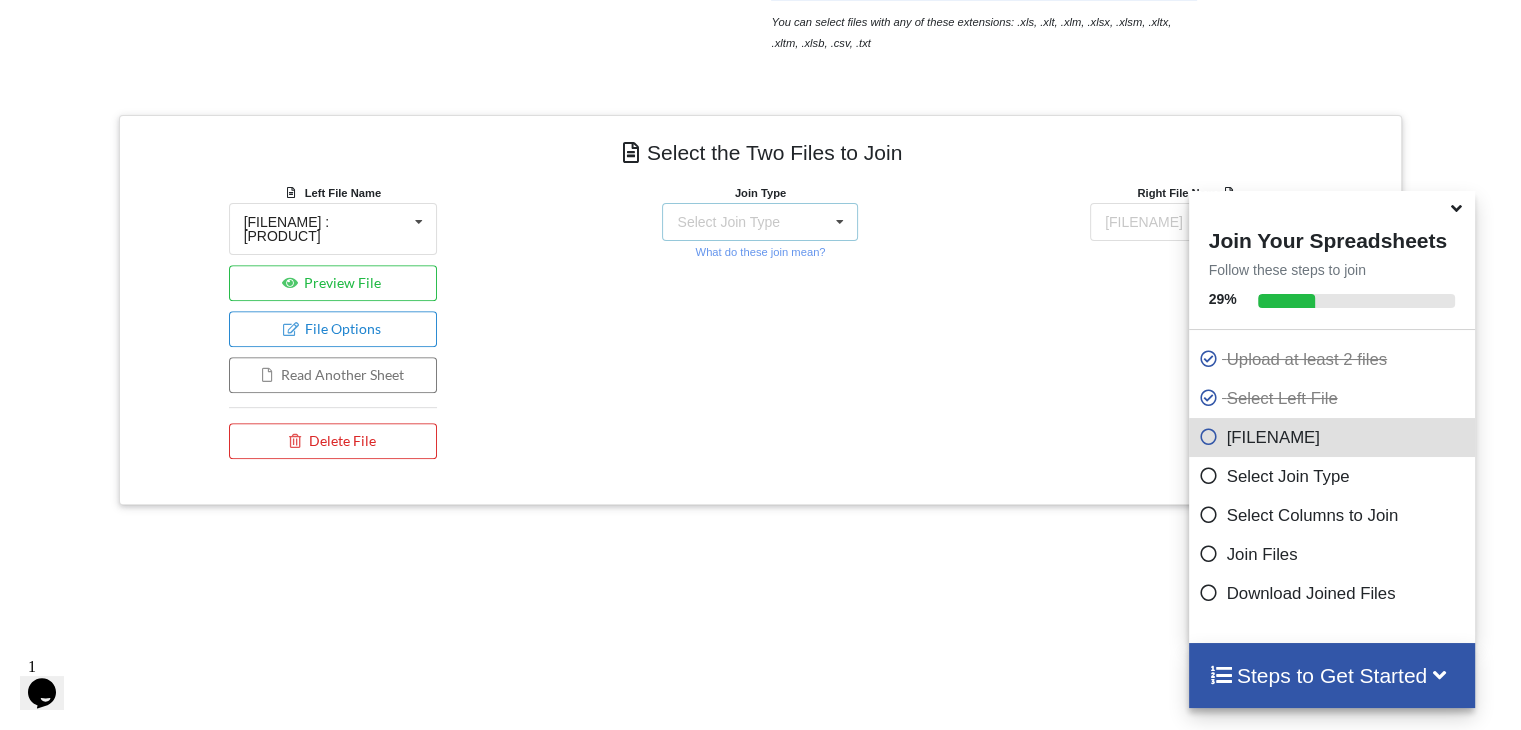 click on "Select Join Type   INNER JOIN   LEFT JOIN   RIGHT JOIN   FULL JOIN" at bounding box center (760, 222) 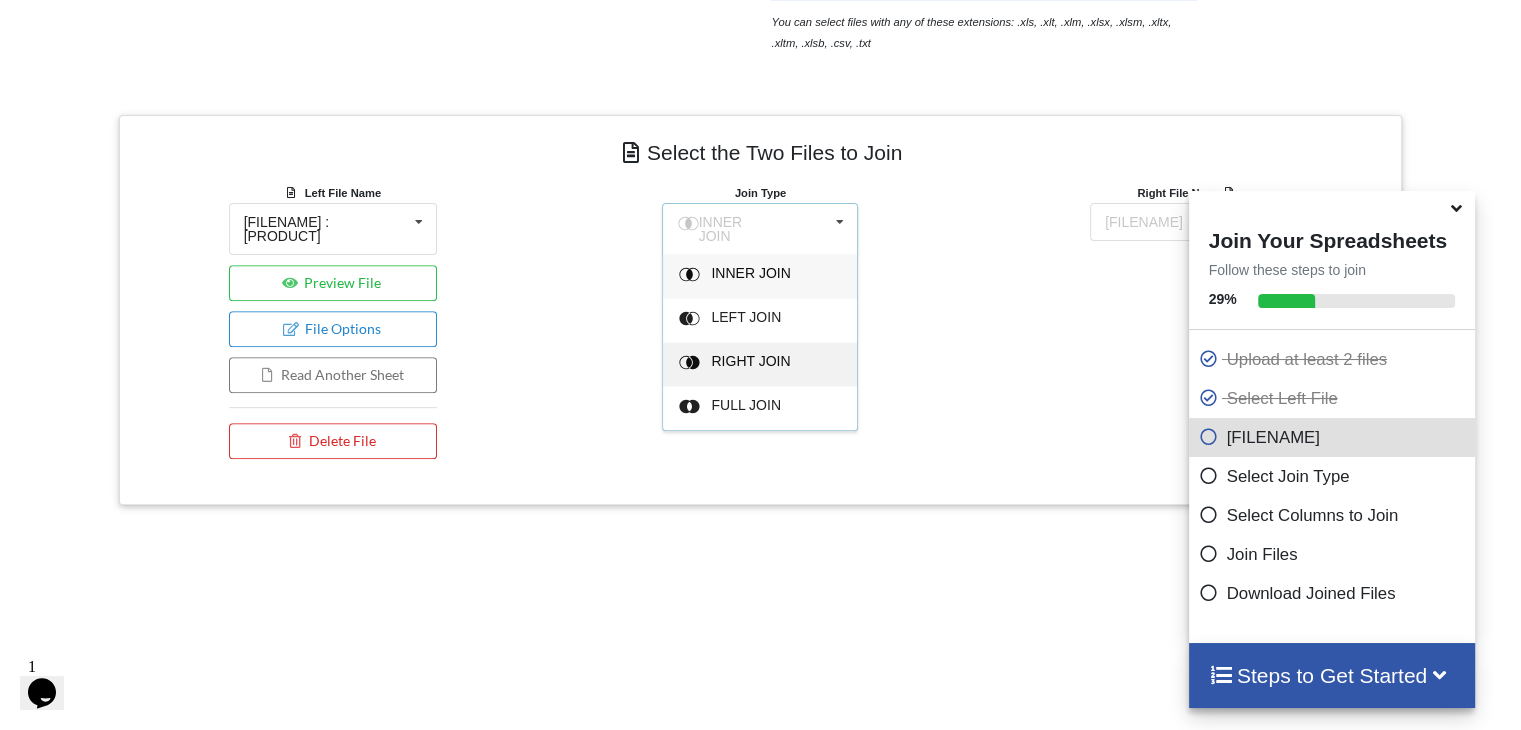 click on "RIGHT JOIN" at bounding box center (751, 273) 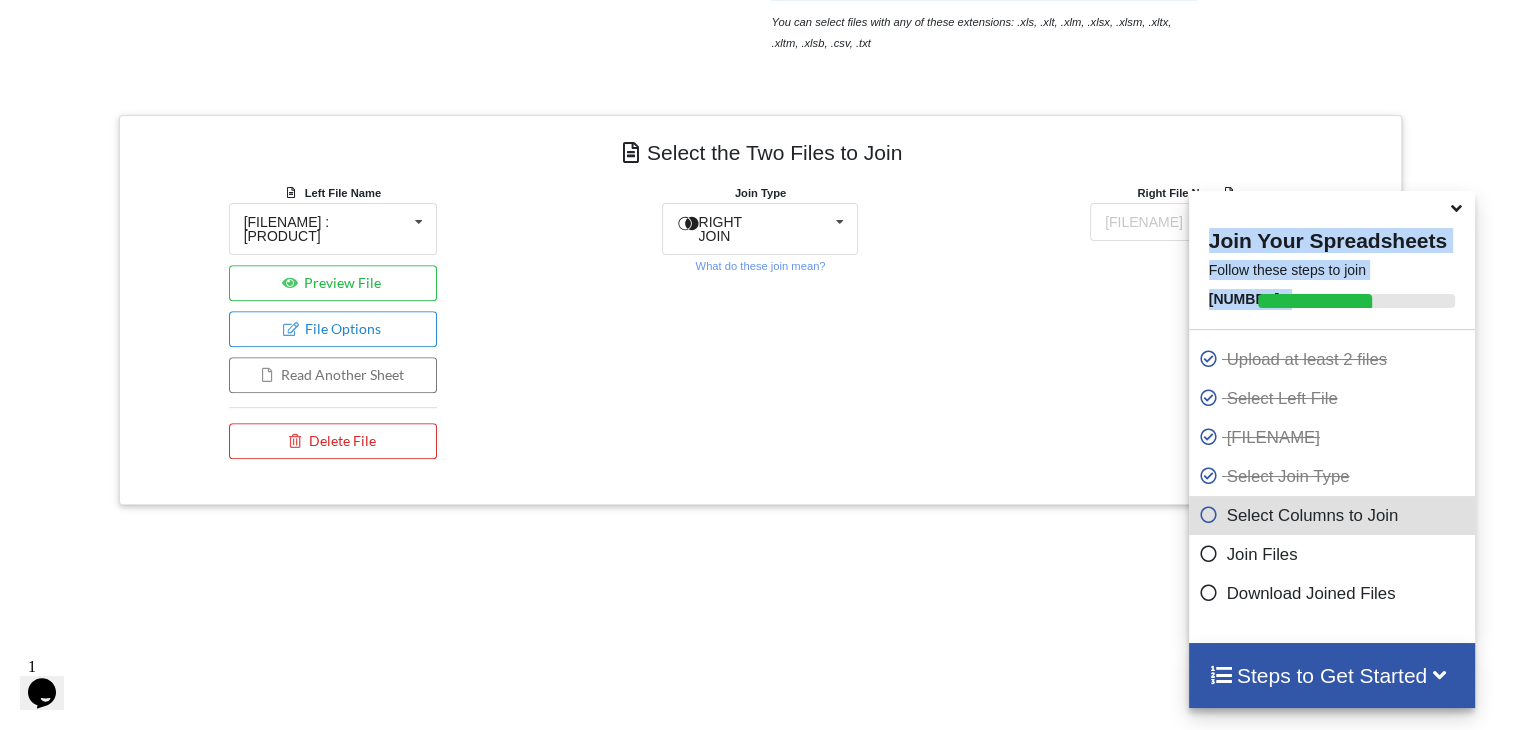 drag, startPoint x: 1297, startPoint y: 205, endPoint x: 1201, endPoint y: 273, distance: 117.64353 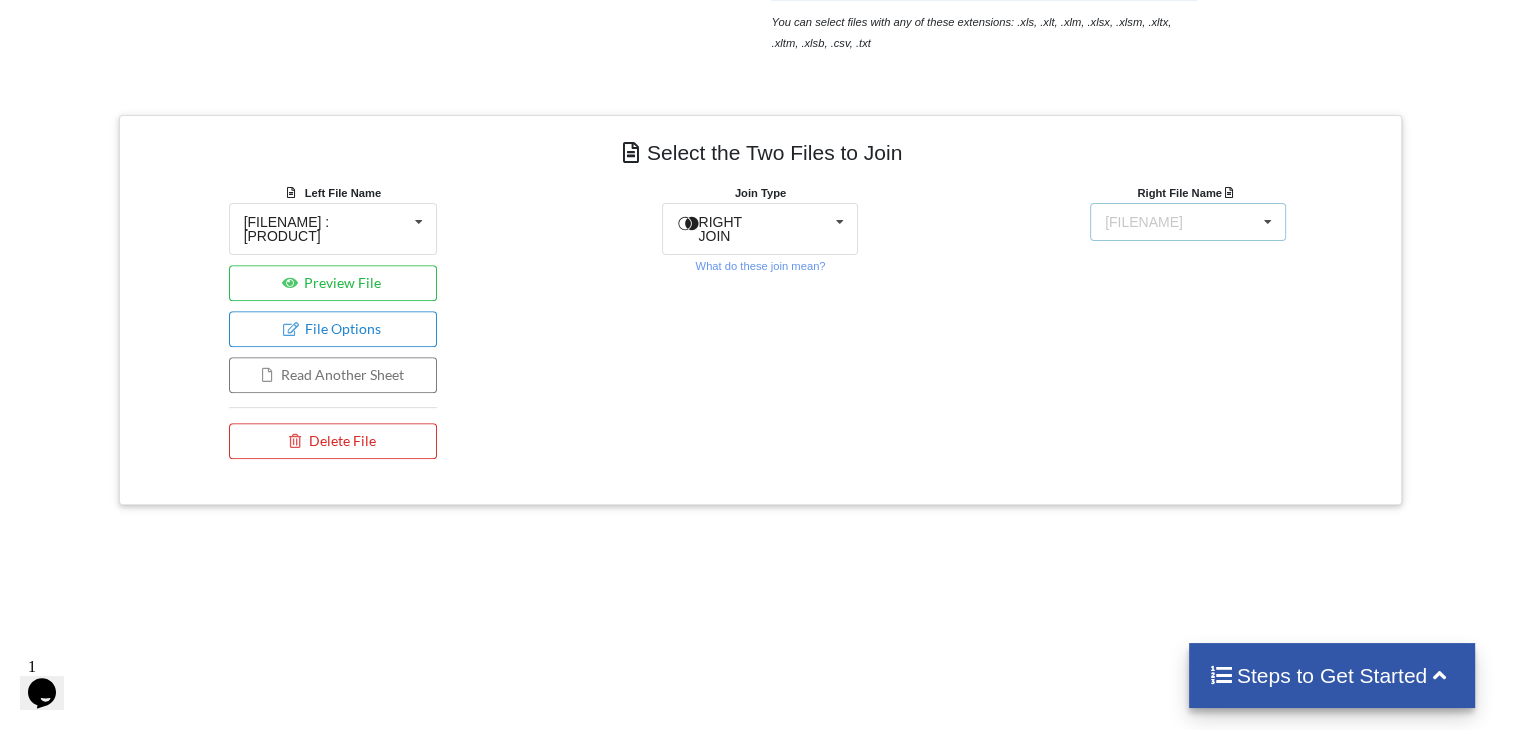 click on "Select Second File Export_2025-08-01_110347.xlsx : Products delete.csv" at bounding box center [1188, 222] 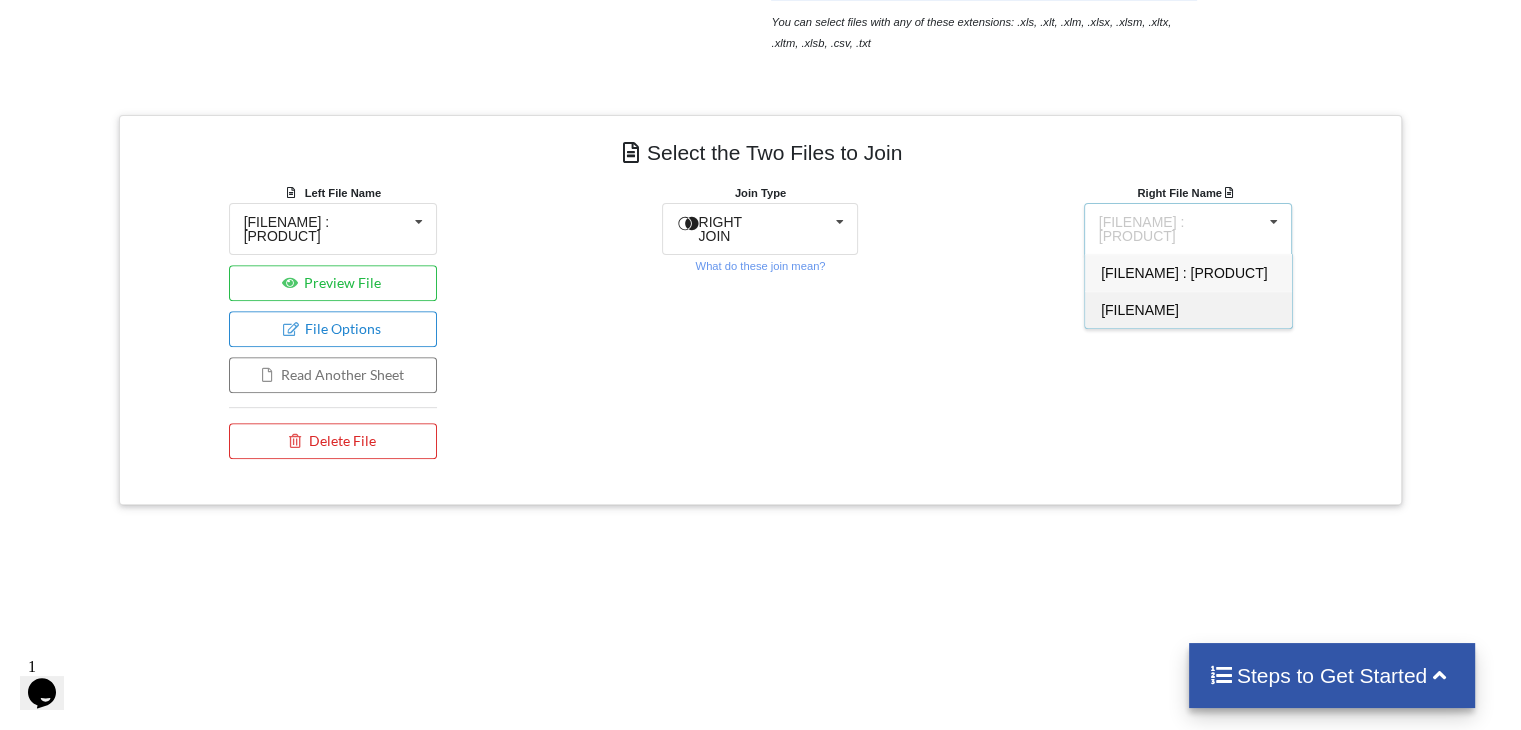 click on "[FILENAME]" at bounding box center [1188, 309] 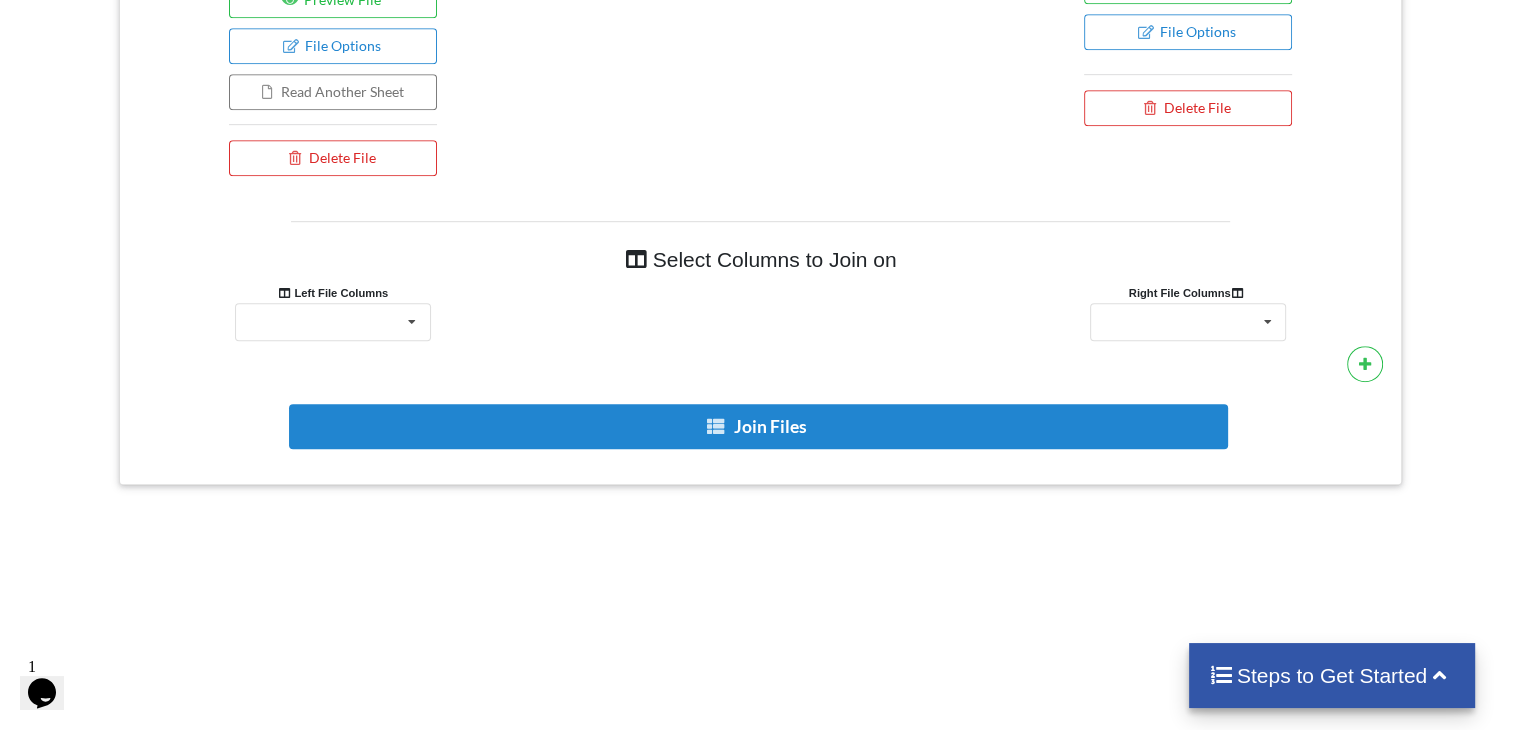 scroll, scrollTop: 1135, scrollLeft: 0, axis: vertical 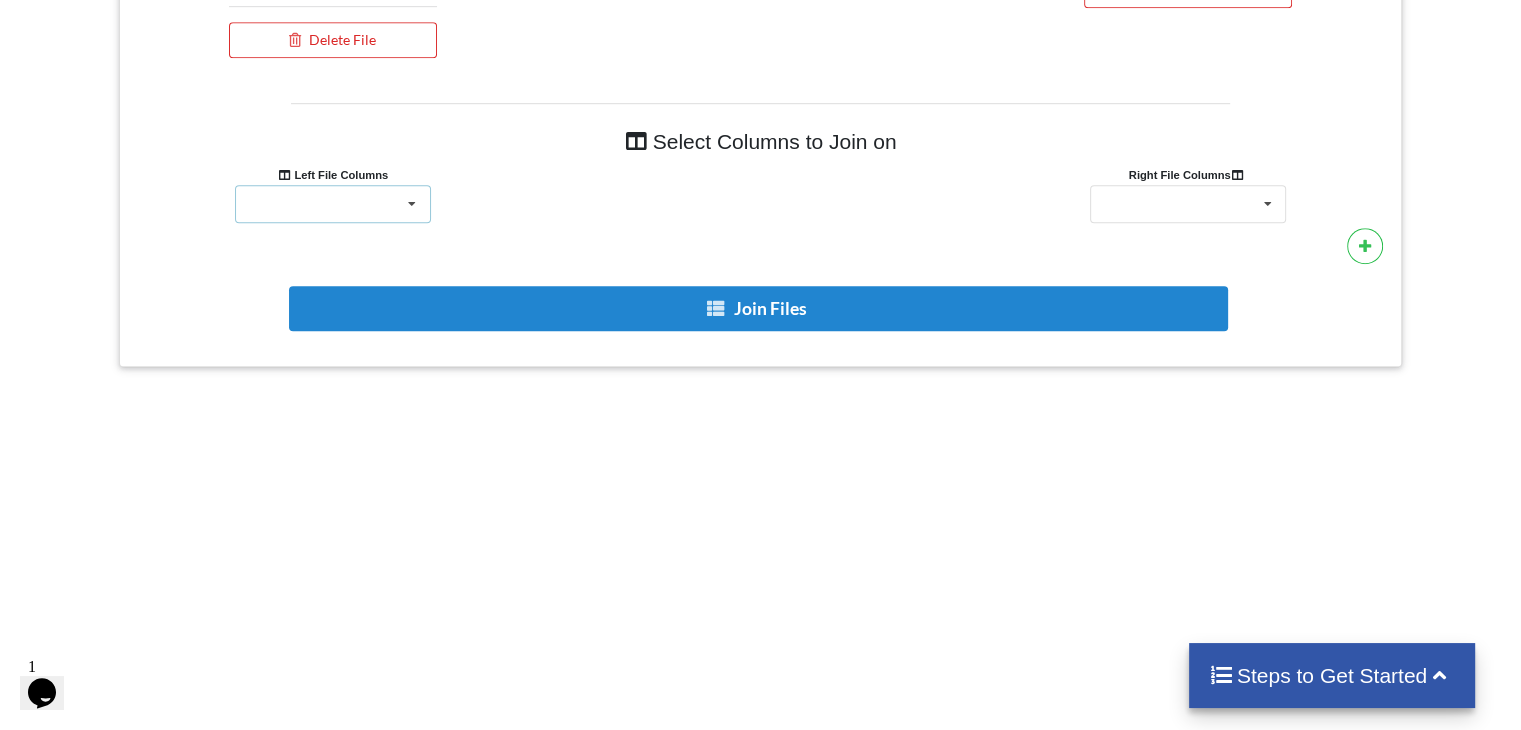 click on "ID Handle Command Variant ID Variant SKU" at bounding box center [333, 204] 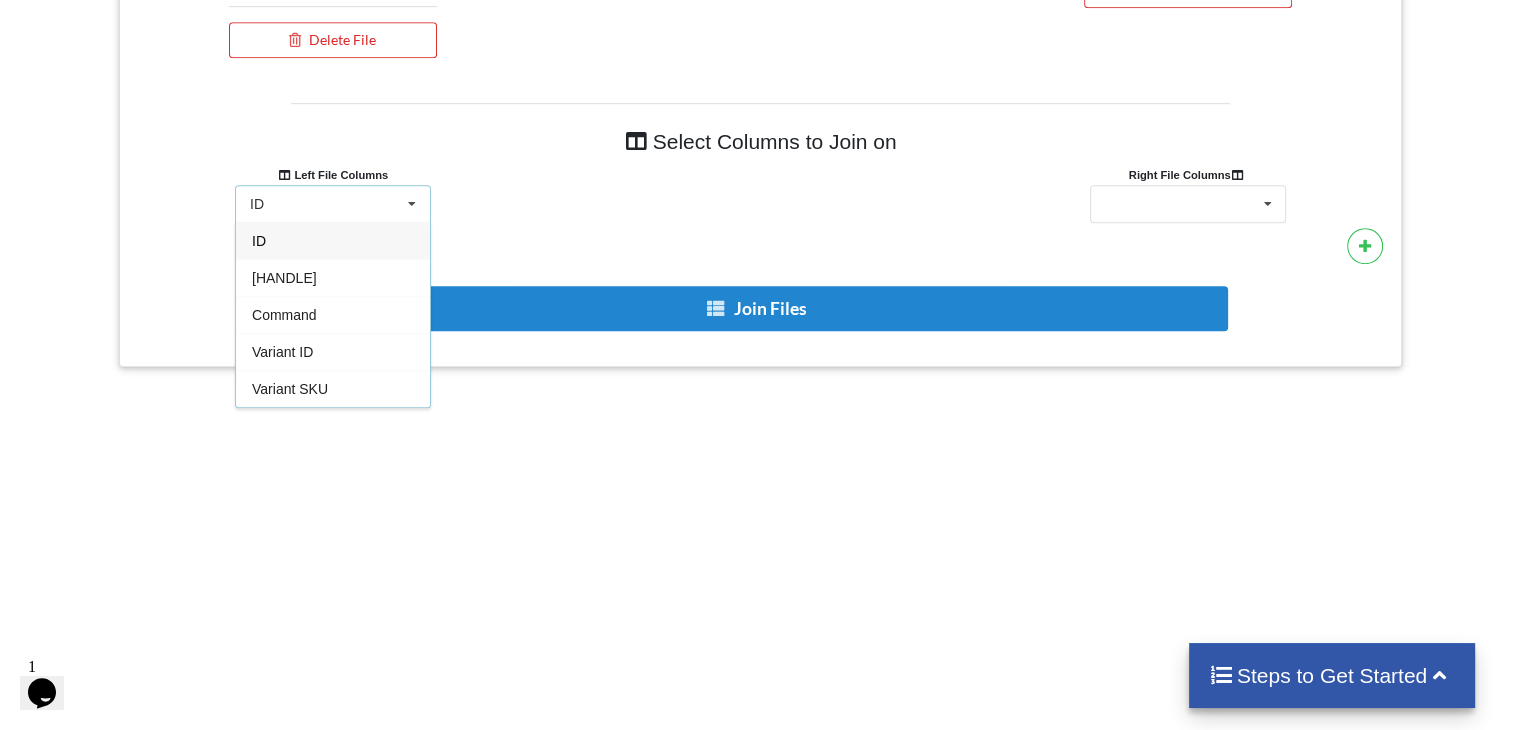 click on "Variant SKU" at bounding box center (333, 388) 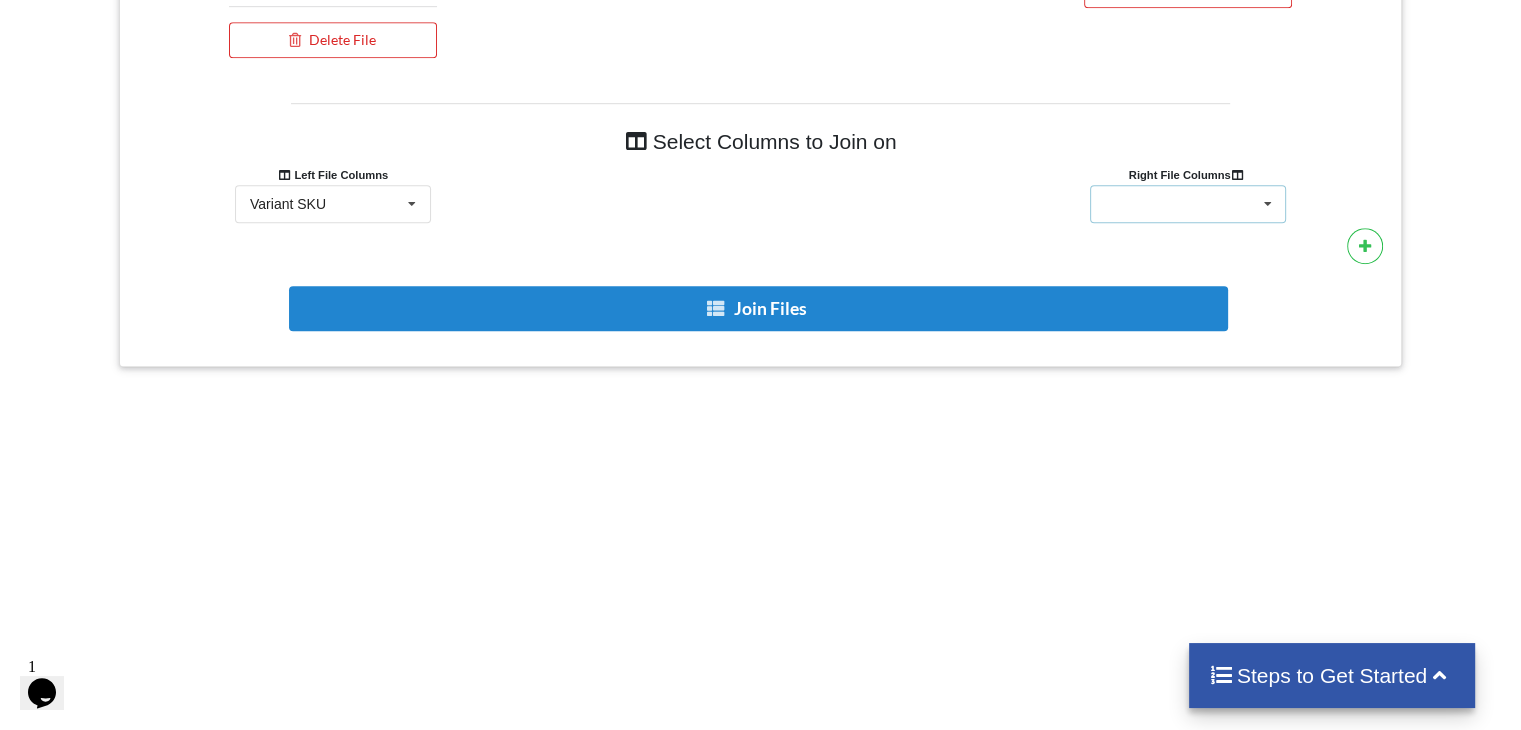 click on "sku status" at bounding box center (1188, 204) 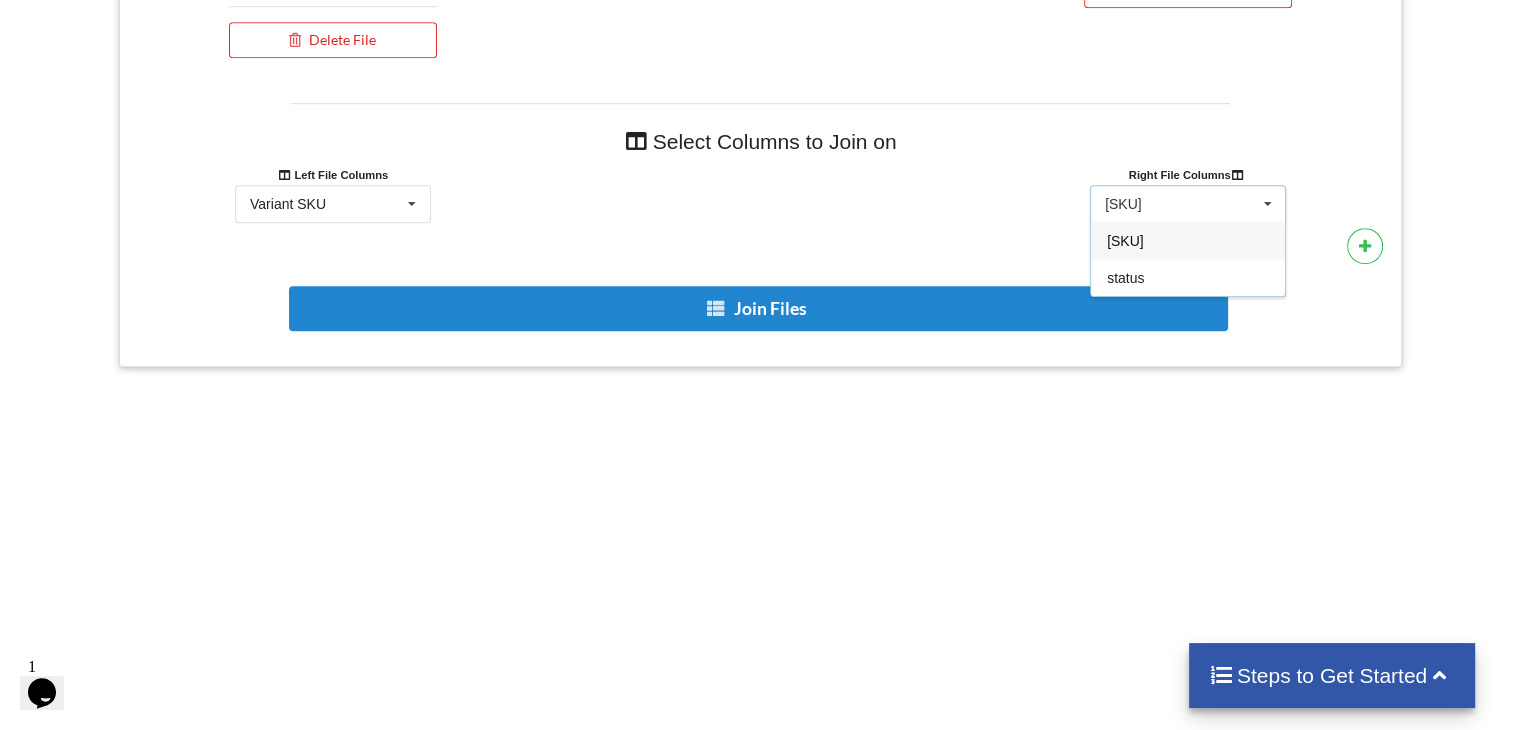 click on "[SKU]" at bounding box center [1188, 240] 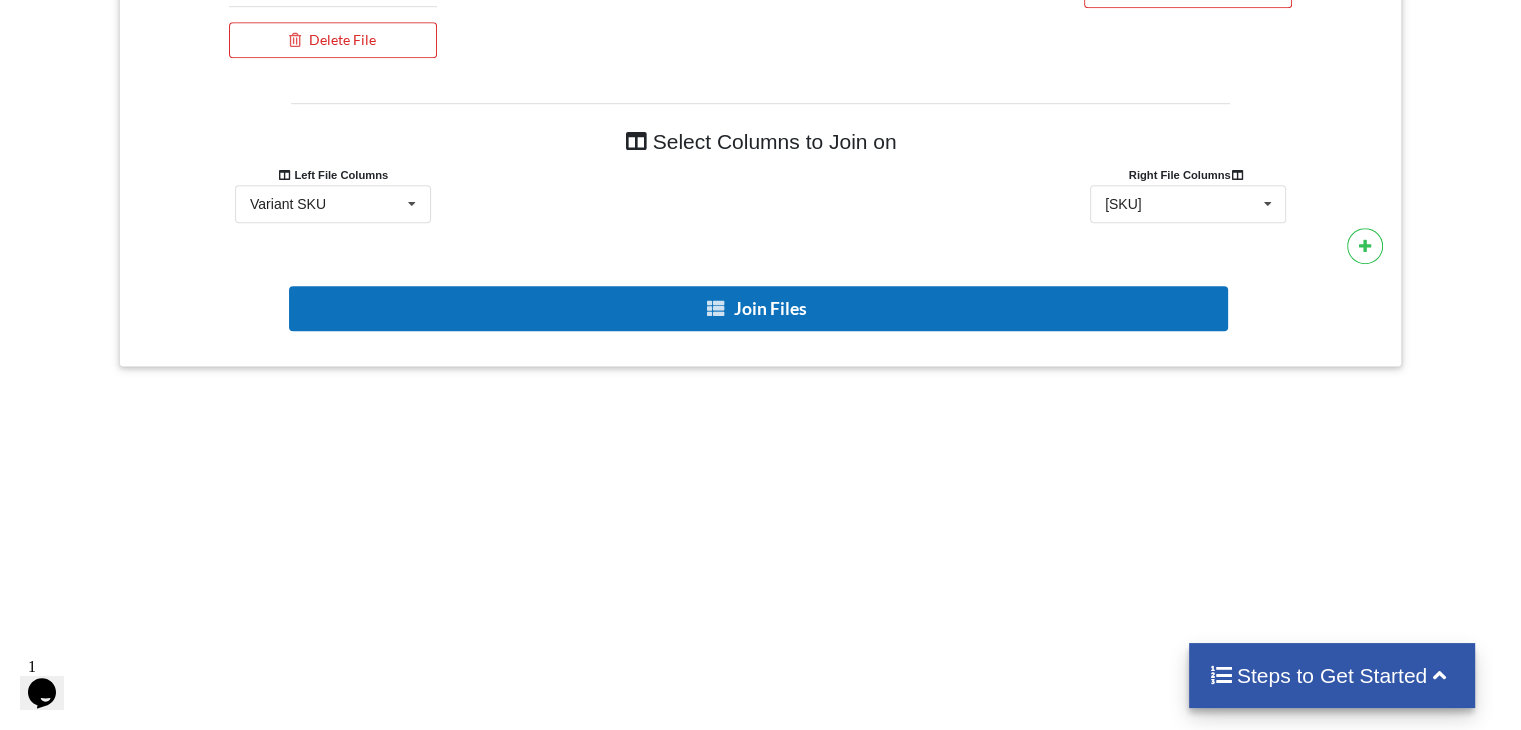 click on "Join Files" at bounding box center [758, 308] 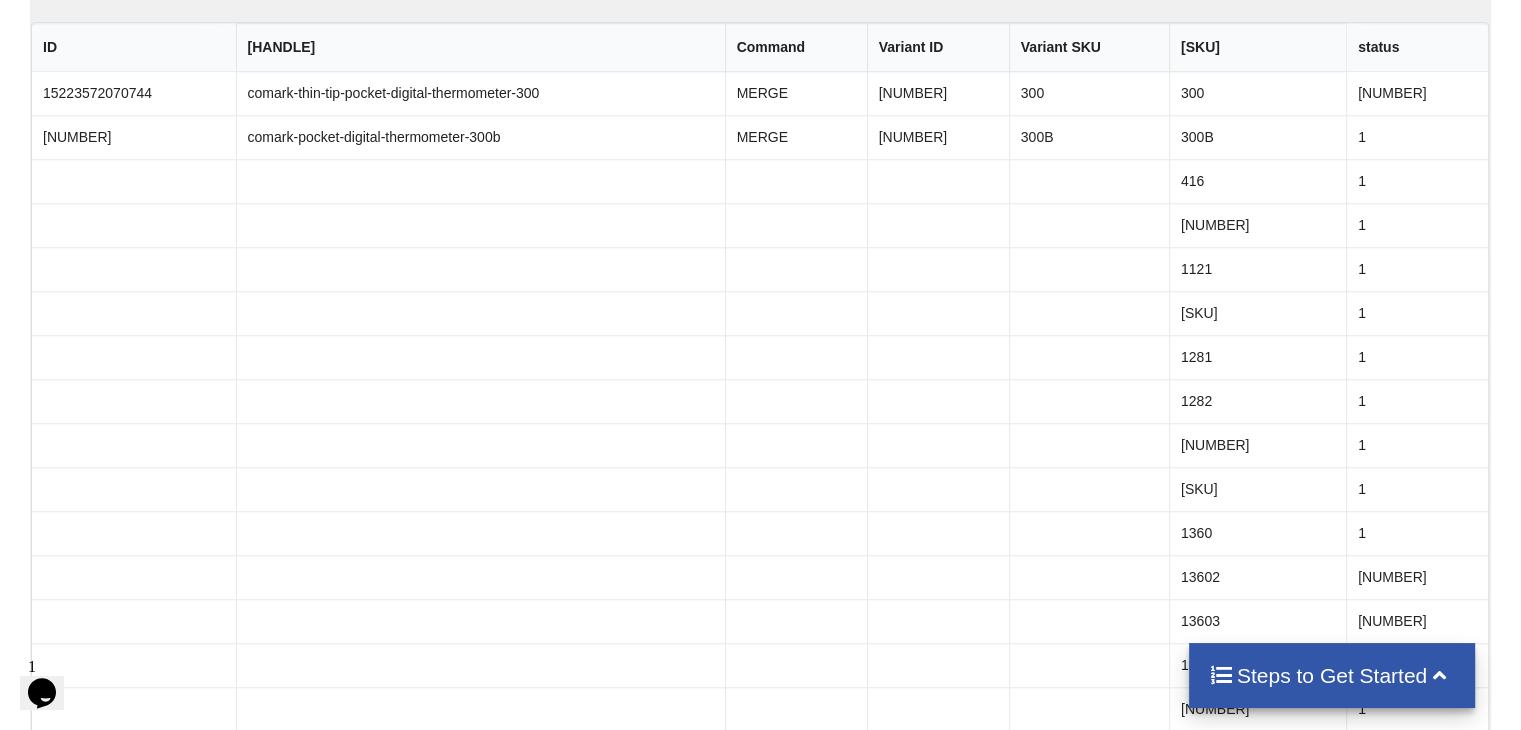 scroll, scrollTop: 1535, scrollLeft: 0, axis: vertical 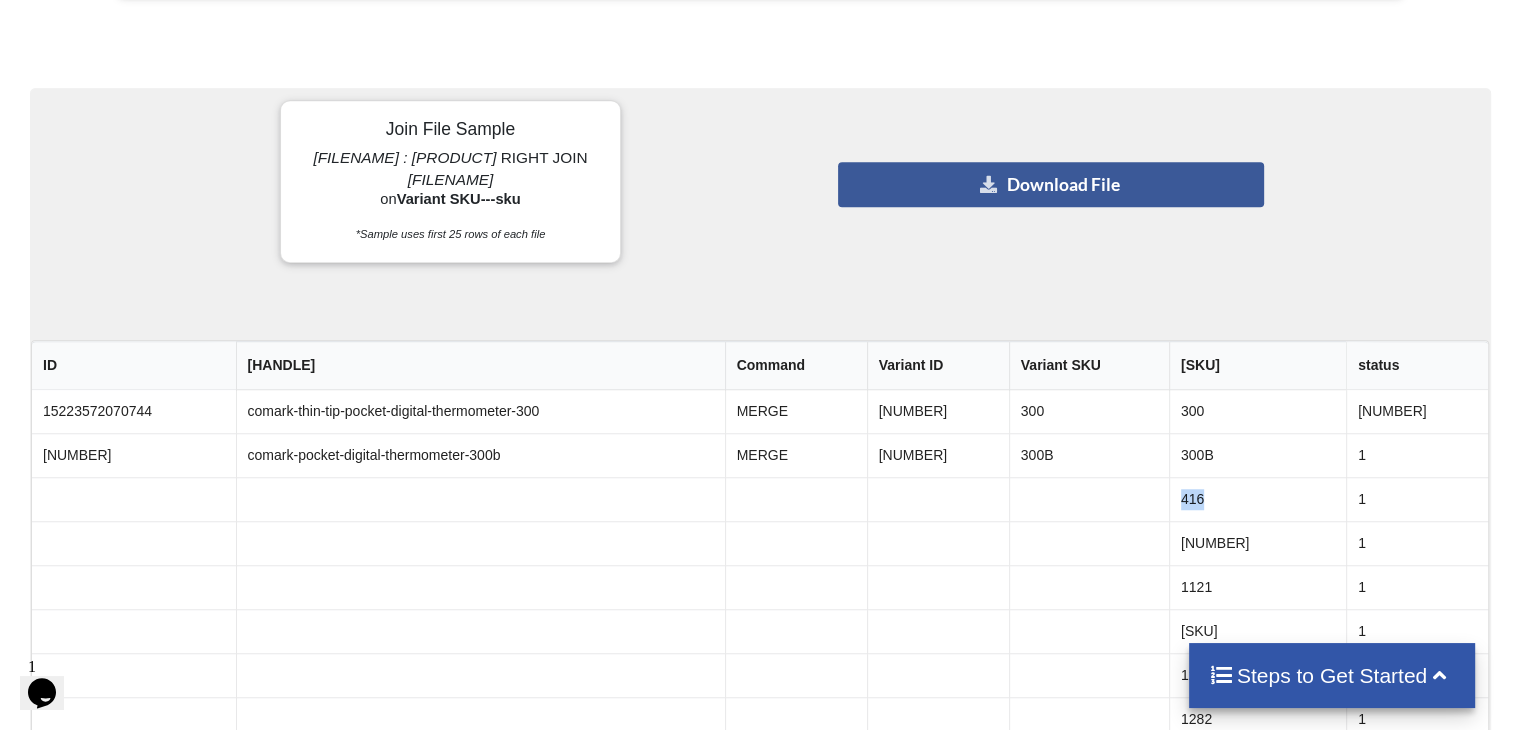 drag, startPoint x: 1255, startPoint y: 497, endPoint x: 1232, endPoint y: 495, distance: 23.086792 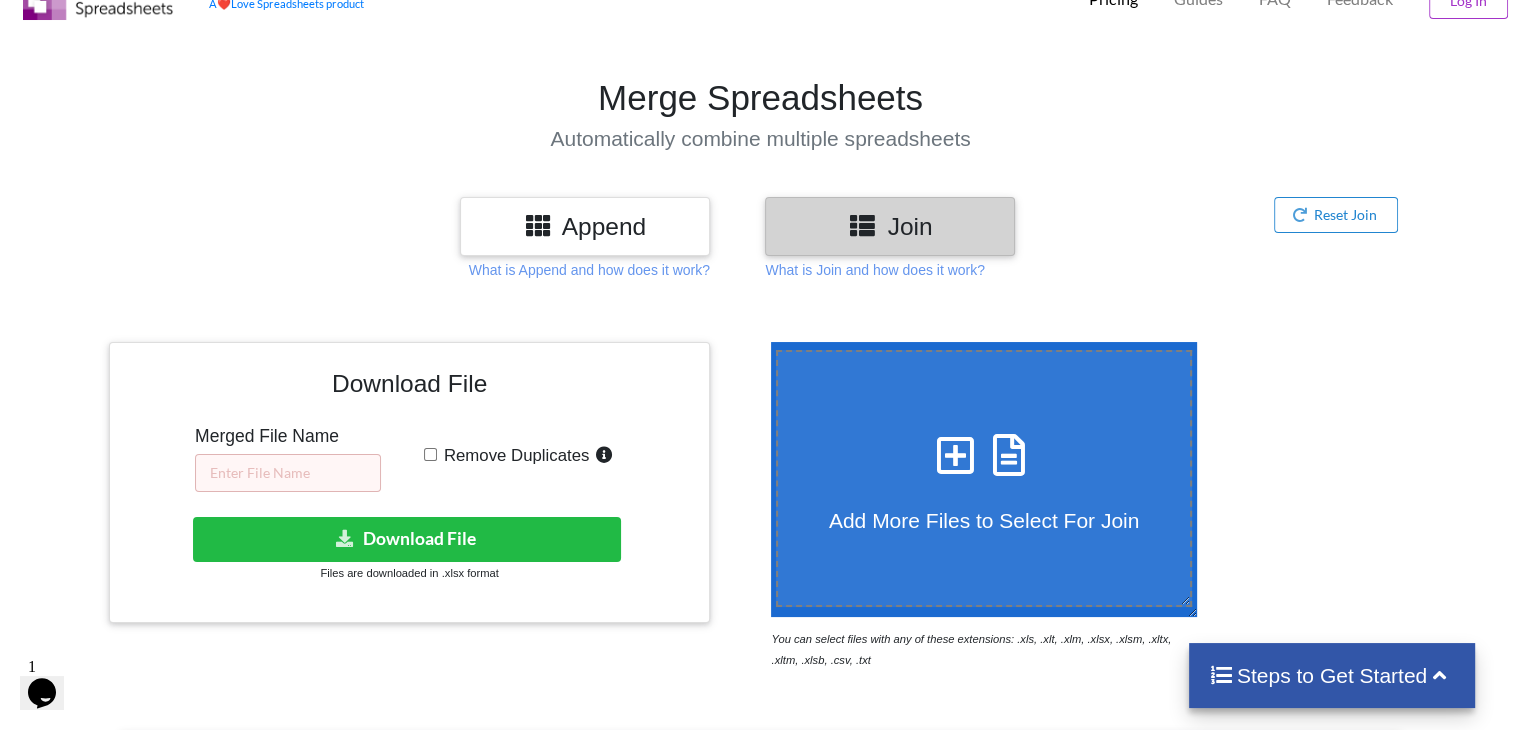 scroll, scrollTop: 0, scrollLeft: 0, axis: both 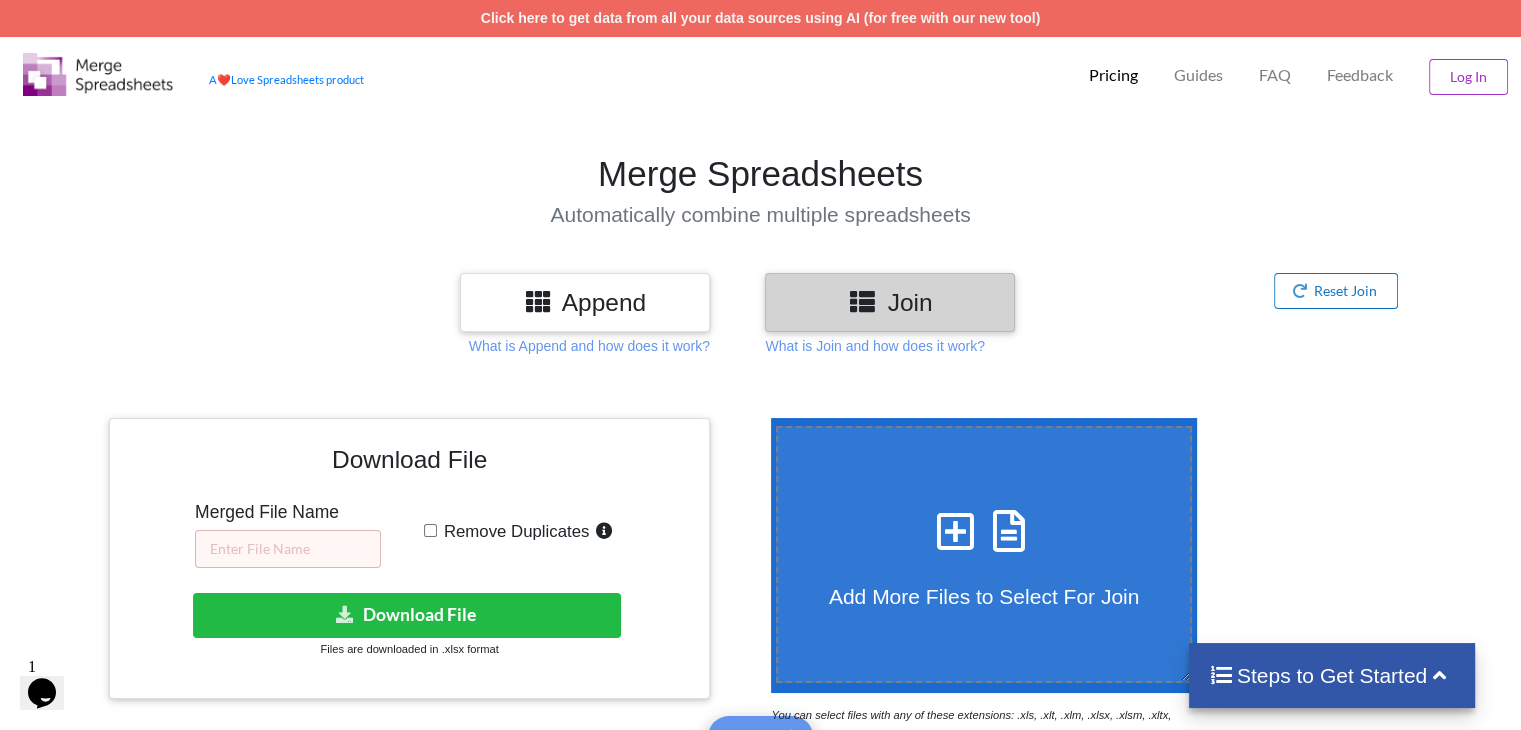 click on "Reset Join" at bounding box center [1336, 291] 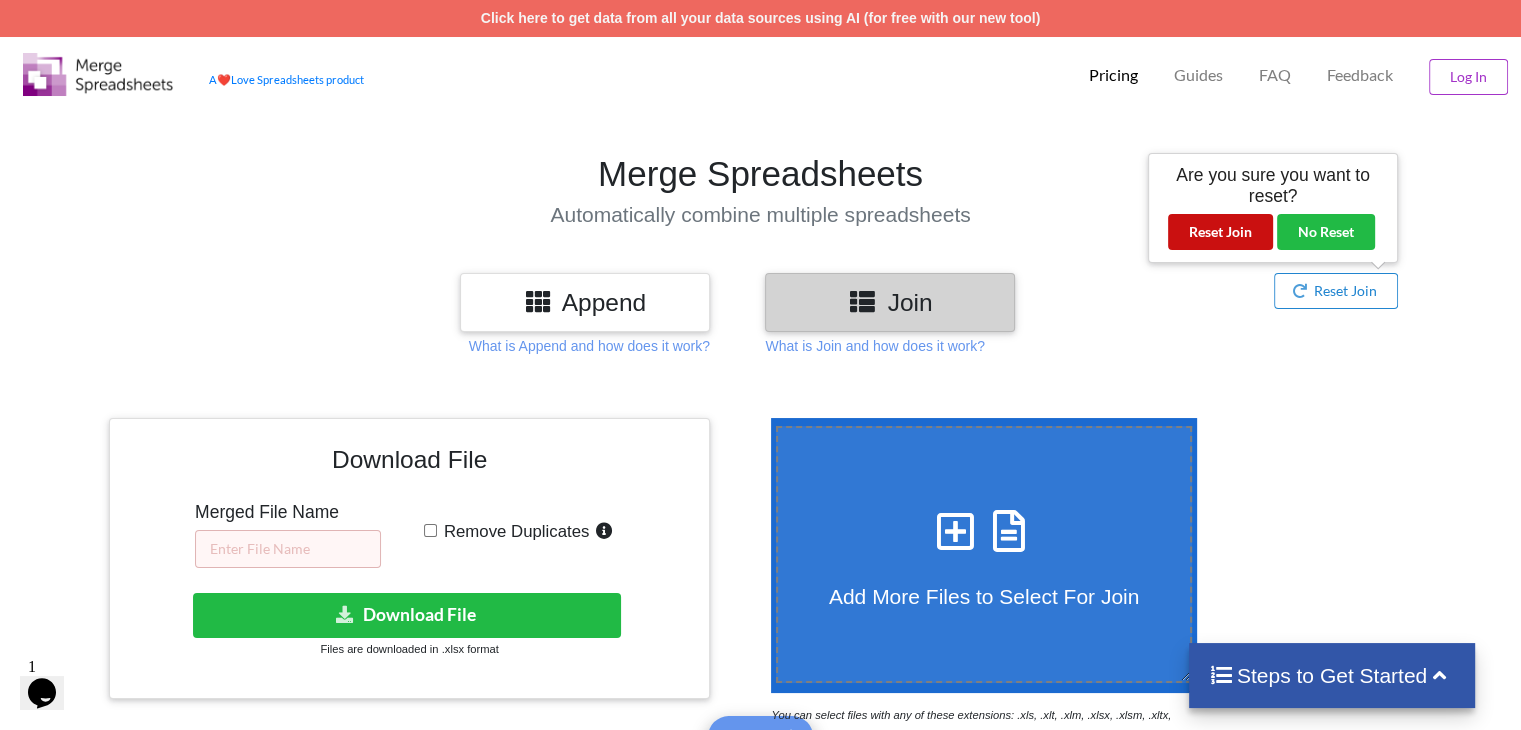 click on "Reset Join" at bounding box center [1220, 232] 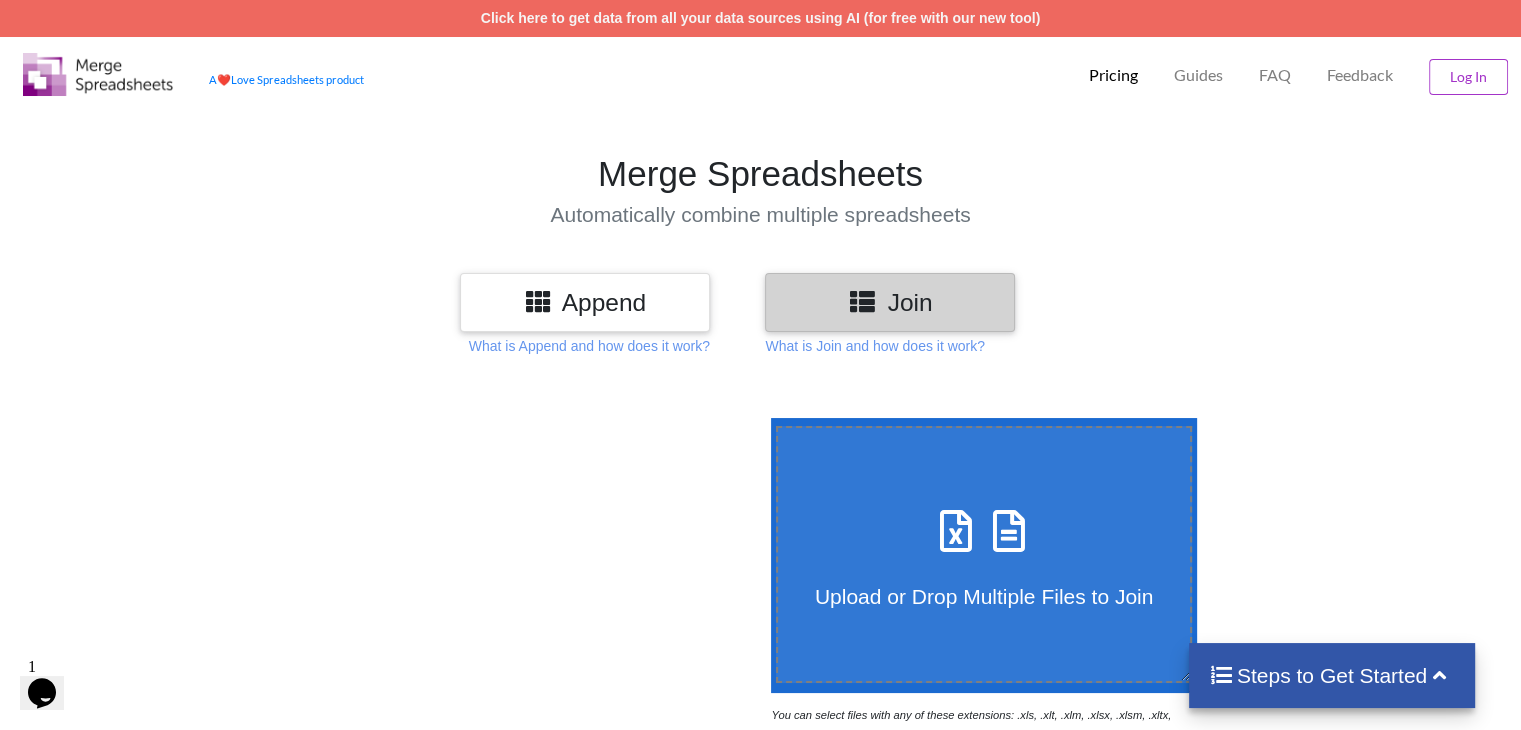 click on "Upload or Drop Multiple Files to Join" at bounding box center [984, 554] 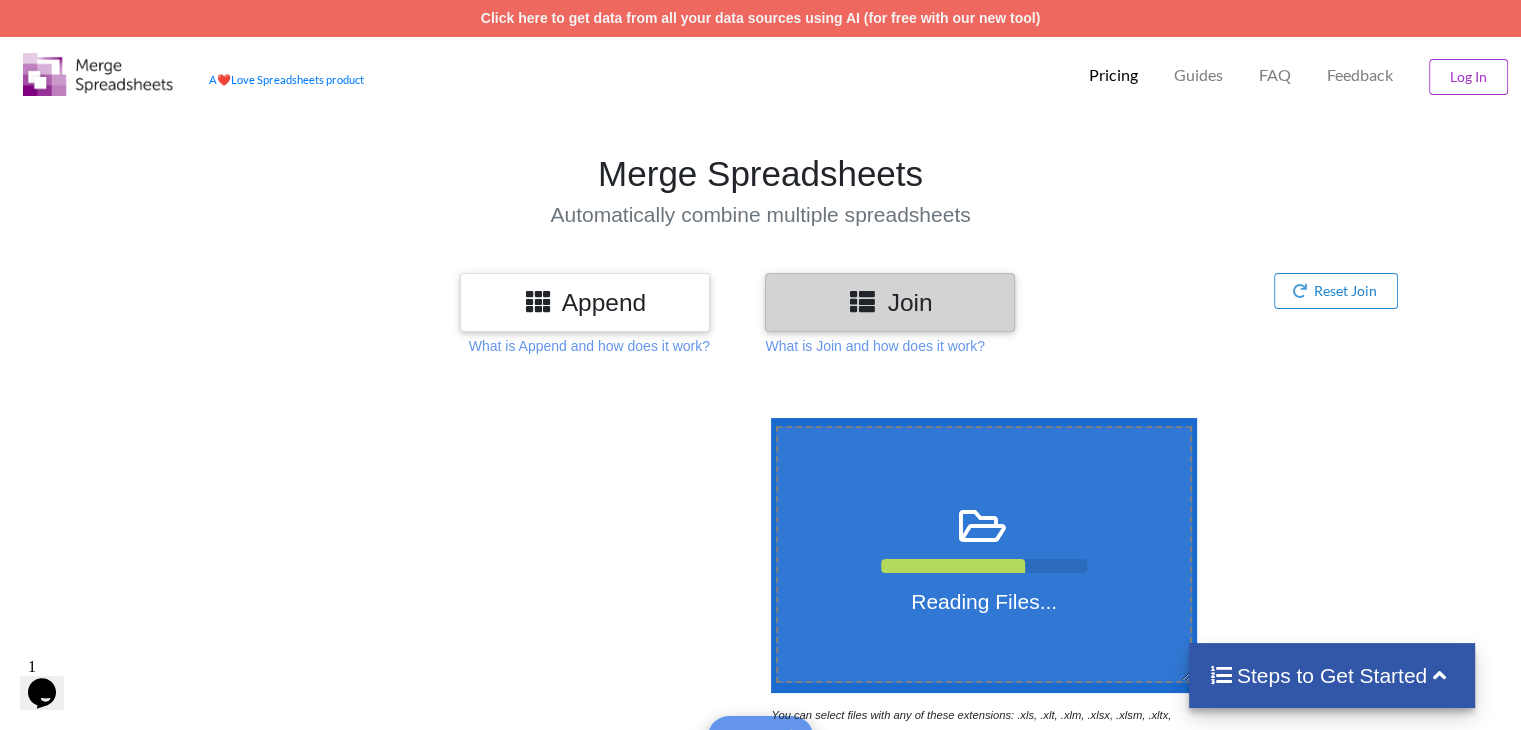 scroll, scrollTop: 129, scrollLeft: 0, axis: vertical 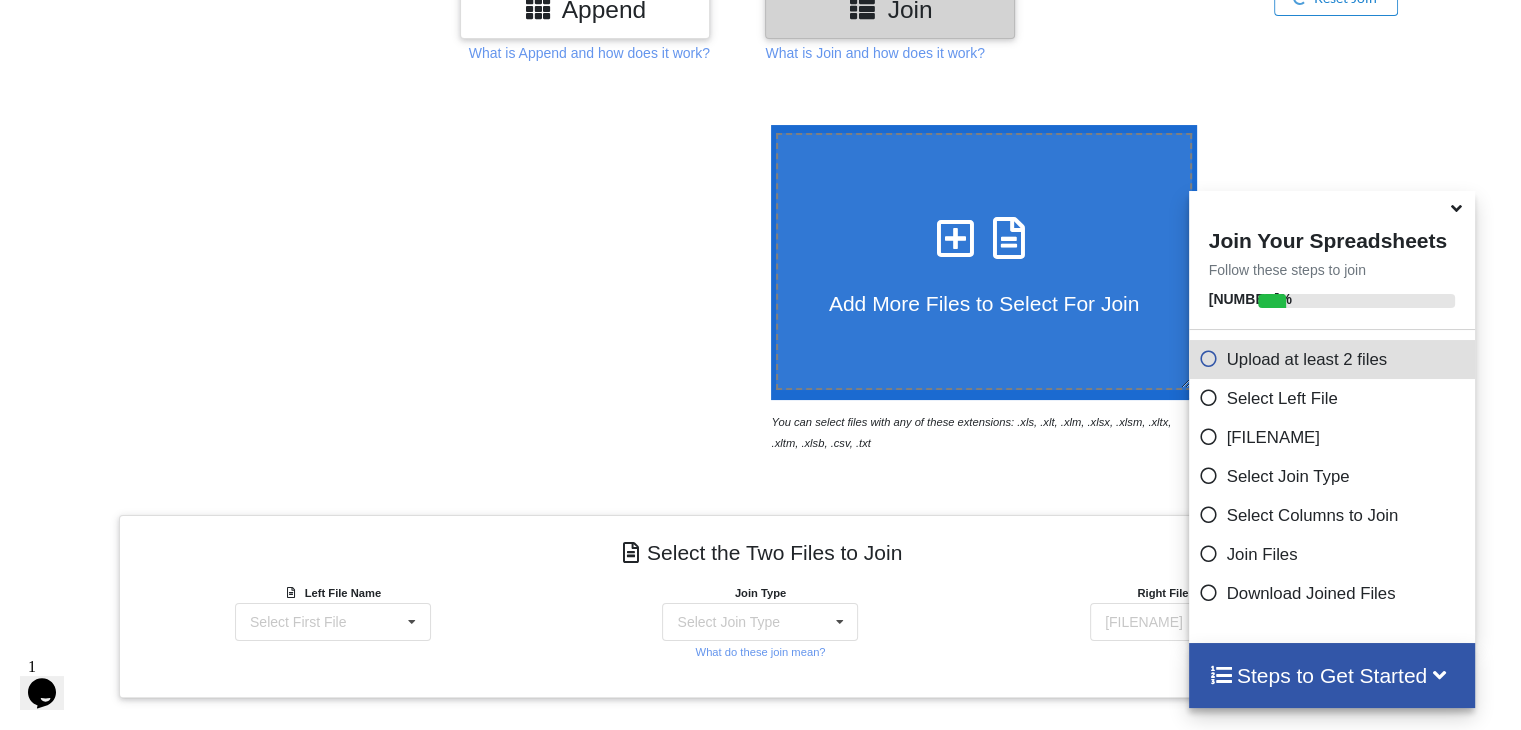 click on "Add More Files to Select For Join" at bounding box center (984, 261) 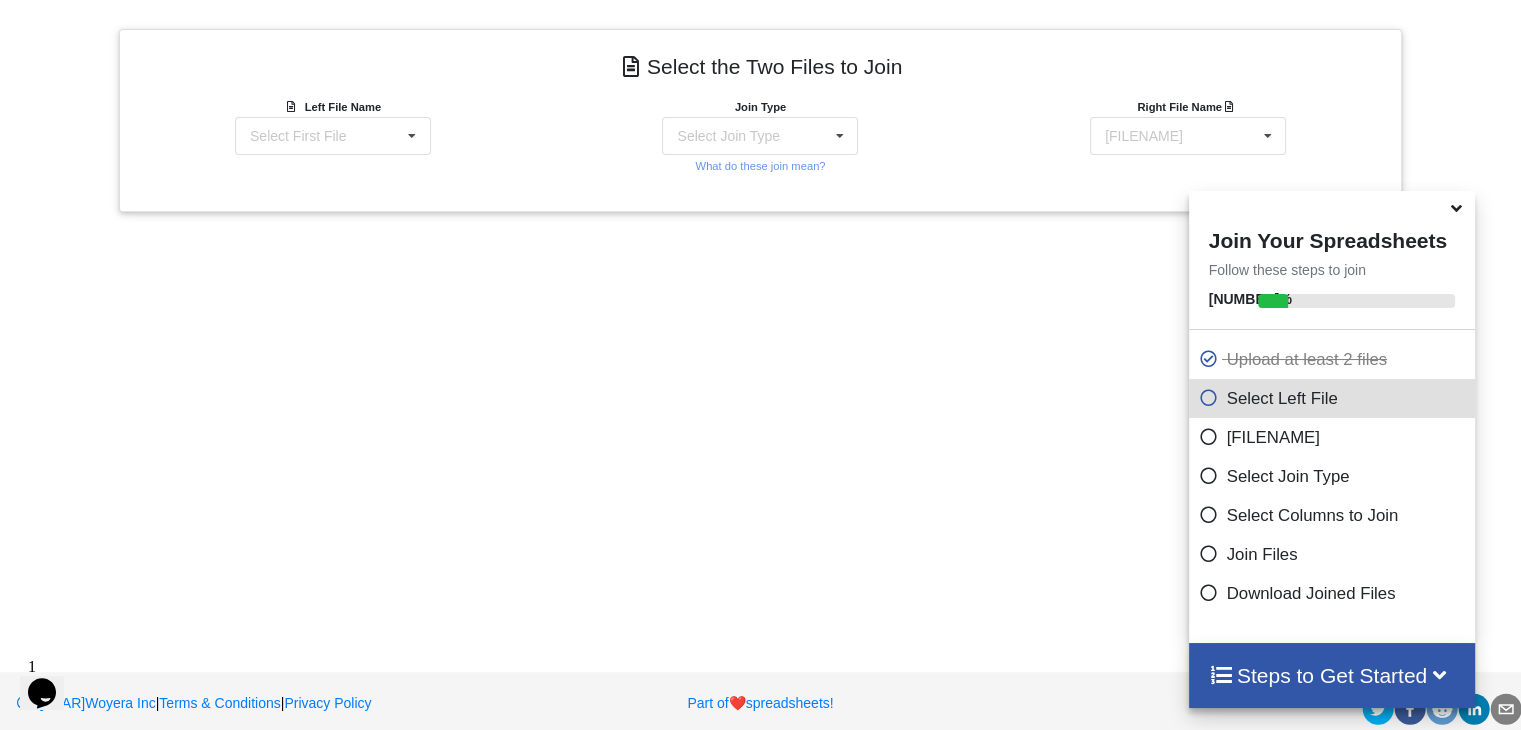 scroll, scrollTop: 793, scrollLeft: 0, axis: vertical 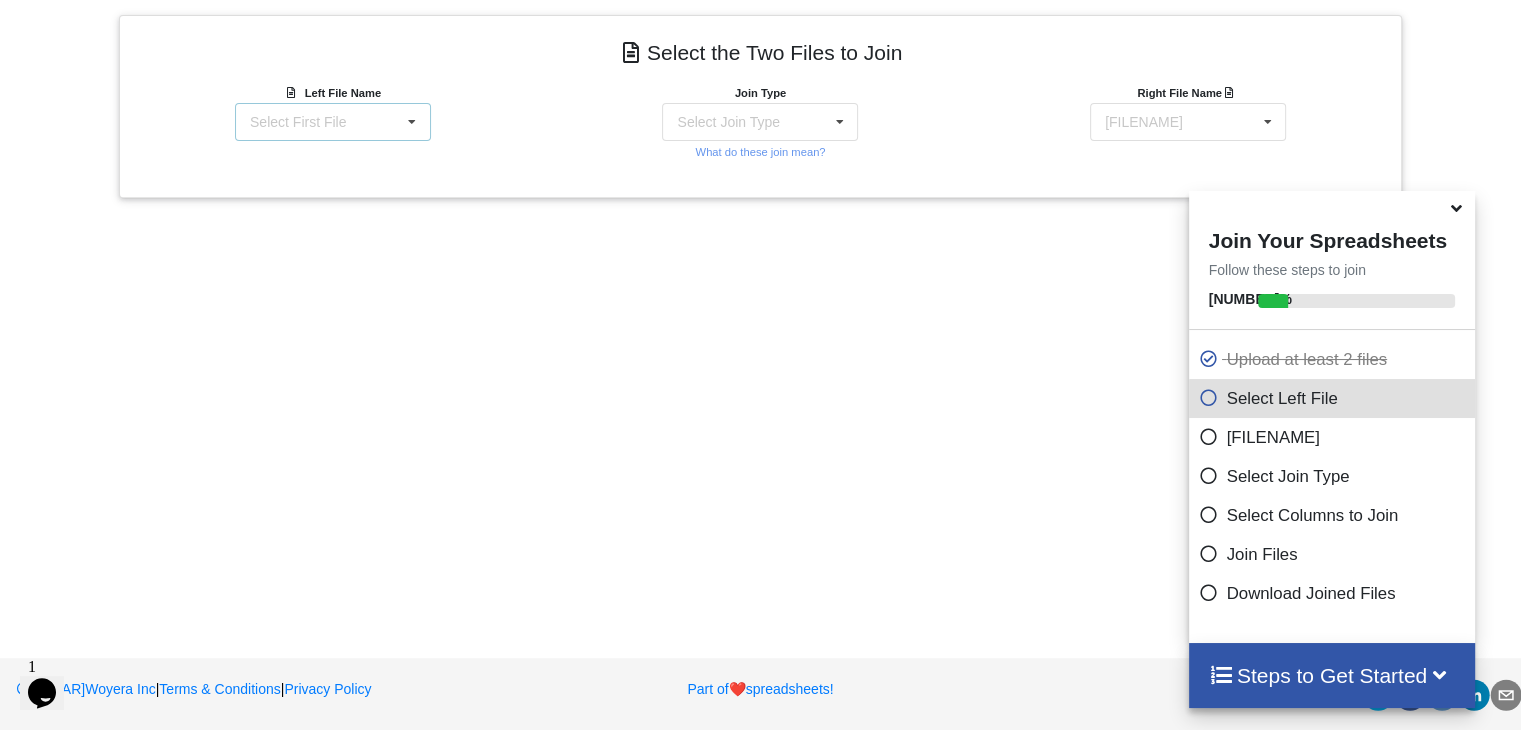 click on "Select First File [FILENAME] : [PRODUCT] [FILENAME]" at bounding box center (333, 122) 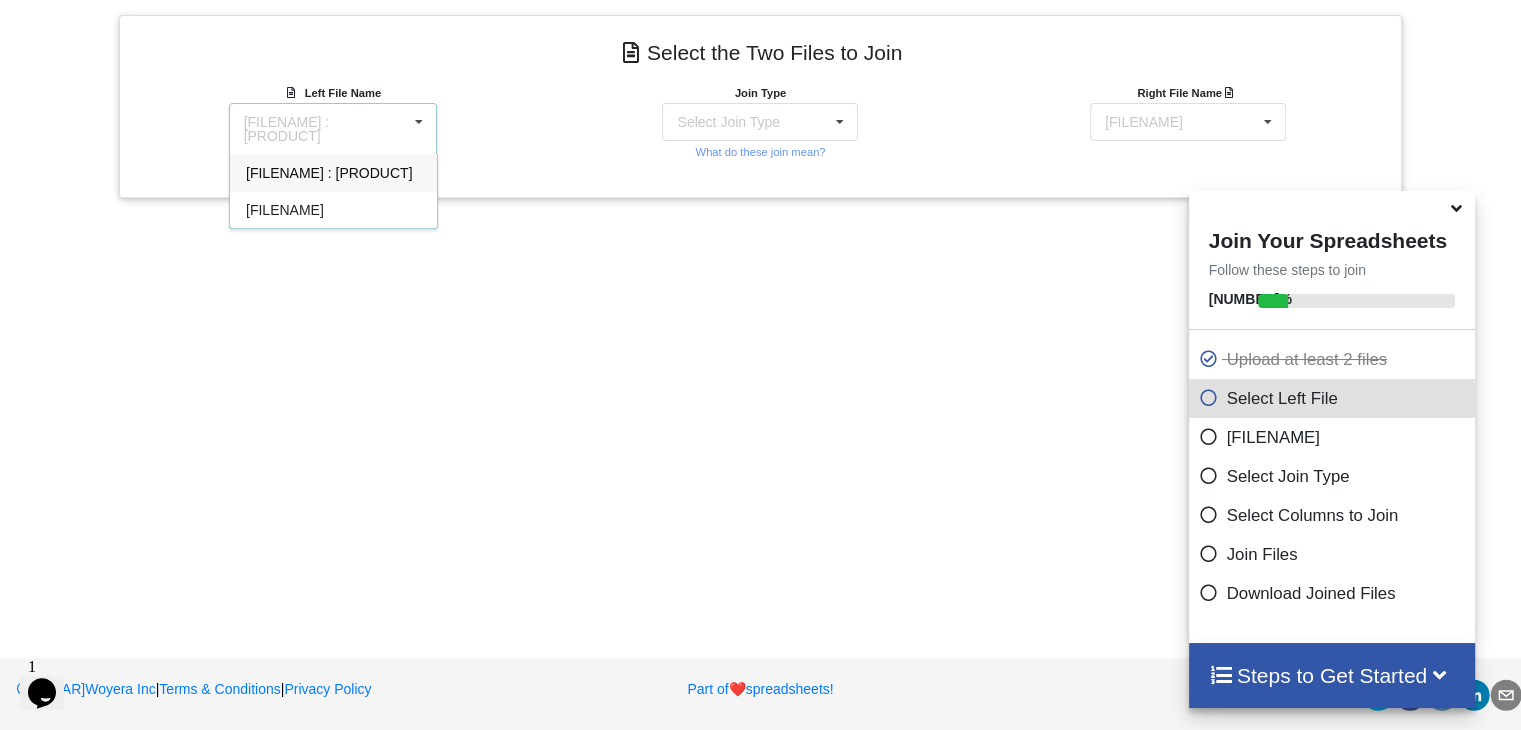 click on "[FILENAME] : [PRODUCT]" at bounding box center [329, 173] 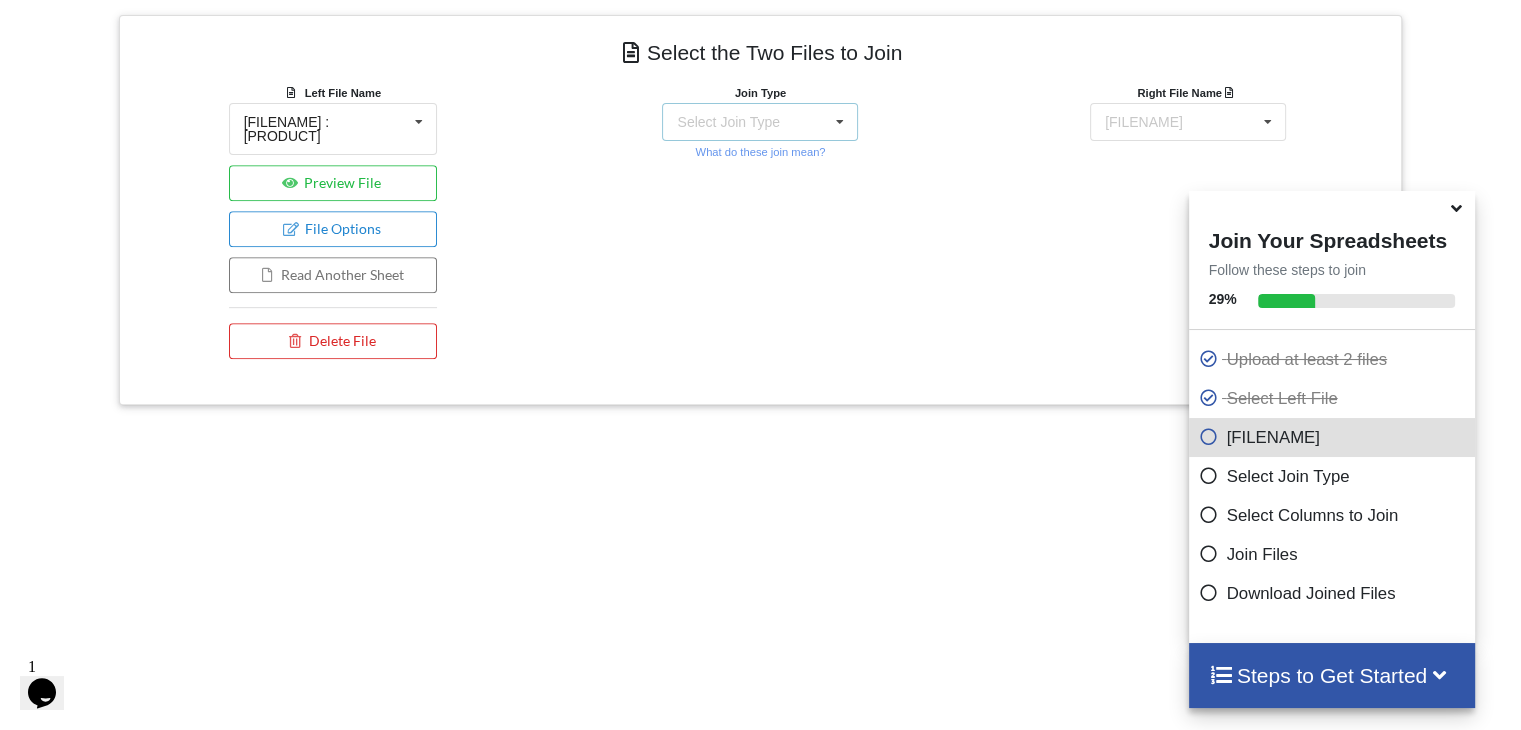 click on "Select Join Type   INNER JOIN   LEFT JOIN   RIGHT JOIN   FULL JOIN" at bounding box center (760, 122) 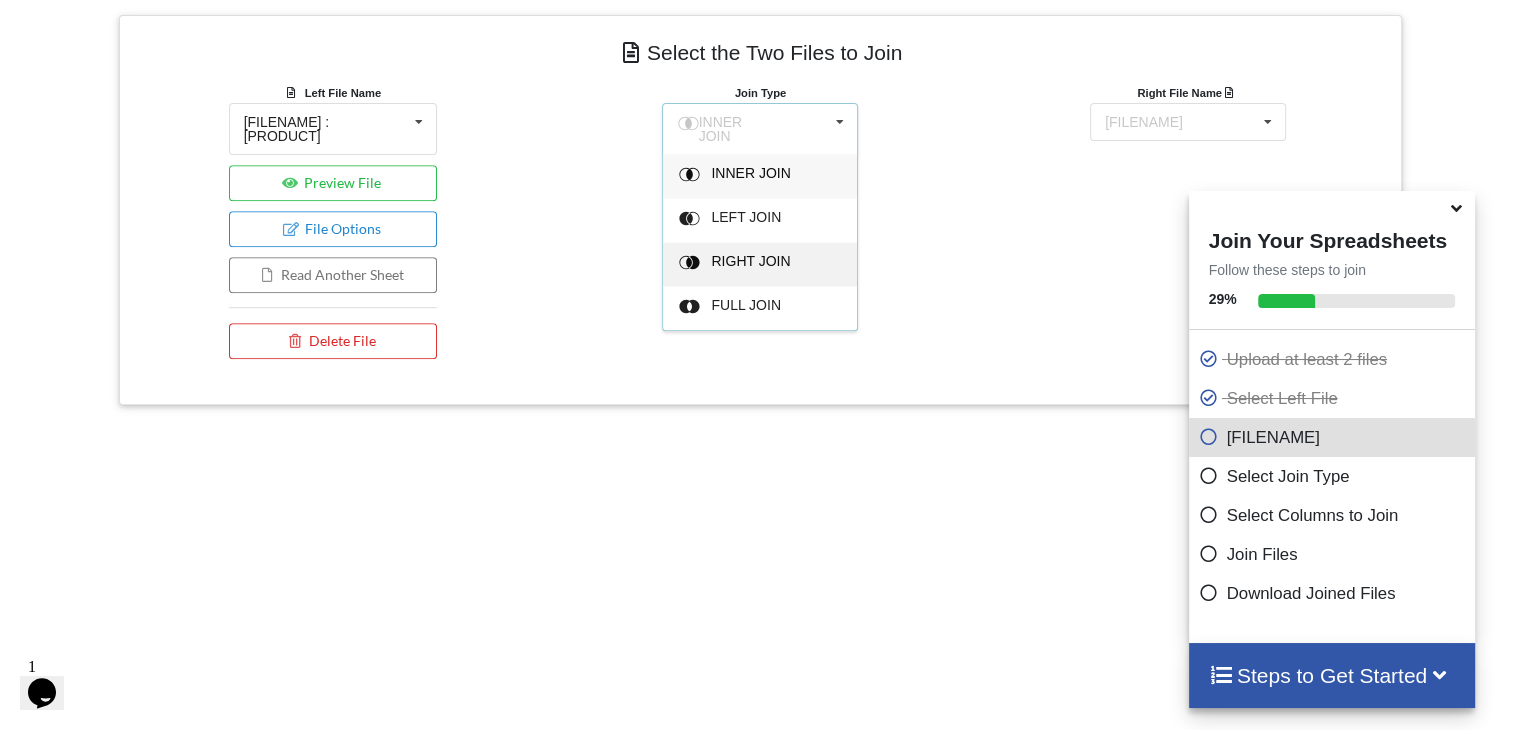 click on "RIGHT JOIN" at bounding box center [773, 176] 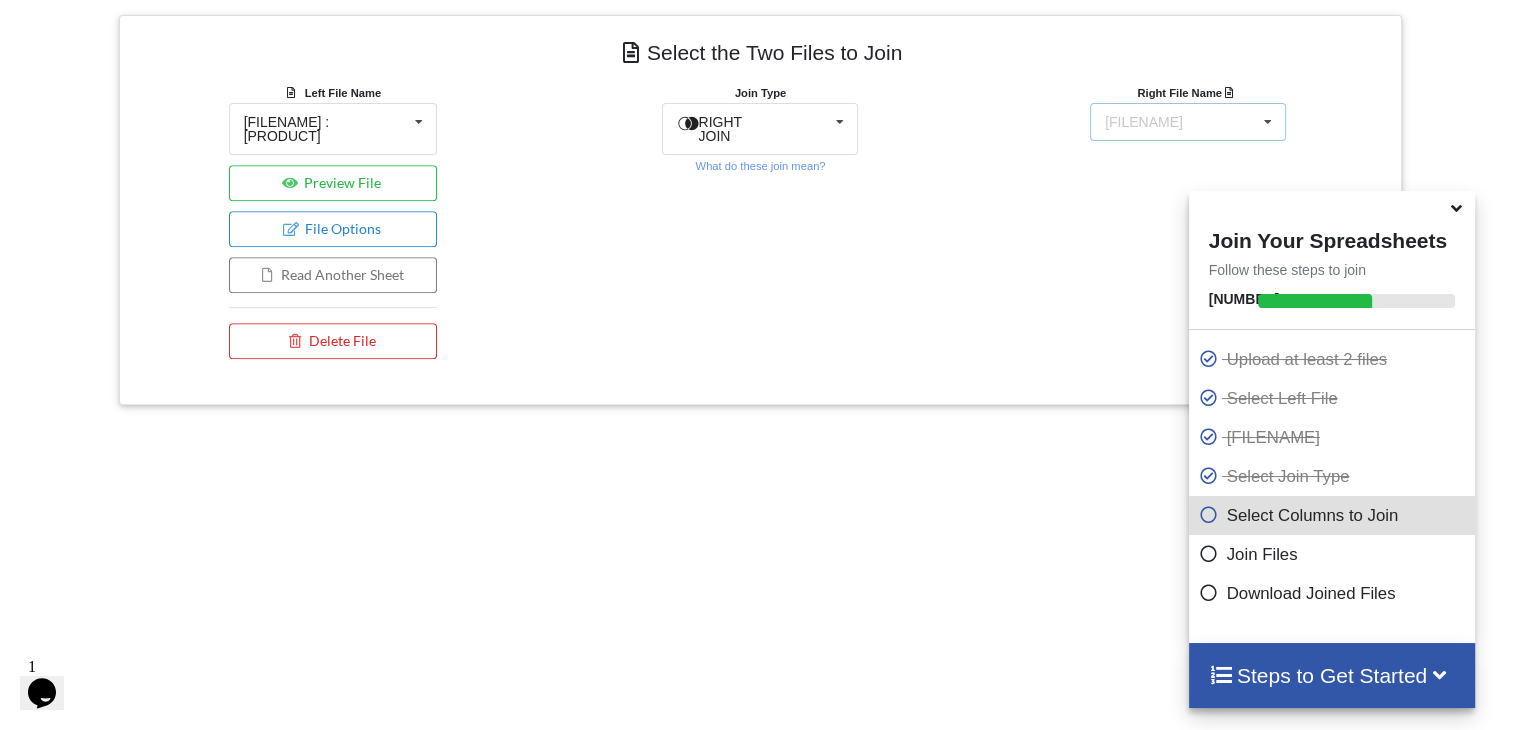 click on "[FILENAME]" at bounding box center (1144, 122) 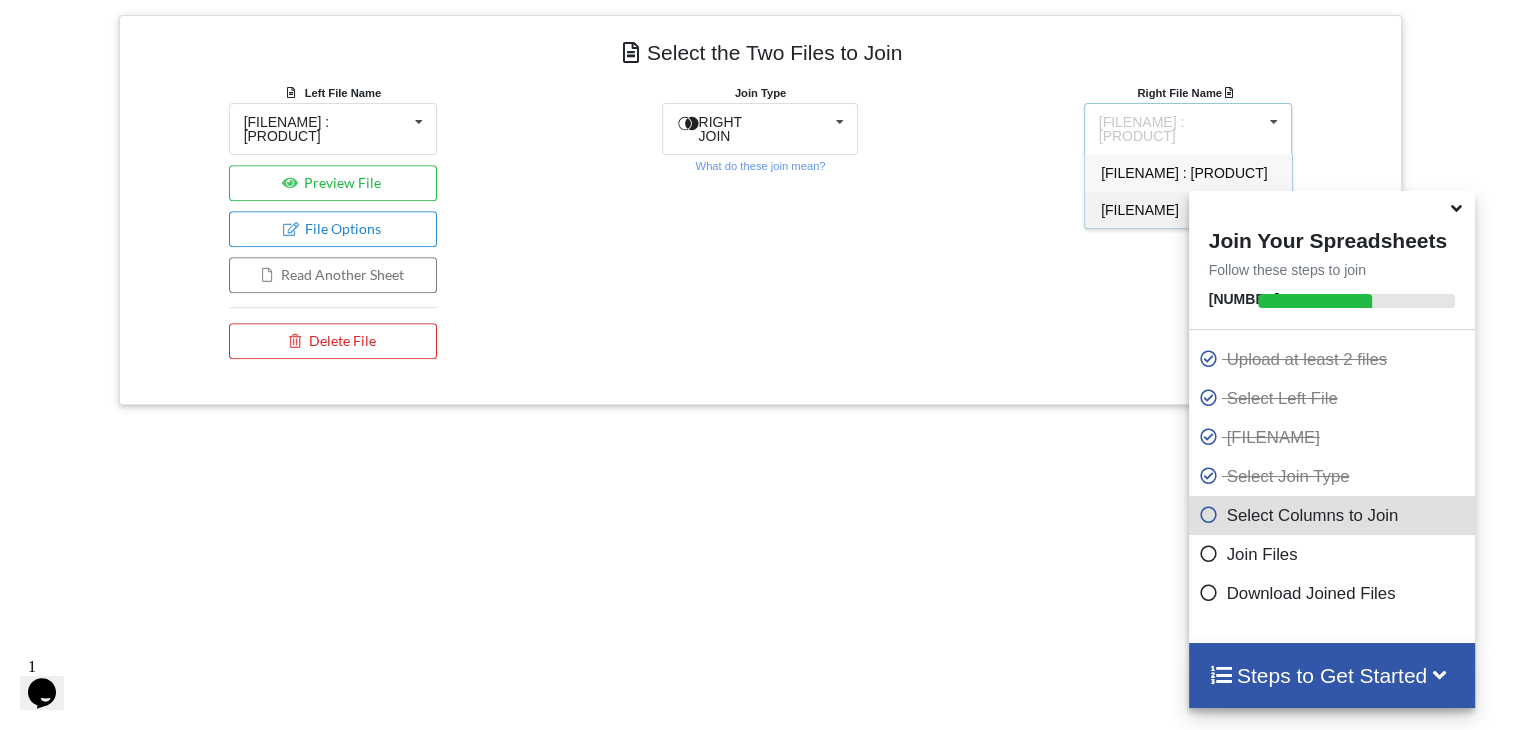click on "[FILENAME]" at bounding box center (1140, 210) 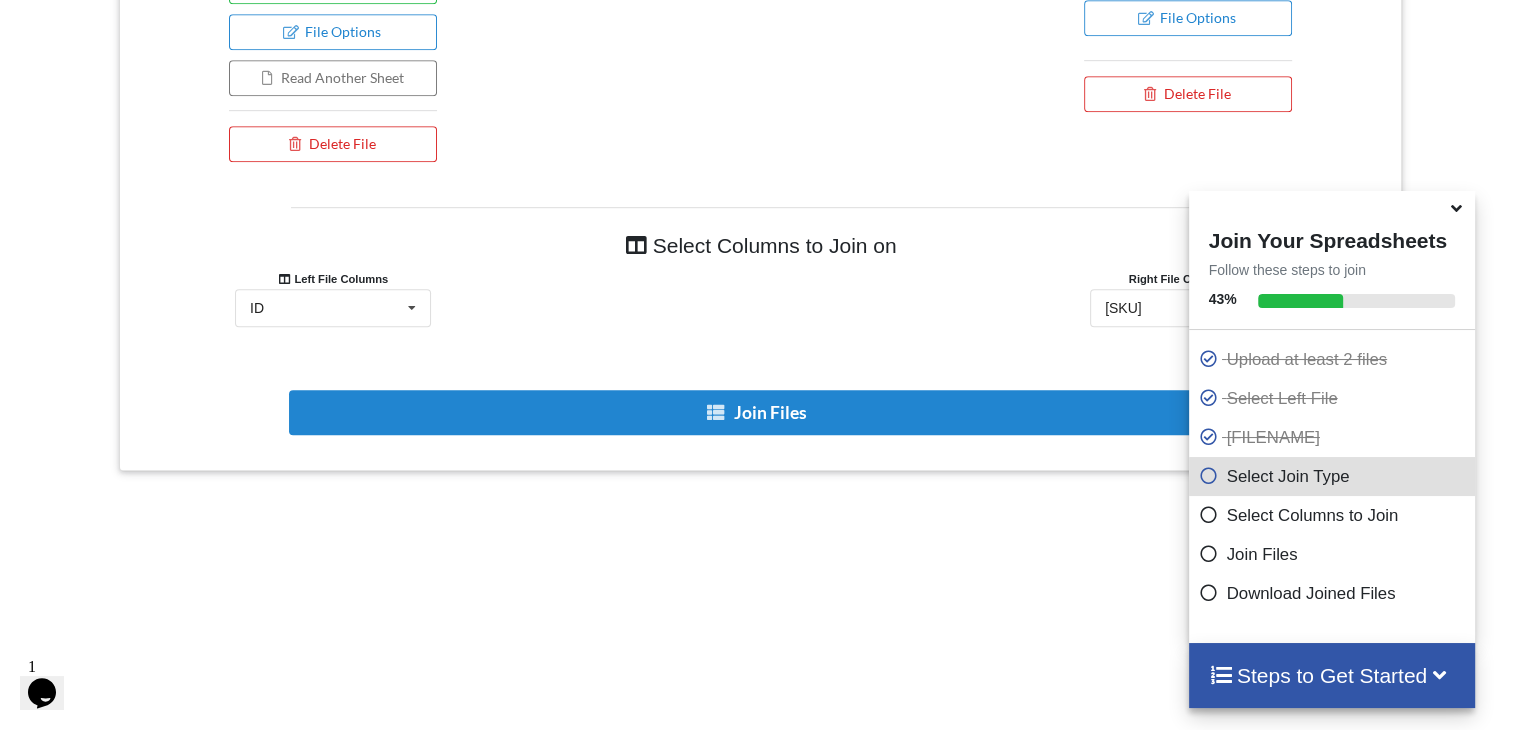 scroll, scrollTop: 1035, scrollLeft: 0, axis: vertical 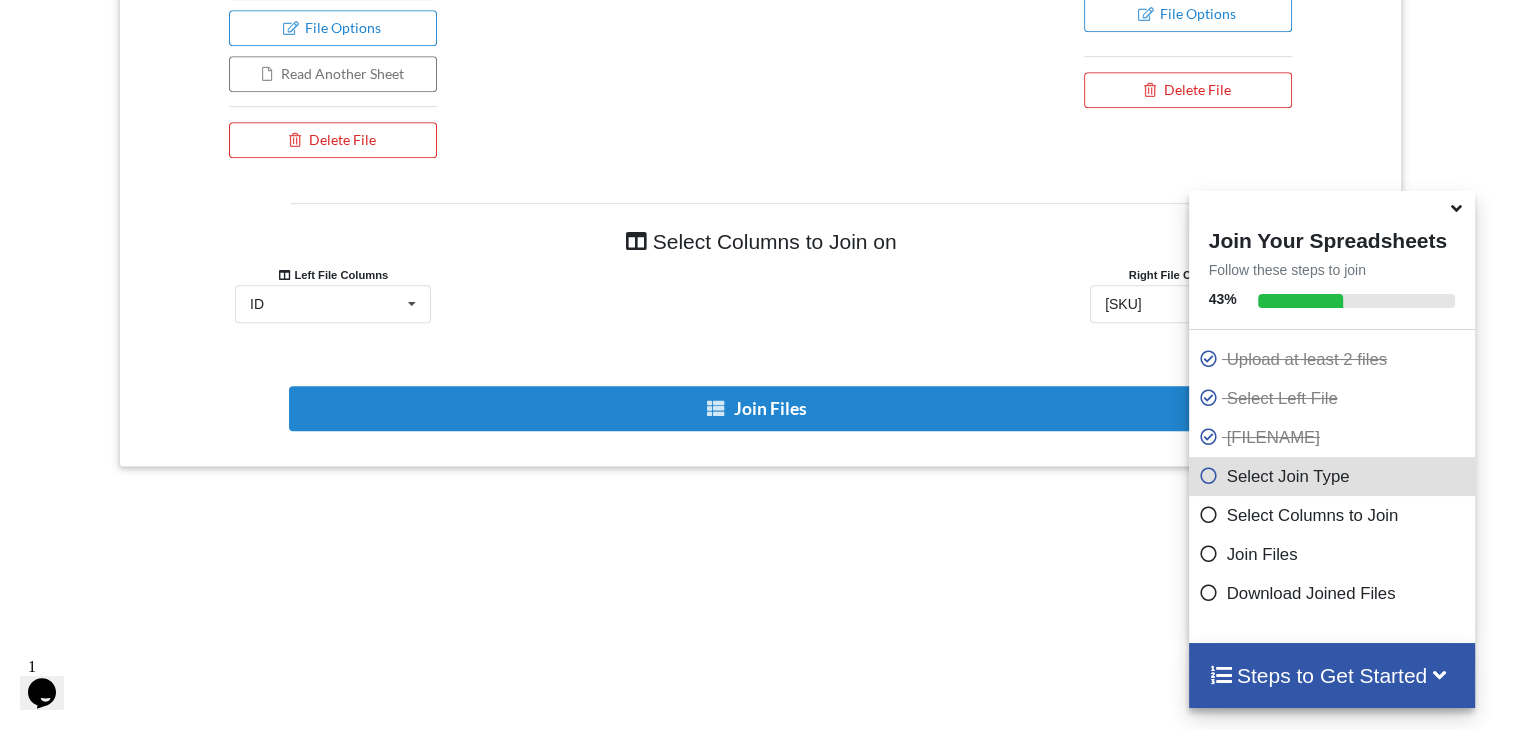 click at bounding box center [1456, 205] 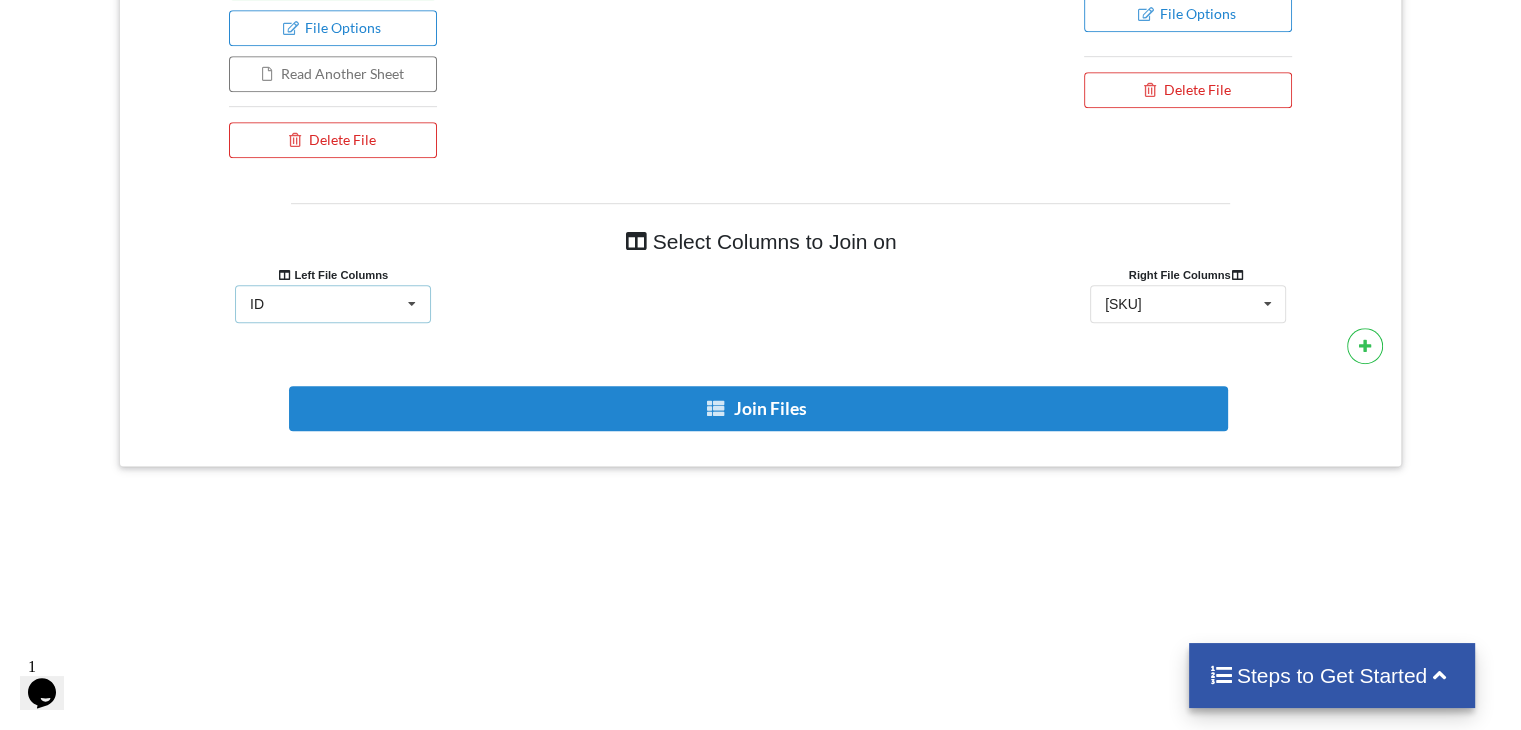 click at bounding box center [412, 304] 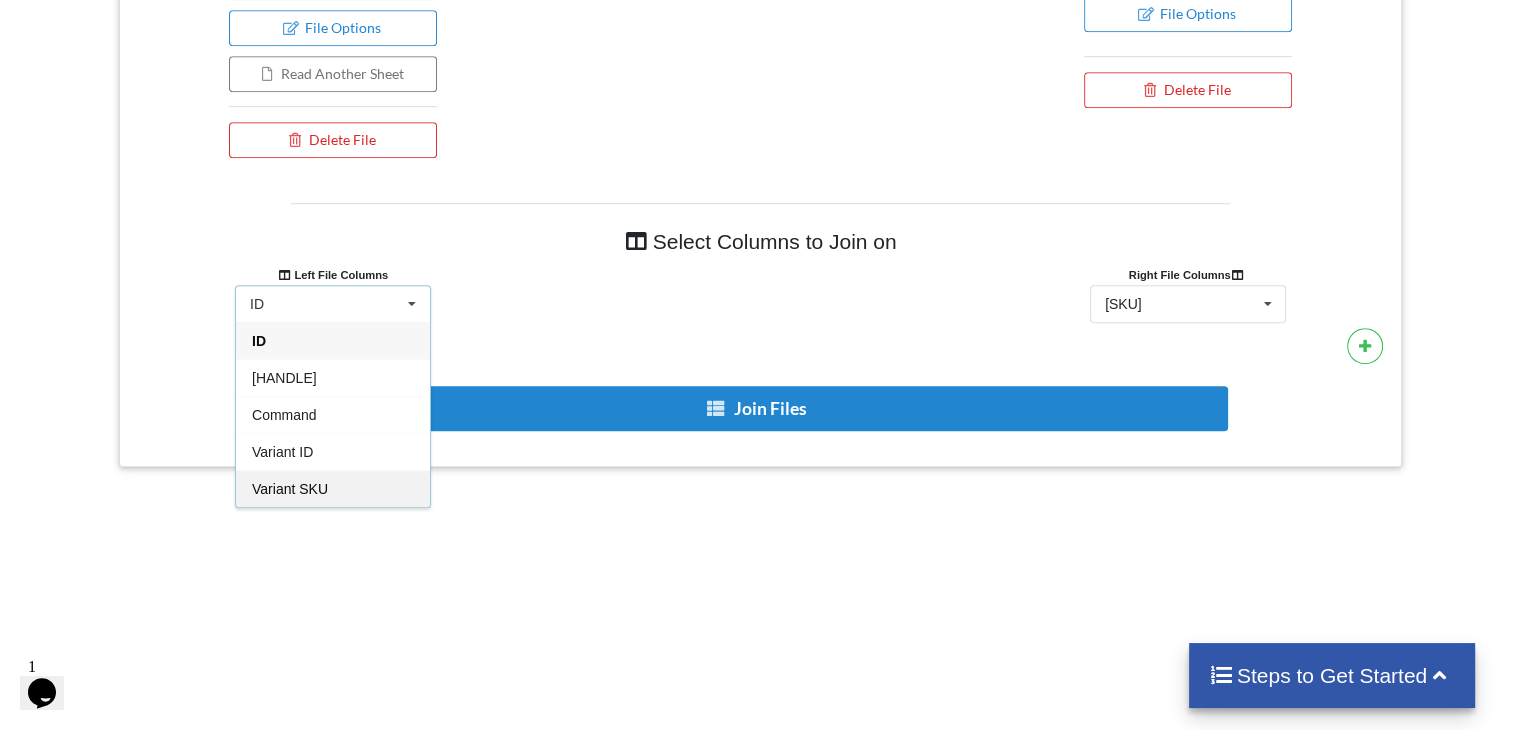 click on "Variant SKU" at bounding box center (333, 488) 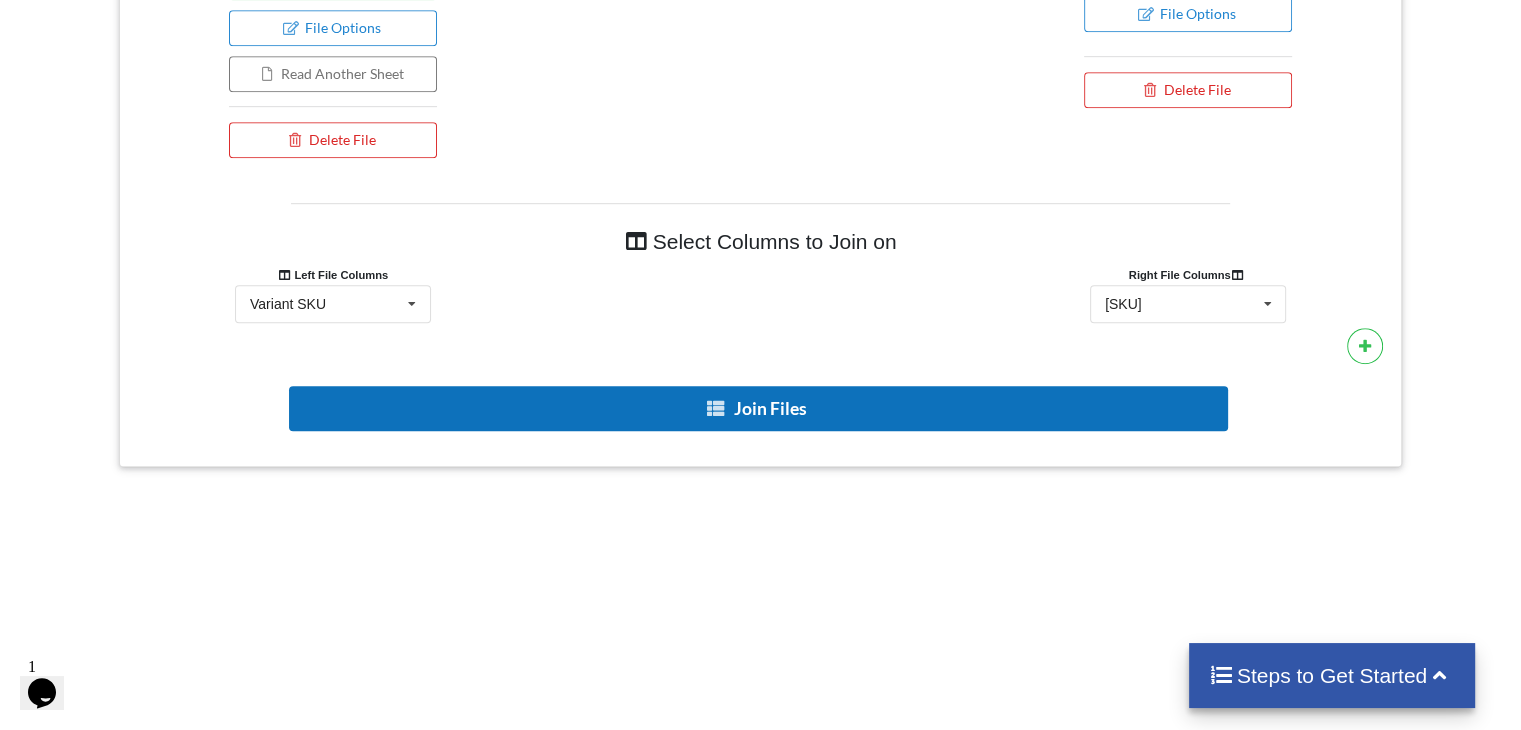 click on "Join Files" at bounding box center [758, 408] 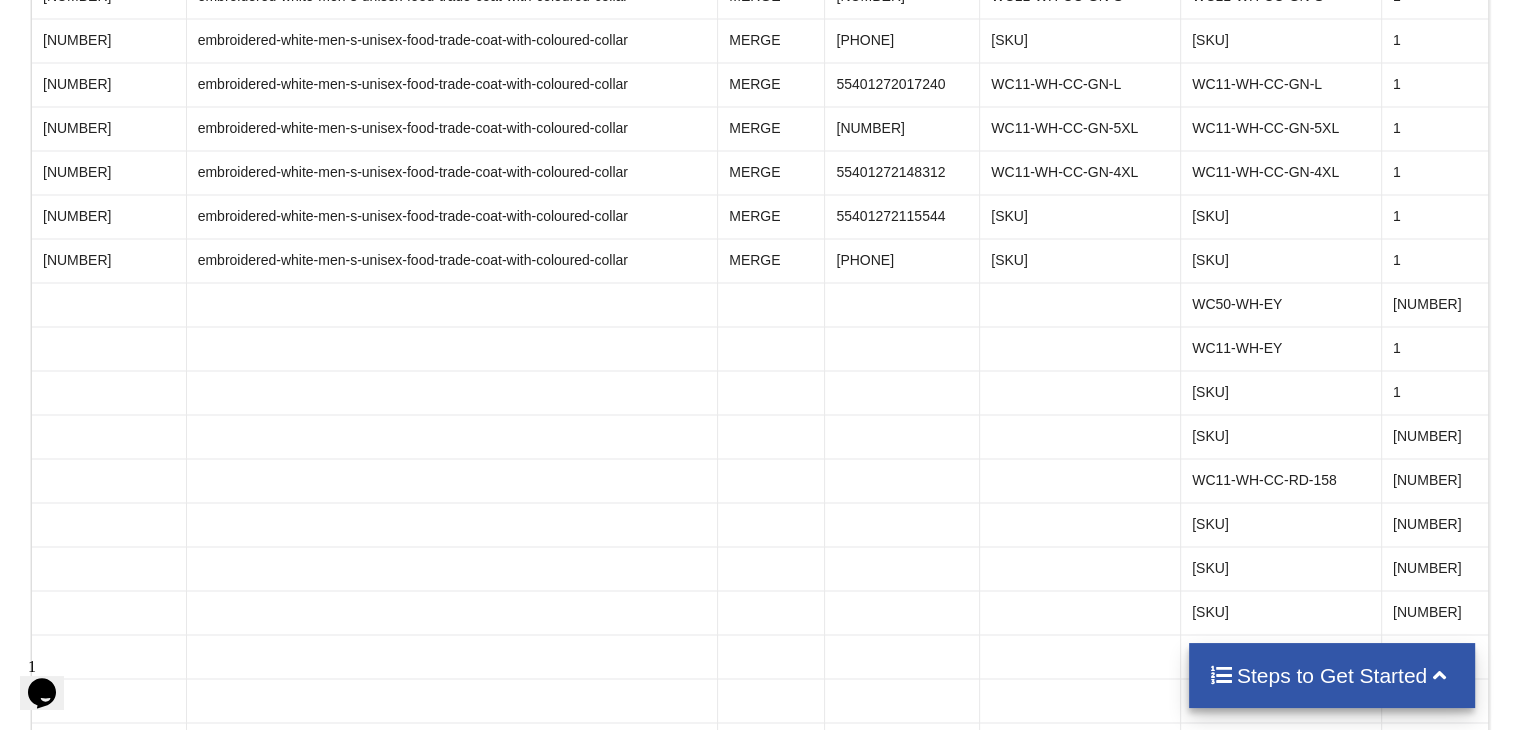 scroll, scrollTop: 10334, scrollLeft: 0, axis: vertical 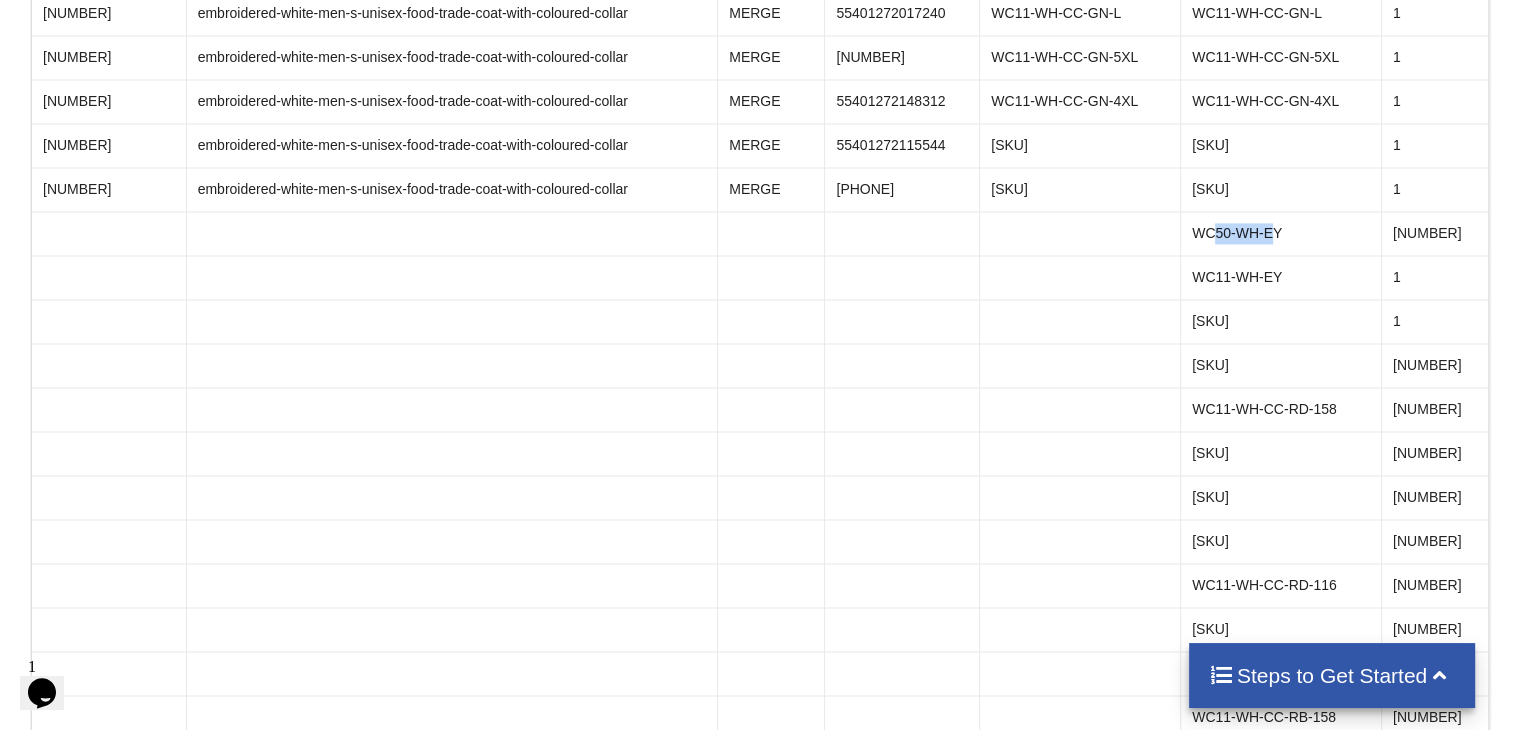 drag, startPoint x: 1316, startPoint y: 188, endPoint x: 1258, endPoint y: 201, distance: 59.439045 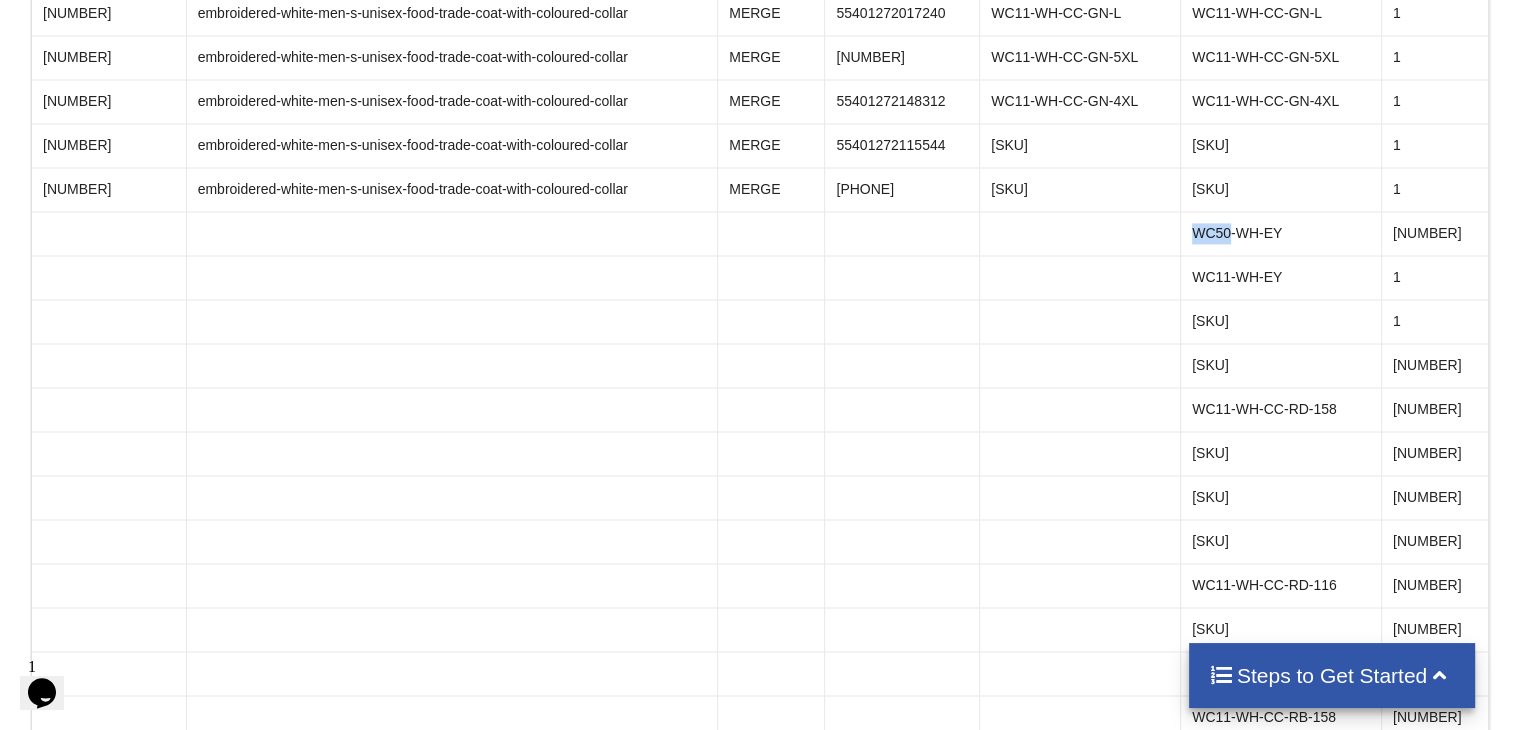 click on "WC50-WH-EY" at bounding box center (1280, 233) 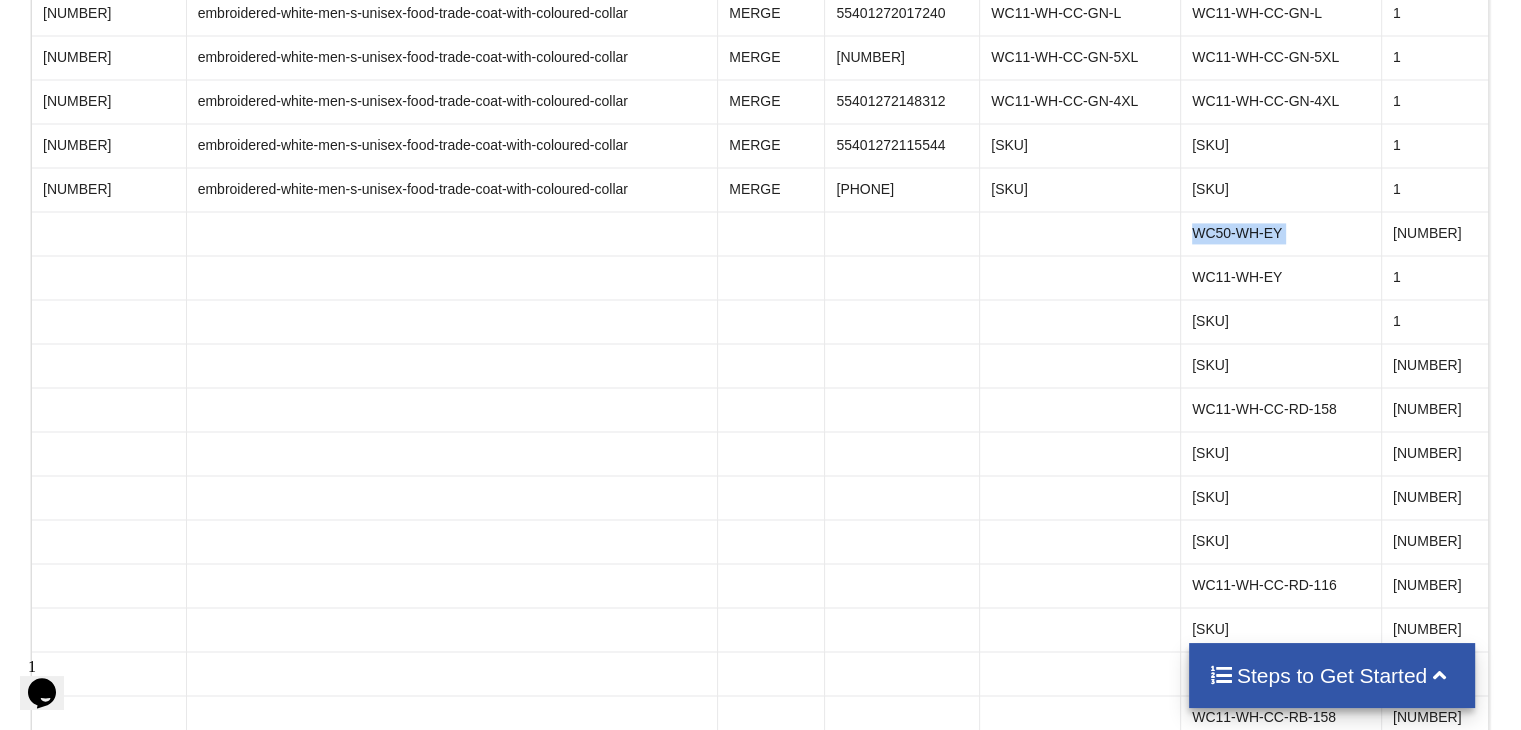 click on "WC50-WH-EY" at bounding box center [1280, 233] 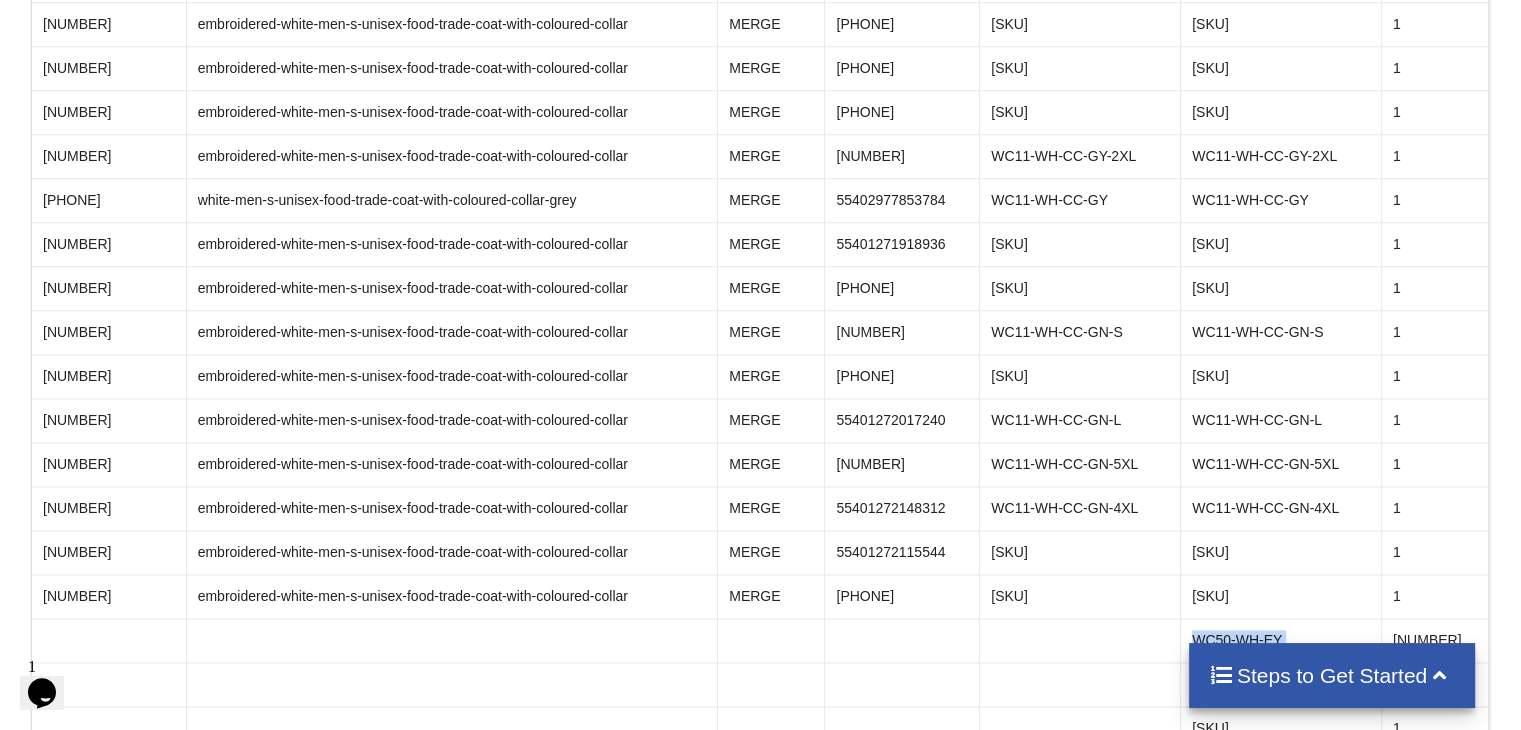 scroll, scrollTop: 9928, scrollLeft: 0, axis: vertical 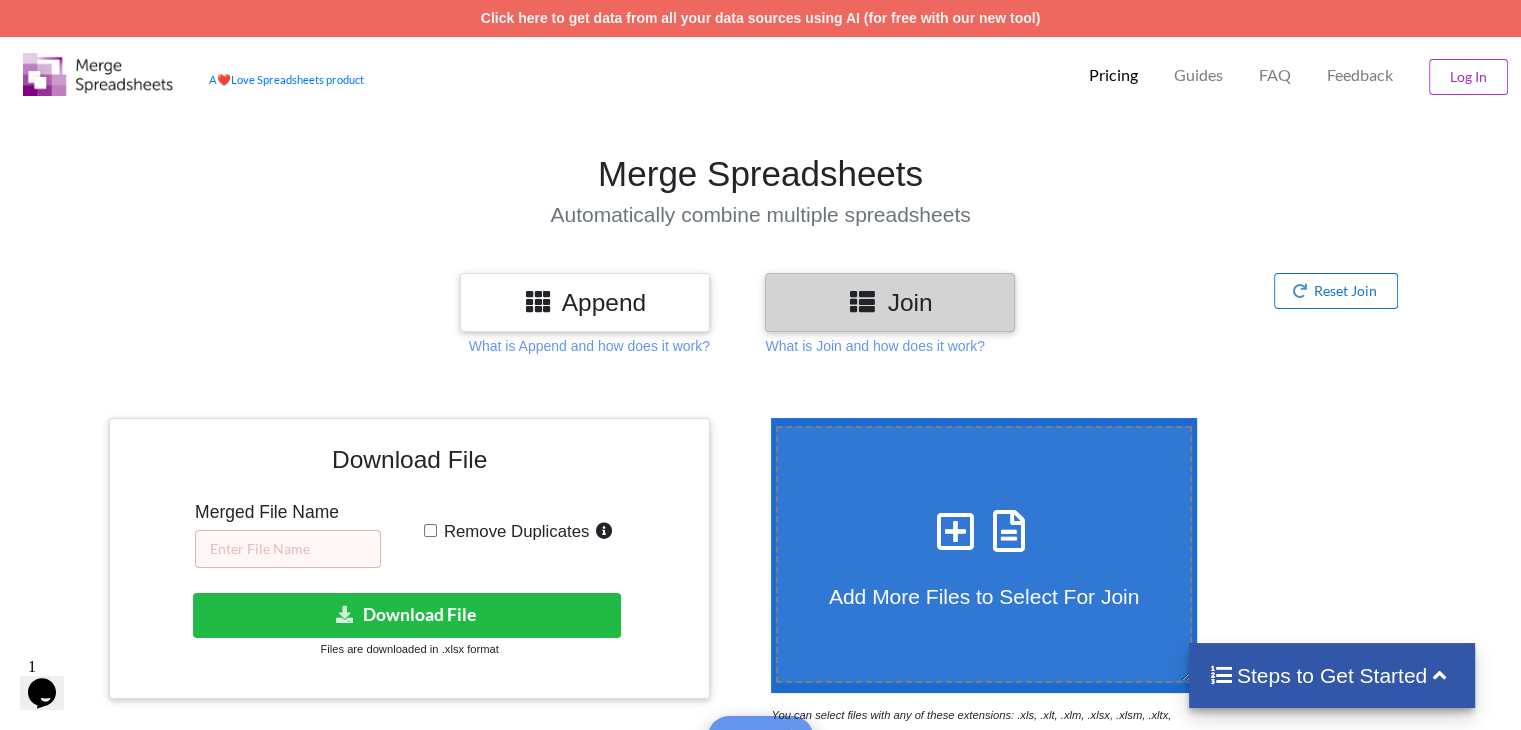 click on "Reset Join" at bounding box center (1336, 291) 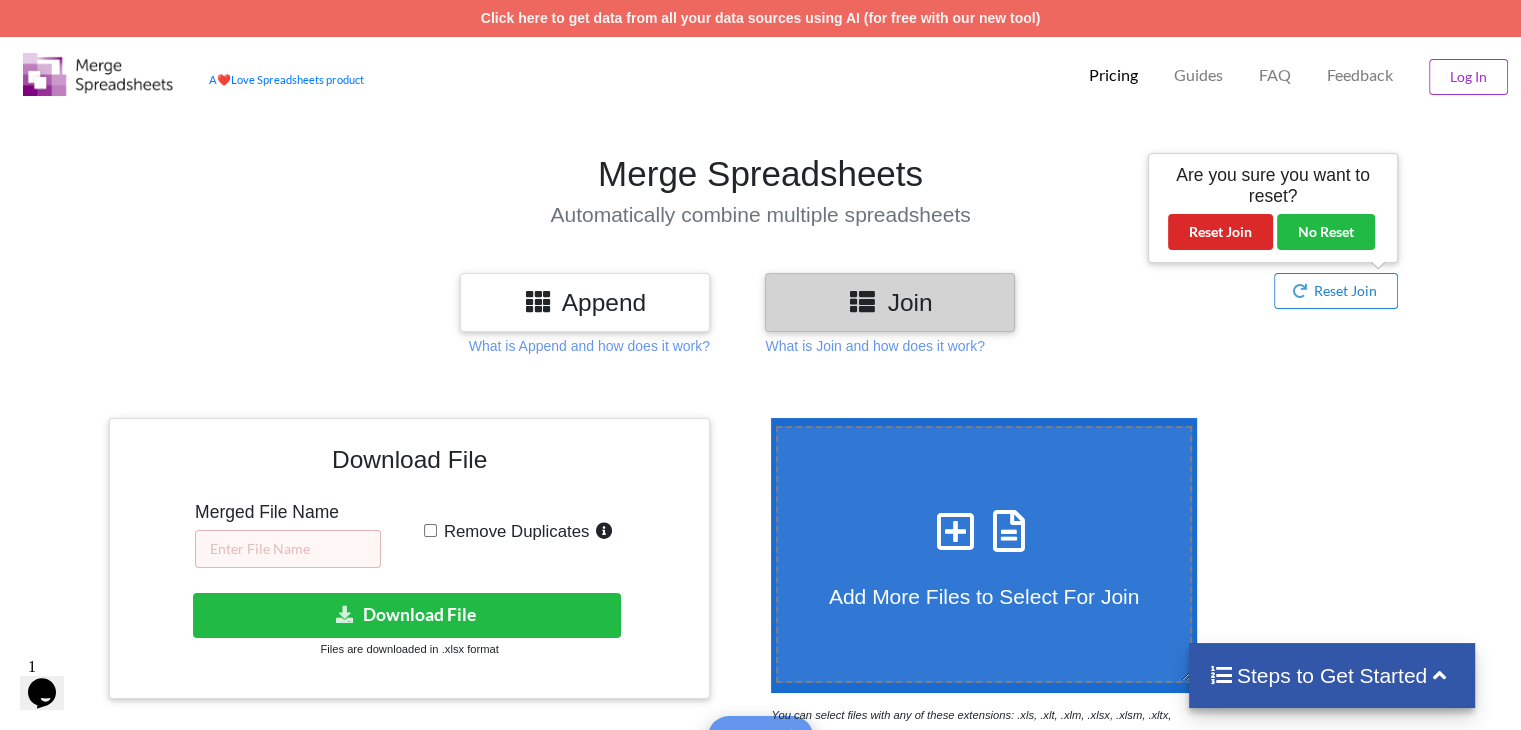 click at bounding box center [1471, 302] 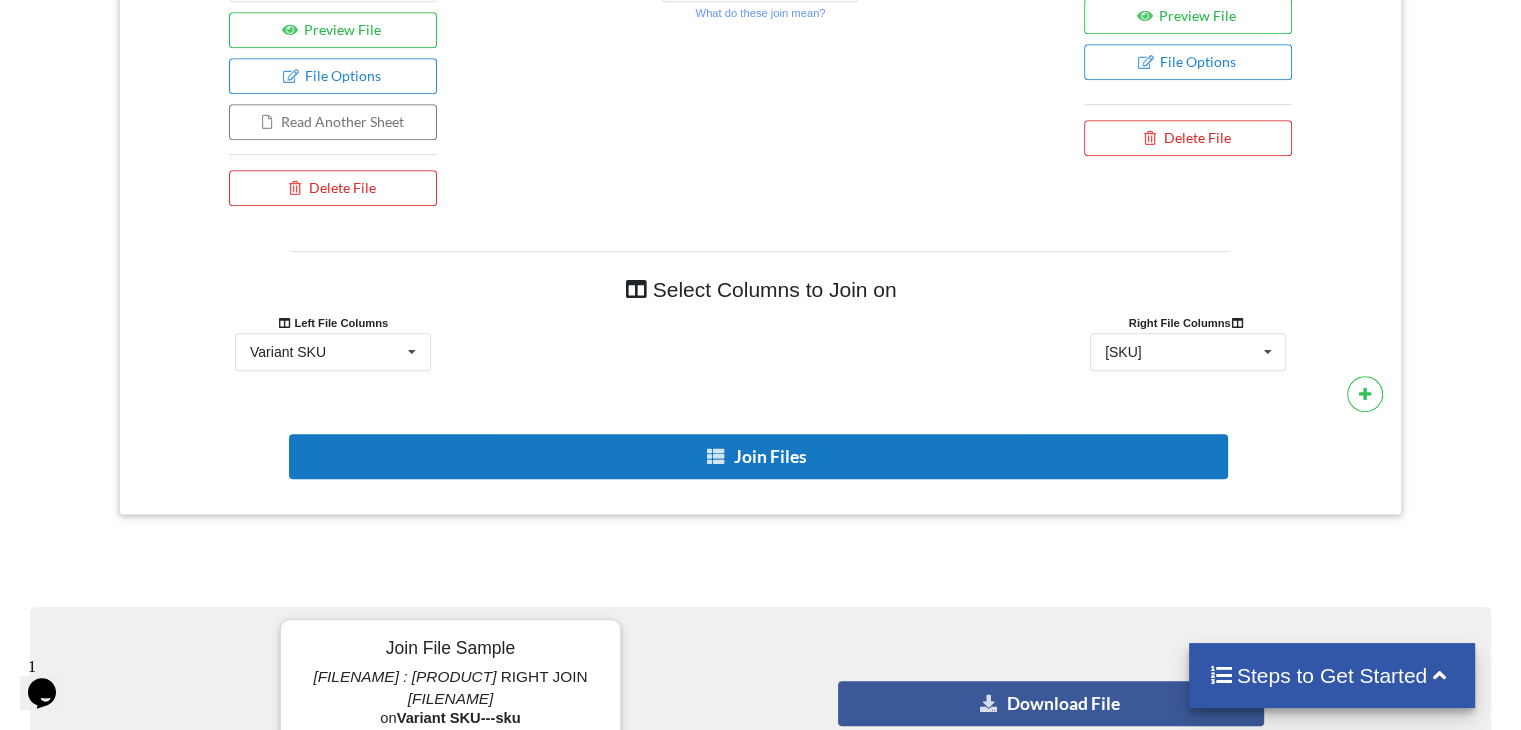 scroll, scrollTop: 1041, scrollLeft: 0, axis: vertical 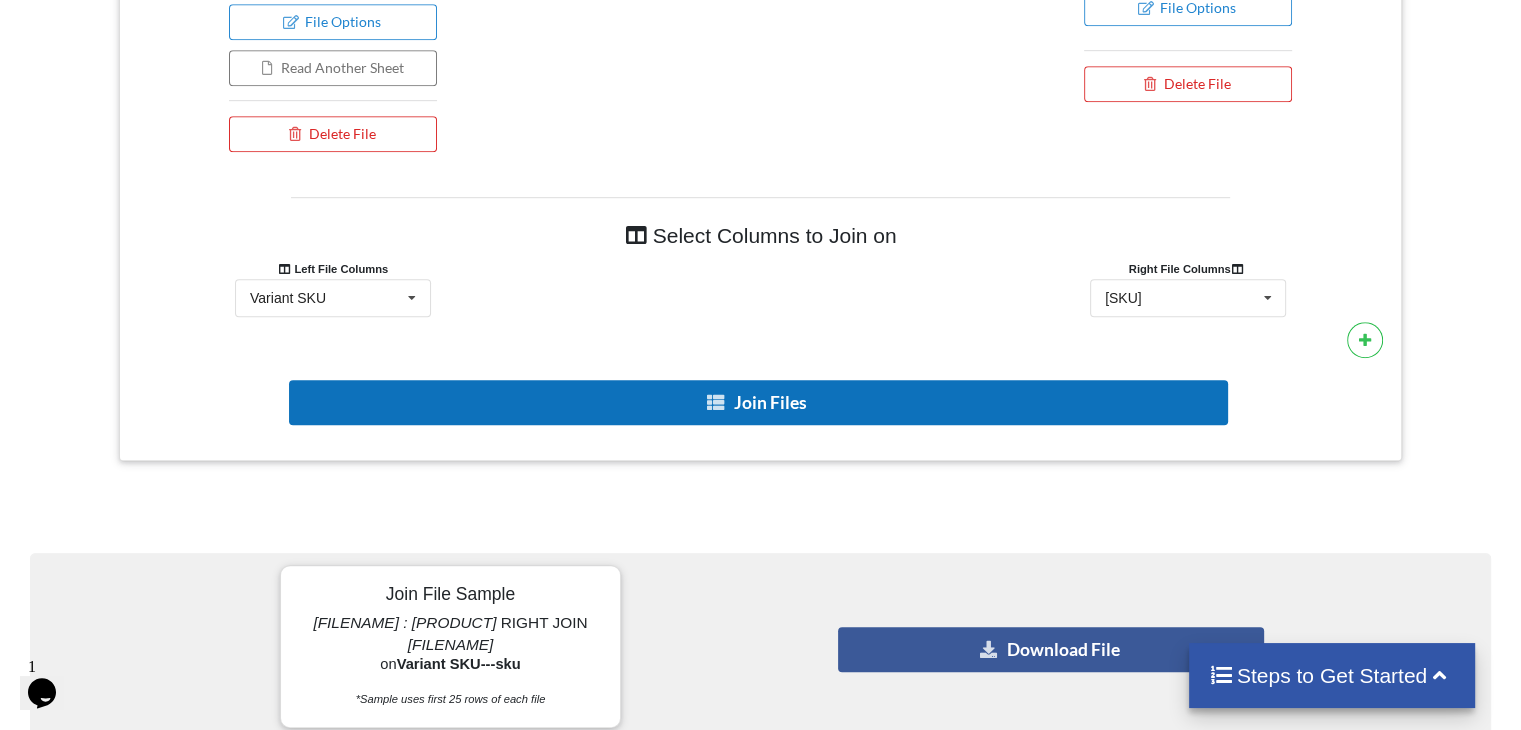 click on "Join Files" at bounding box center (758, 402) 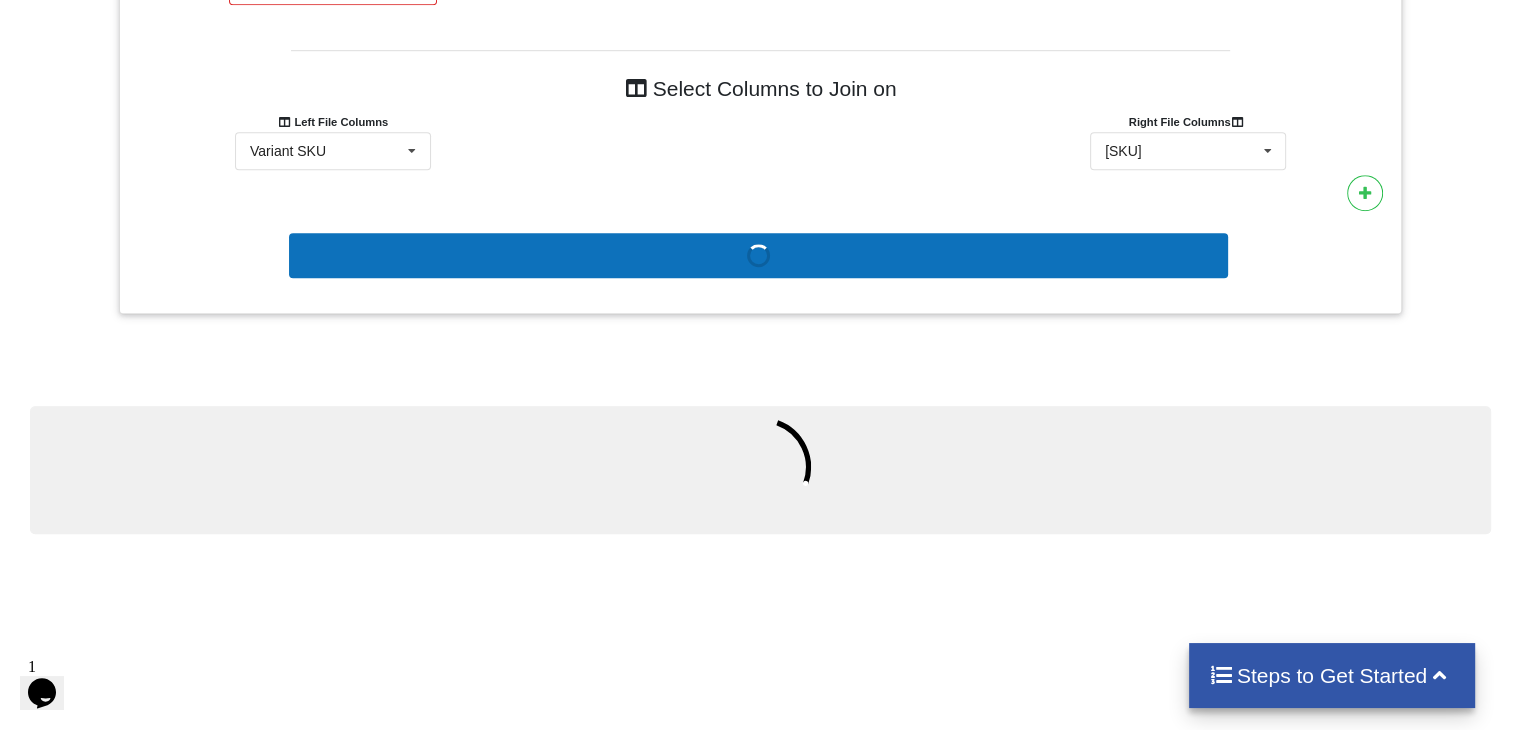 scroll, scrollTop: 1430, scrollLeft: 0, axis: vertical 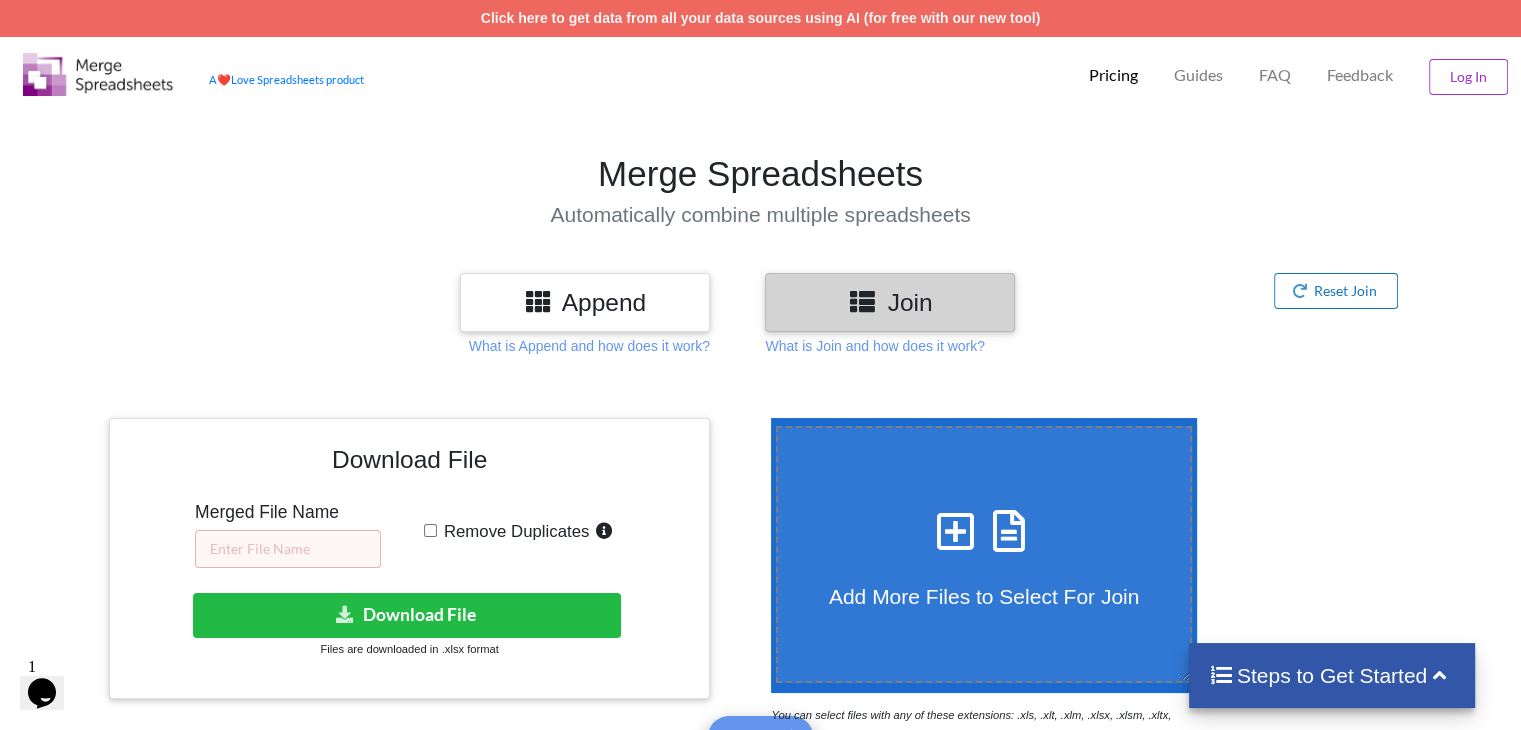 click at bounding box center (1300, 290) 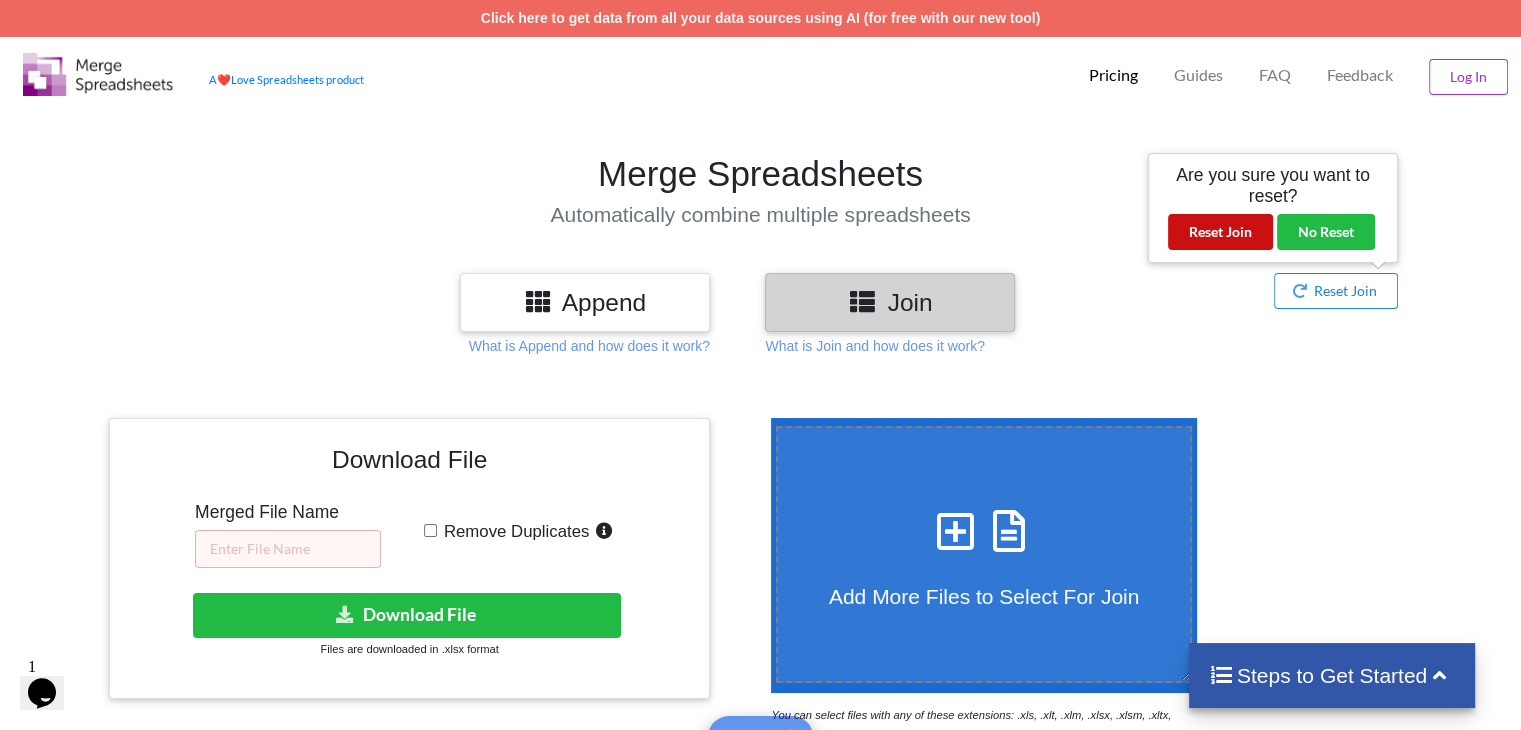 click on "Reset Join" at bounding box center [1220, 232] 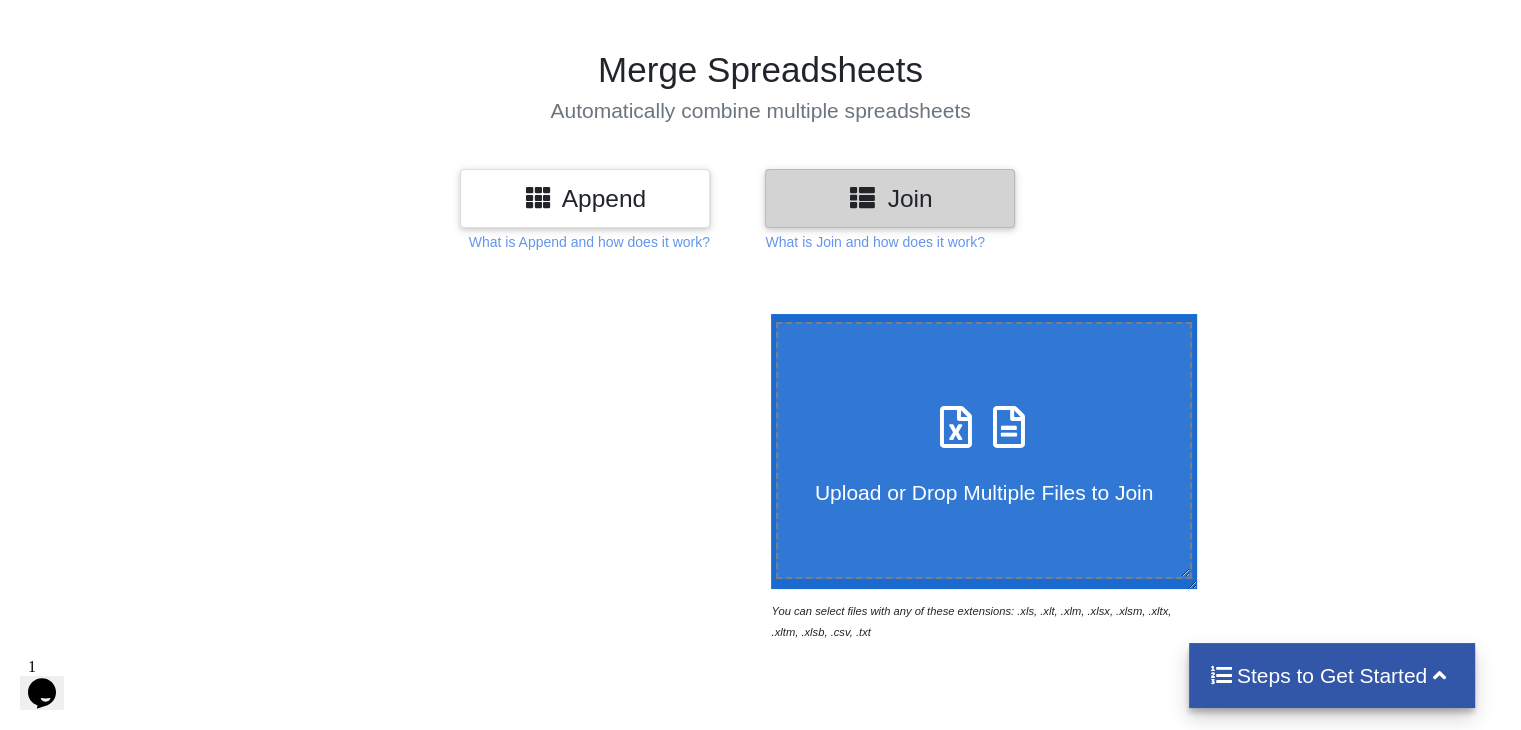 scroll, scrollTop: 300, scrollLeft: 0, axis: vertical 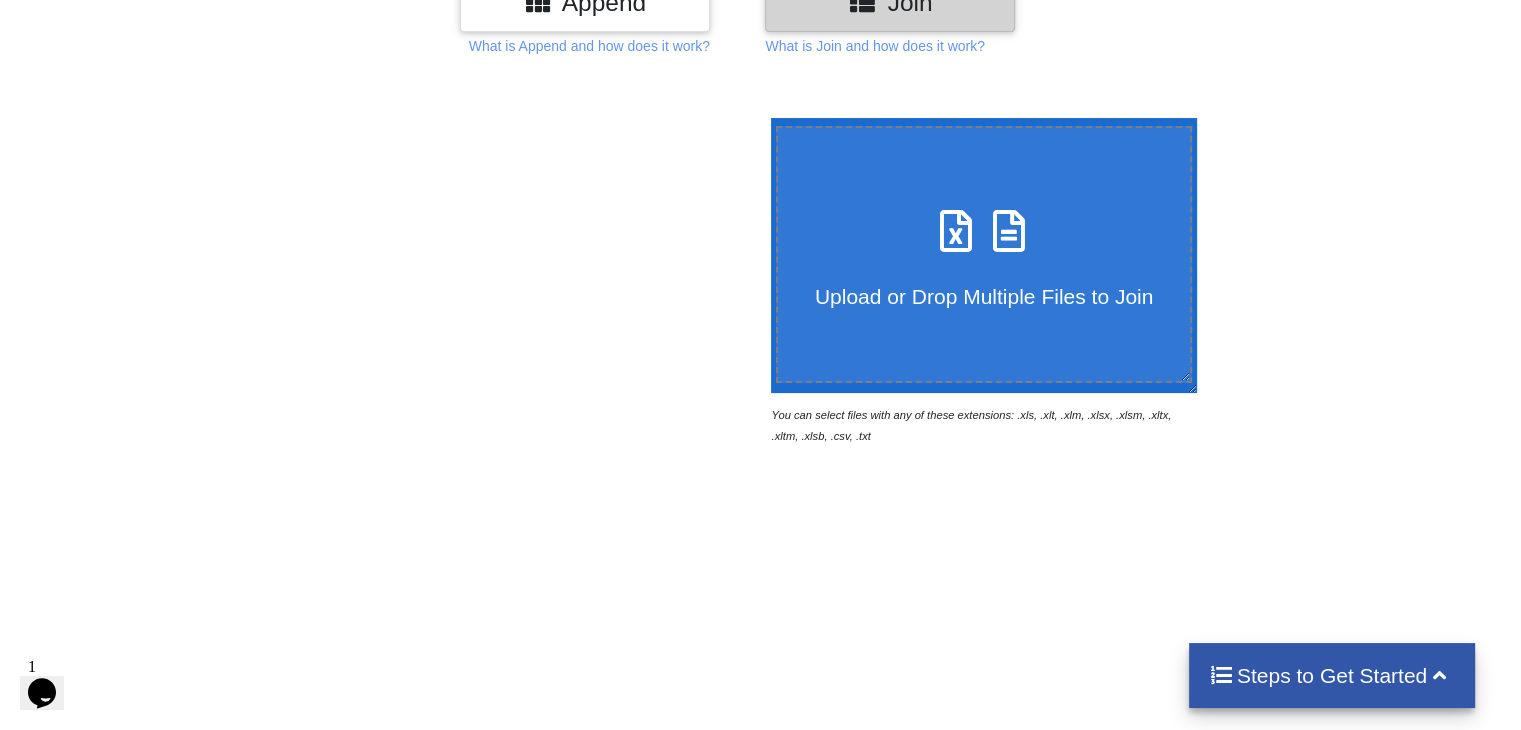 click on "Upload or Drop Multiple Files to Join" at bounding box center [984, 296] 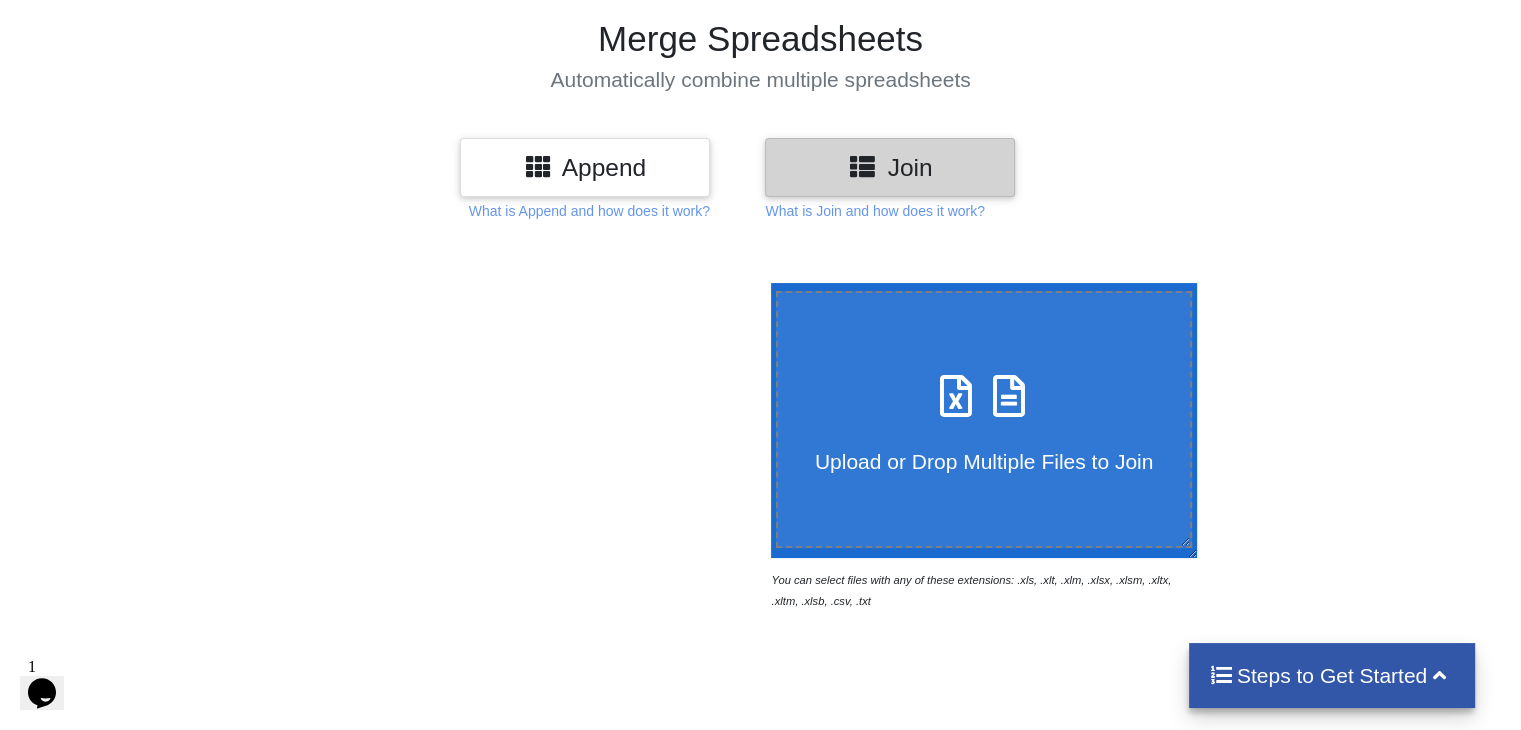 scroll, scrollTop: 300, scrollLeft: 0, axis: vertical 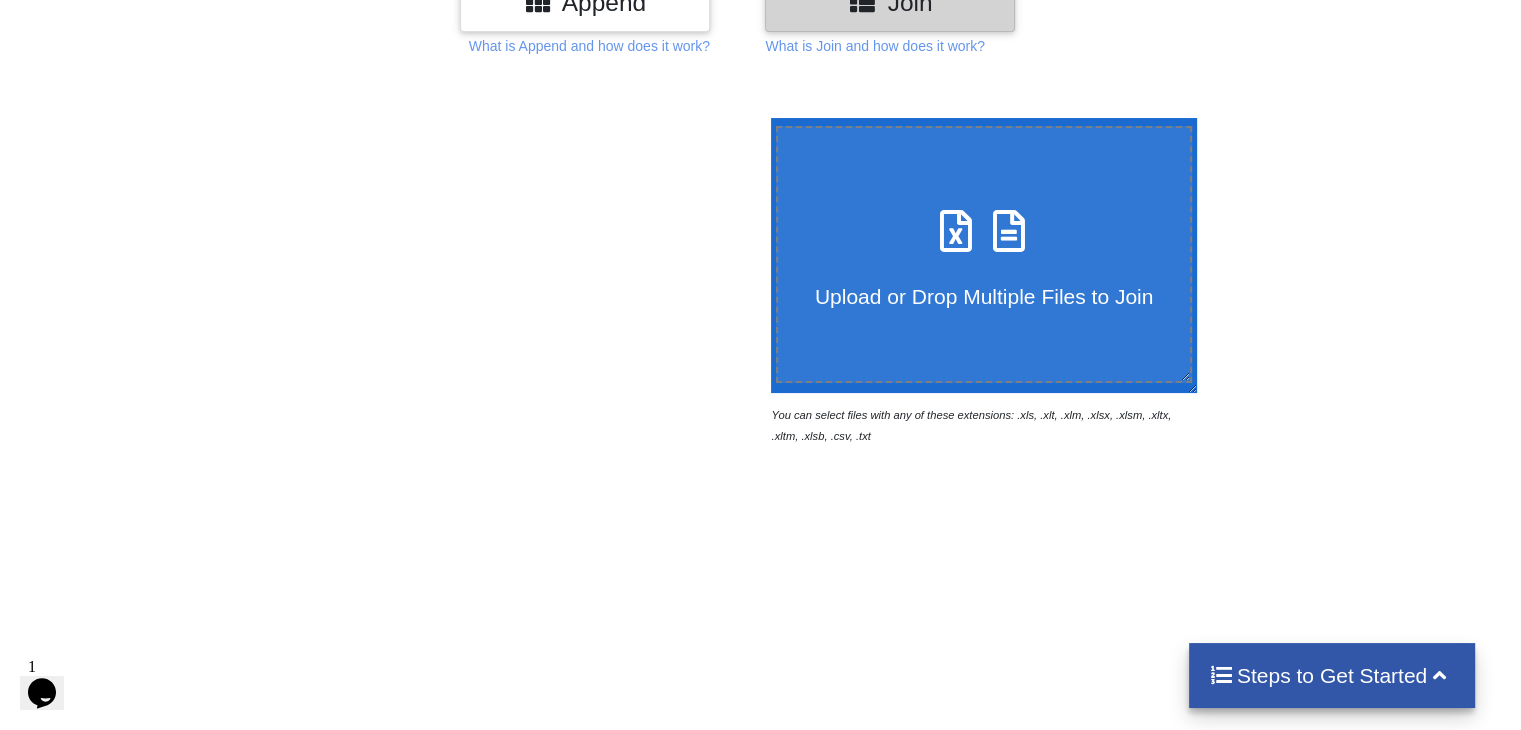 click on "Upload or Drop Multiple Files to Join" at bounding box center [984, 254] 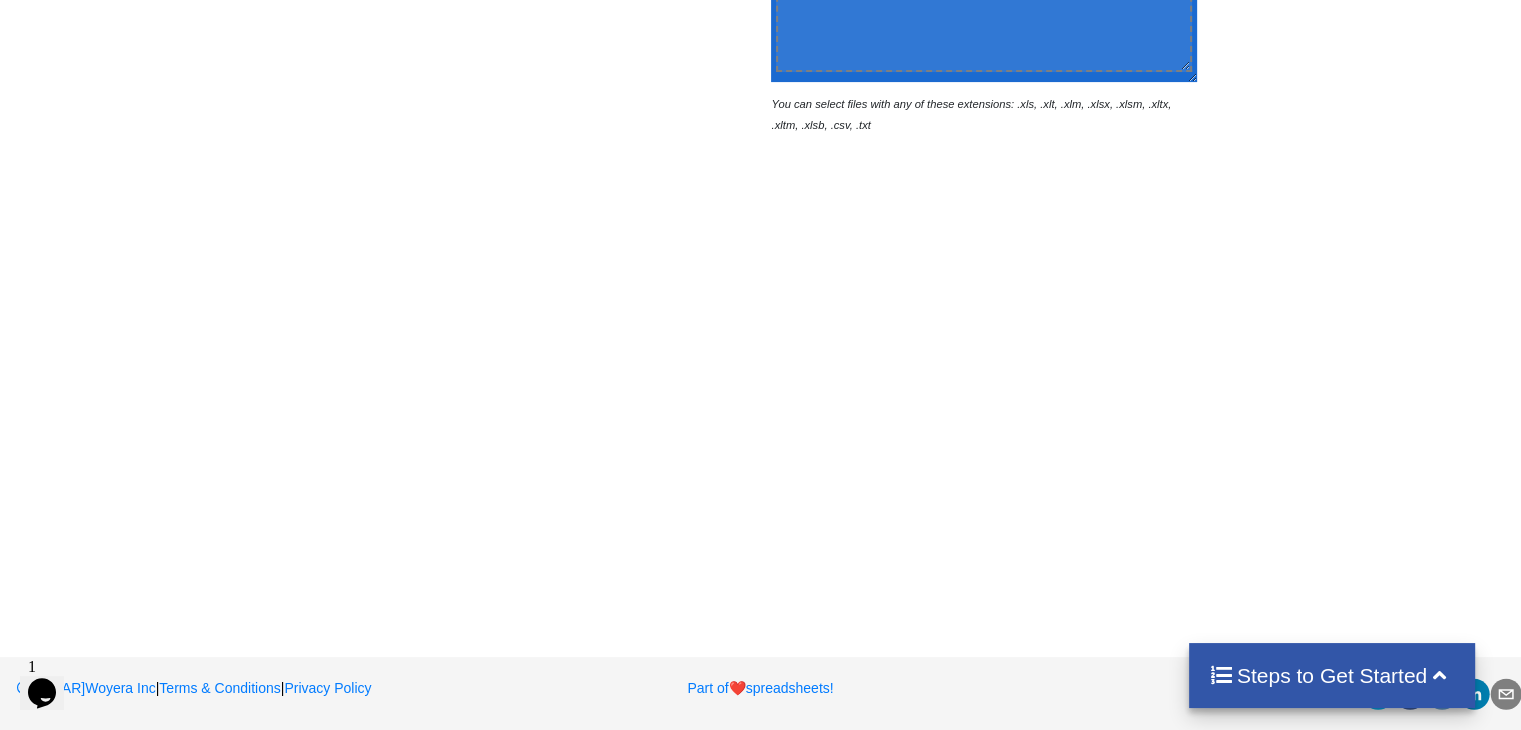 scroll, scrollTop: 211, scrollLeft: 0, axis: vertical 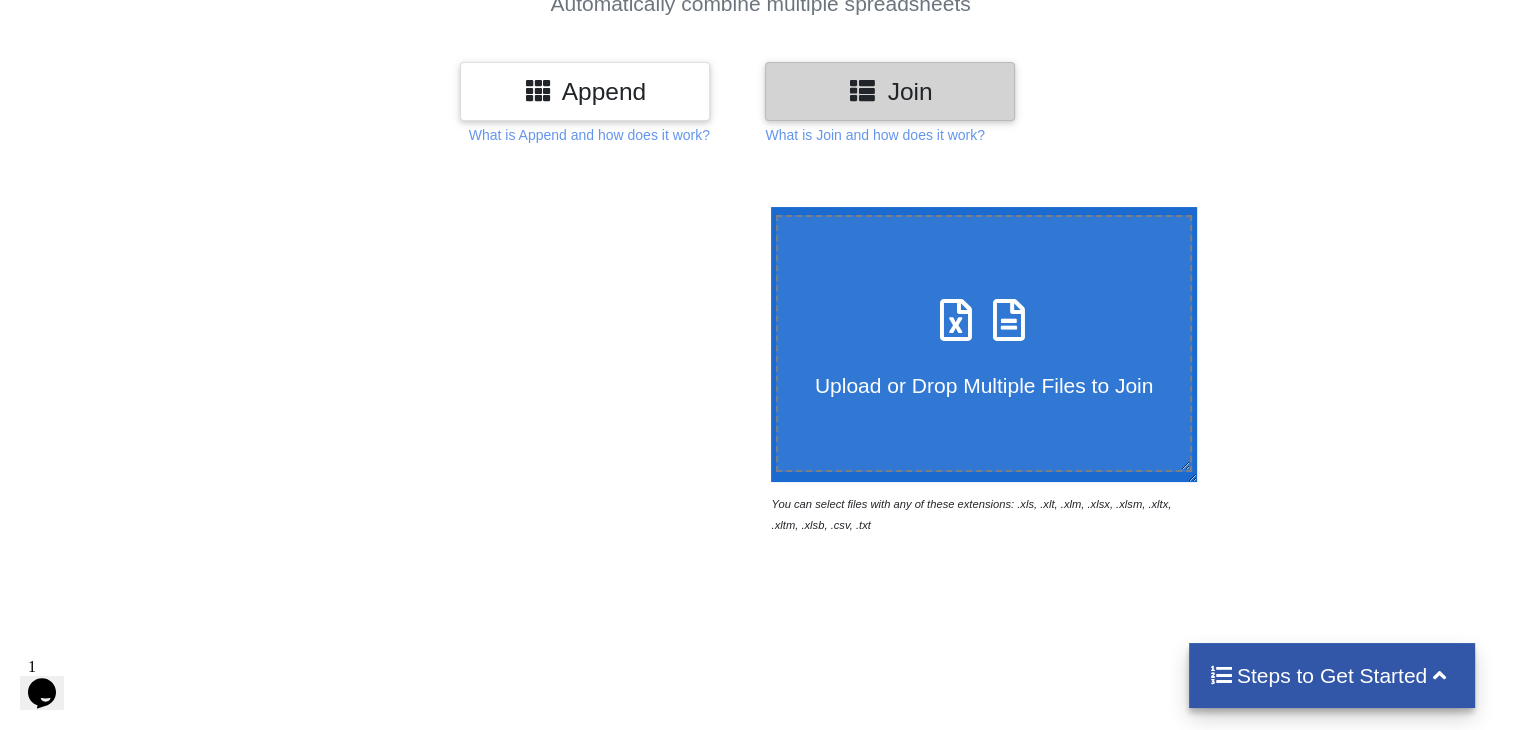 click on "Upload or Drop Multiple Files to Join" at bounding box center [984, 343] 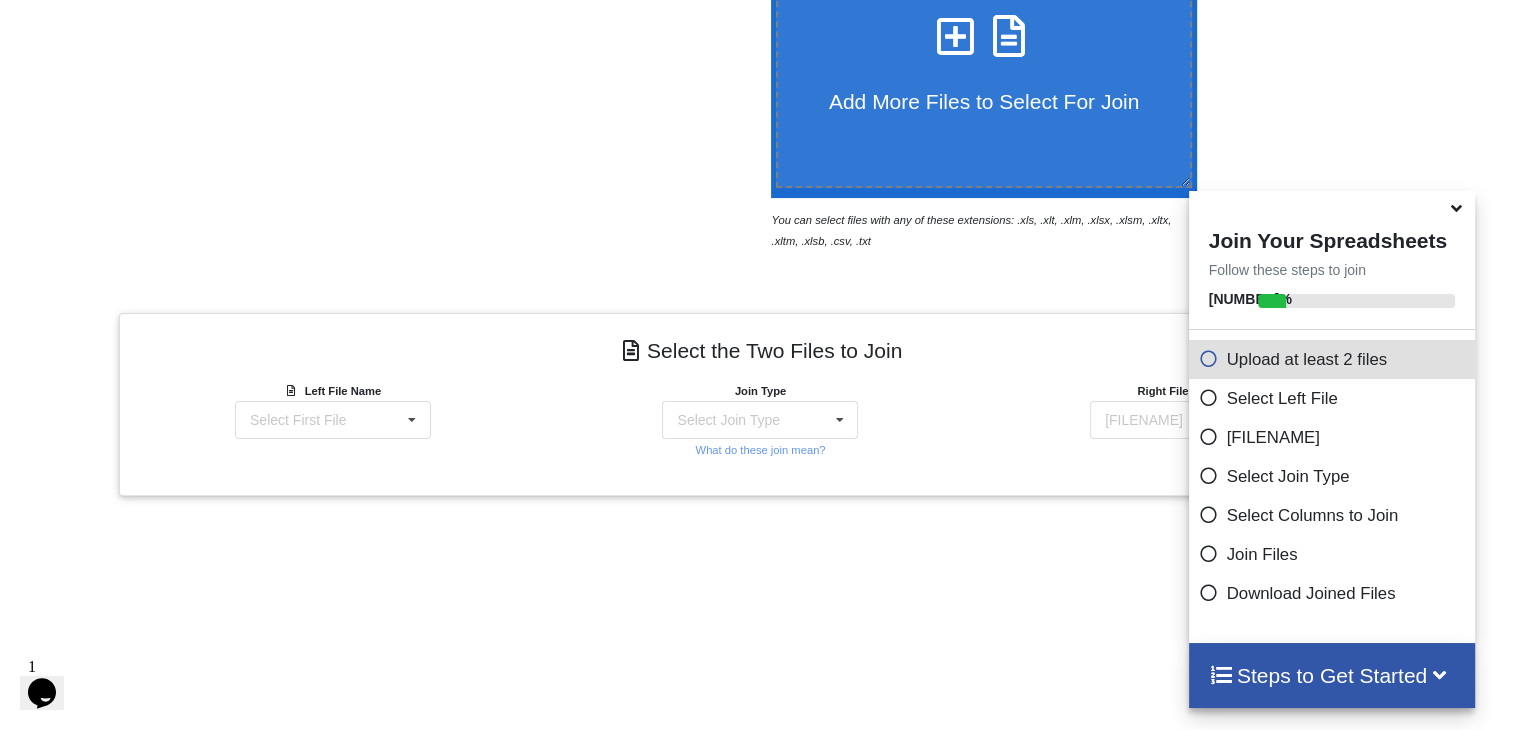 scroll, scrollTop: 493, scrollLeft: 0, axis: vertical 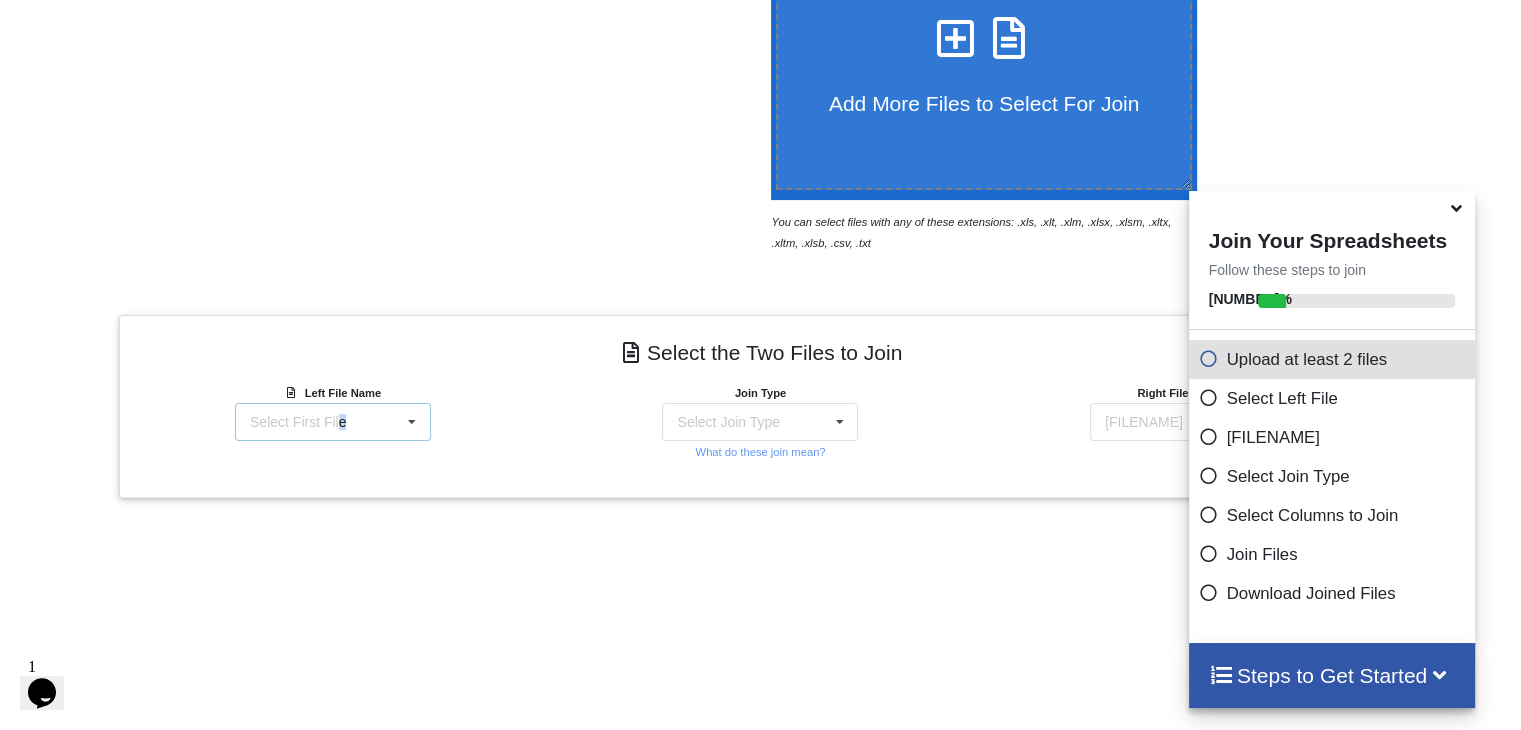 click on "Select First File" at bounding box center [298, 422] 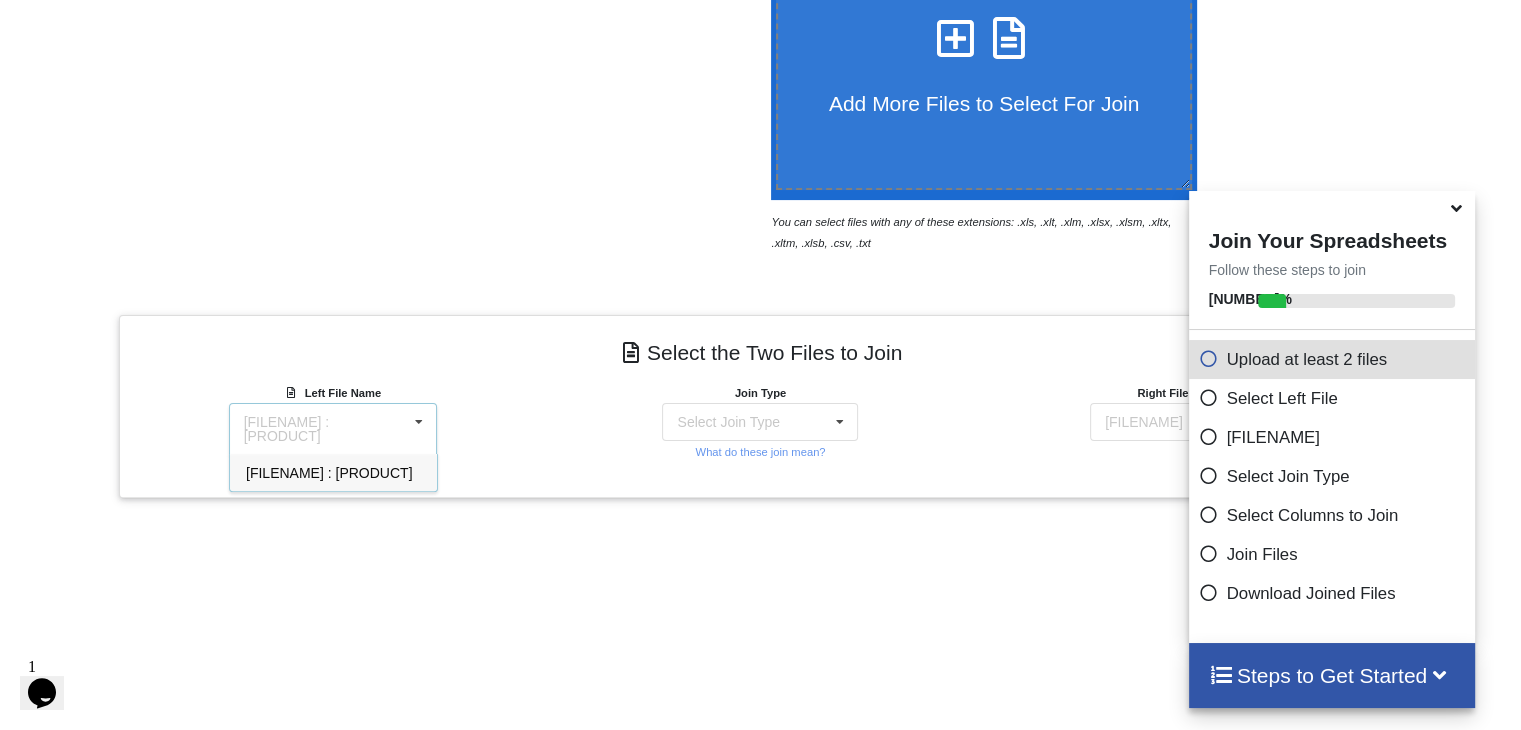 drag, startPoint x: 664, startPoint y: 522, endPoint x: 690, endPoint y: 497, distance: 36.069378 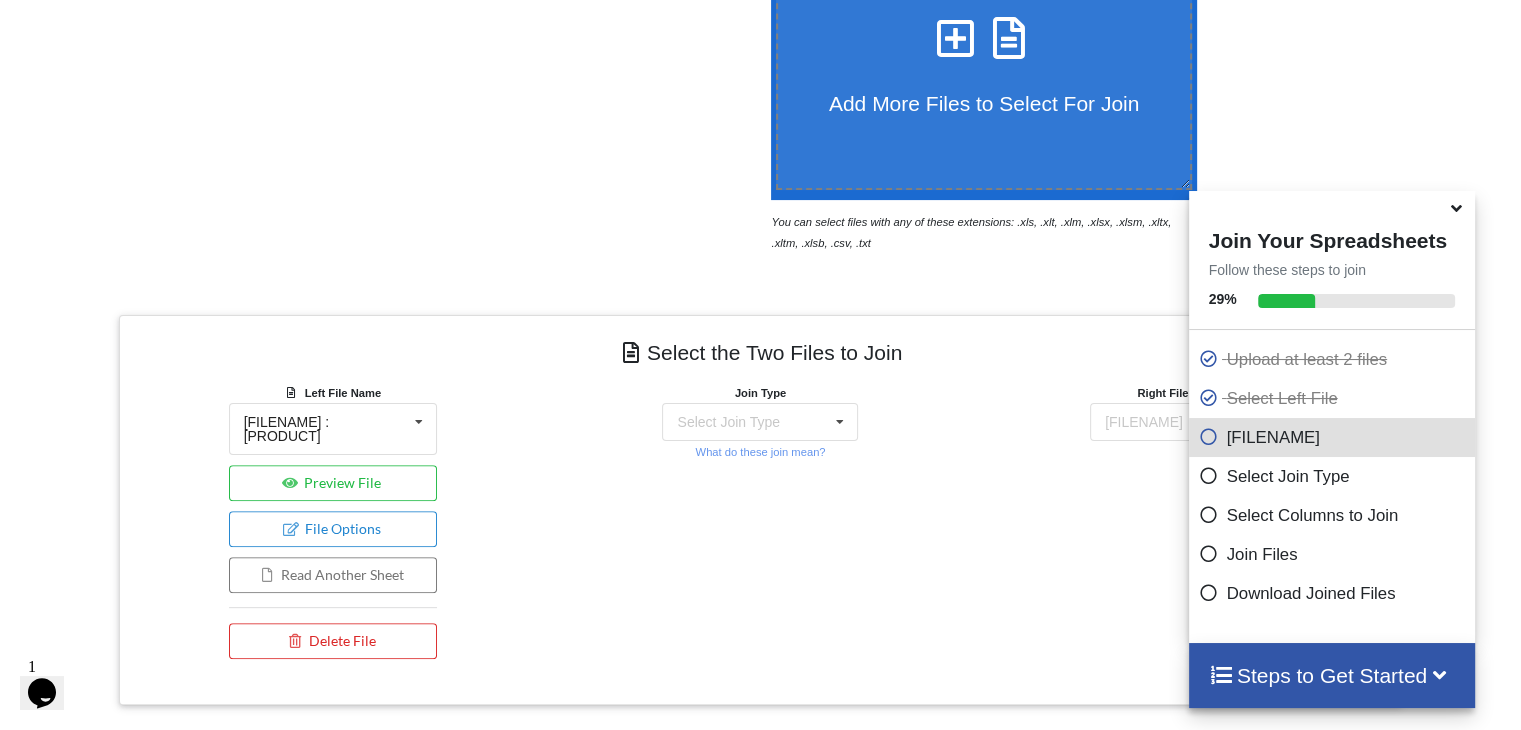 click on "Add More Files to Select For Join" at bounding box center (984, 103) 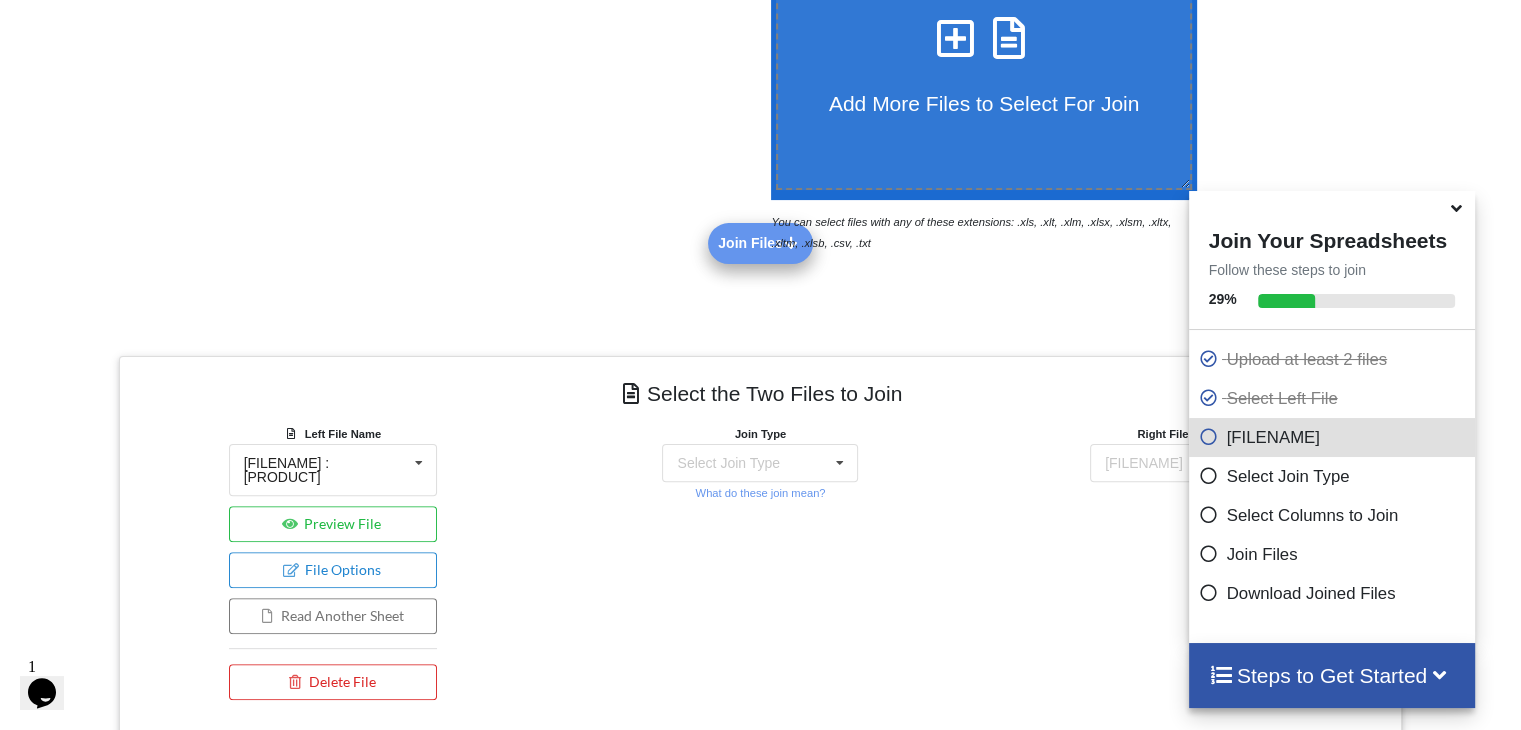 scroll, scrollTop: 52, scrollLeft: 0, axis: vertical 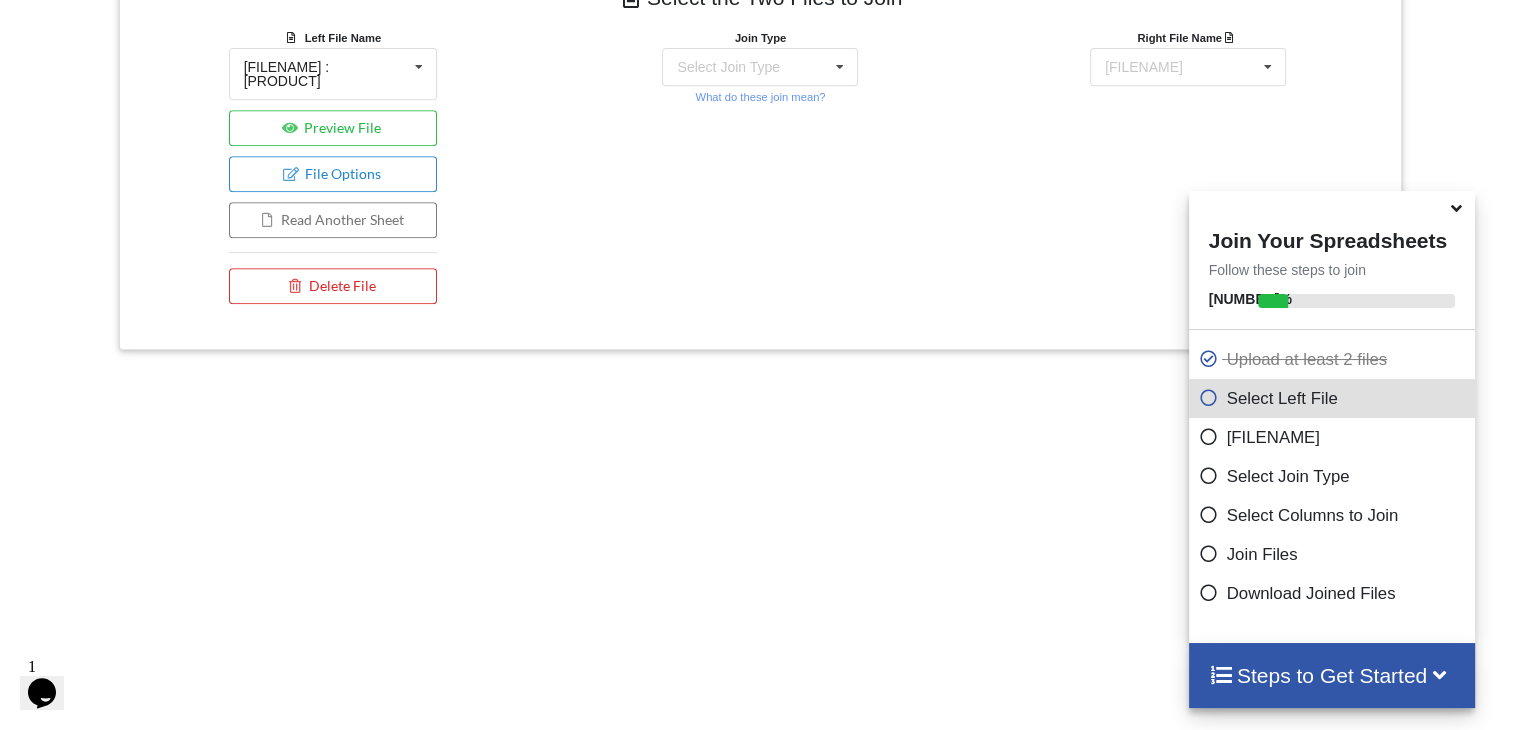 click at bounding box center [1456, 205] 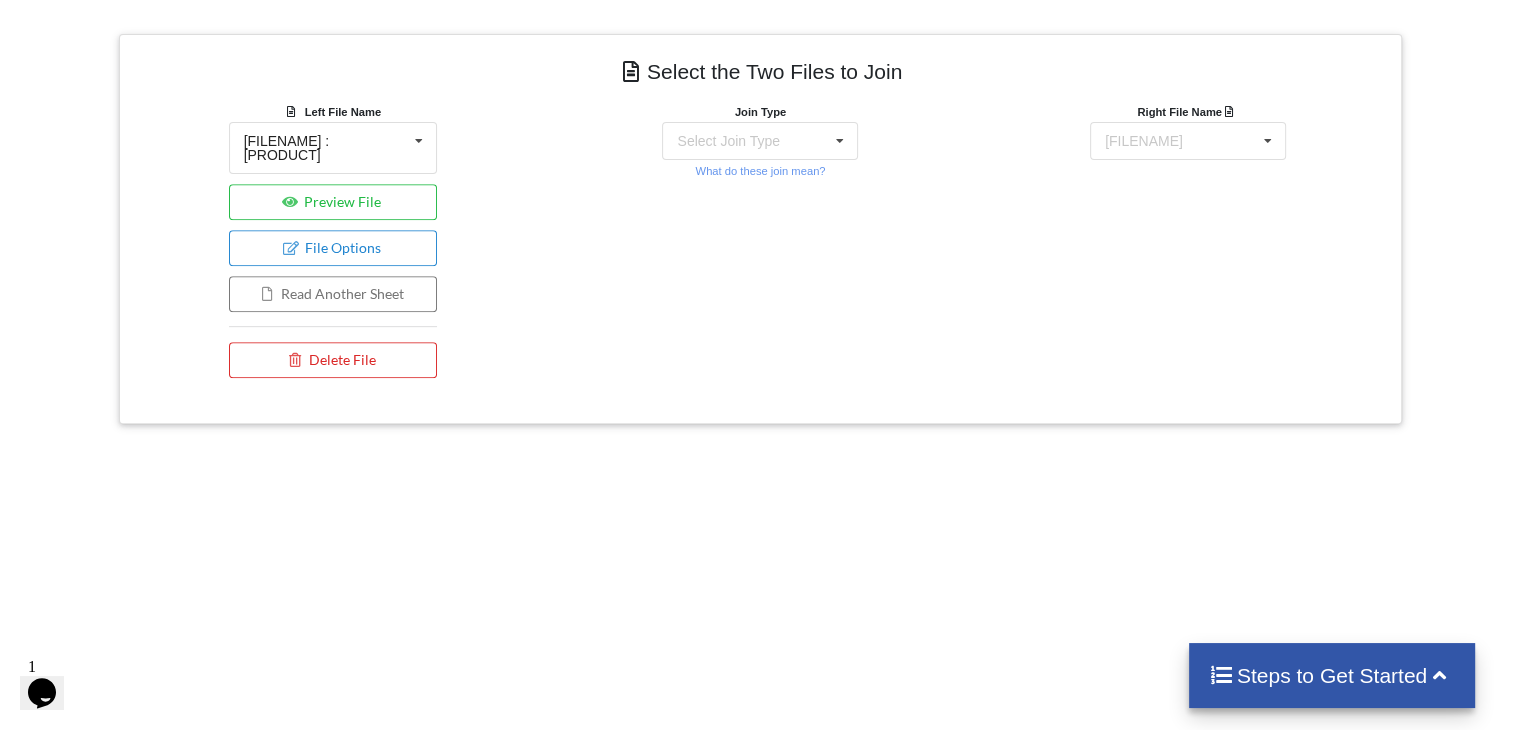 scroll, scrollTop: 648, scrollLeft: 0, axis: vertical 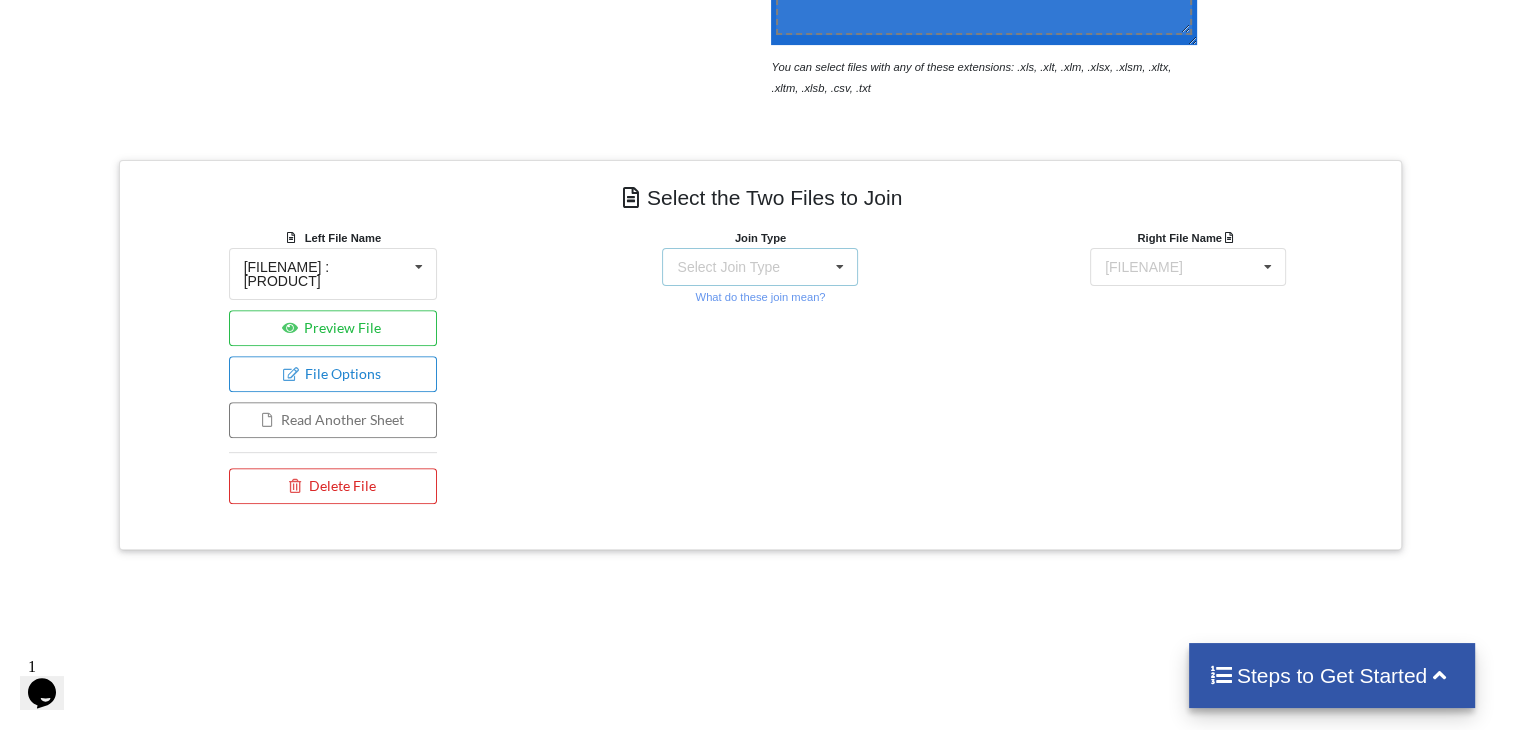 click on "Select Join Type   INNER JOIN   LEFT JOIN   RIGHT JOIN   FULL JOIN" at bounding box center (760, 267) 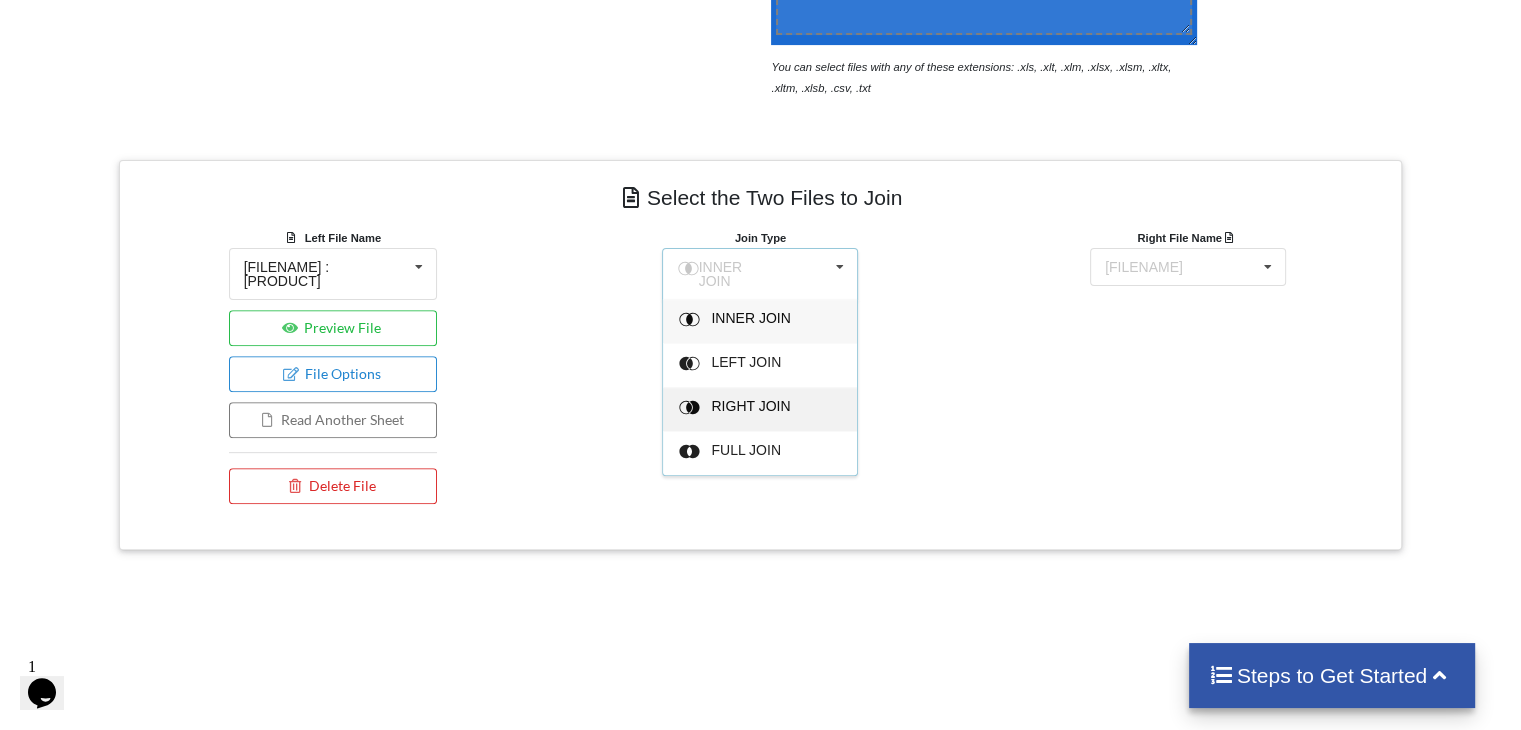 click on "RIGHT JOIN" at bounding box center [751, 318] 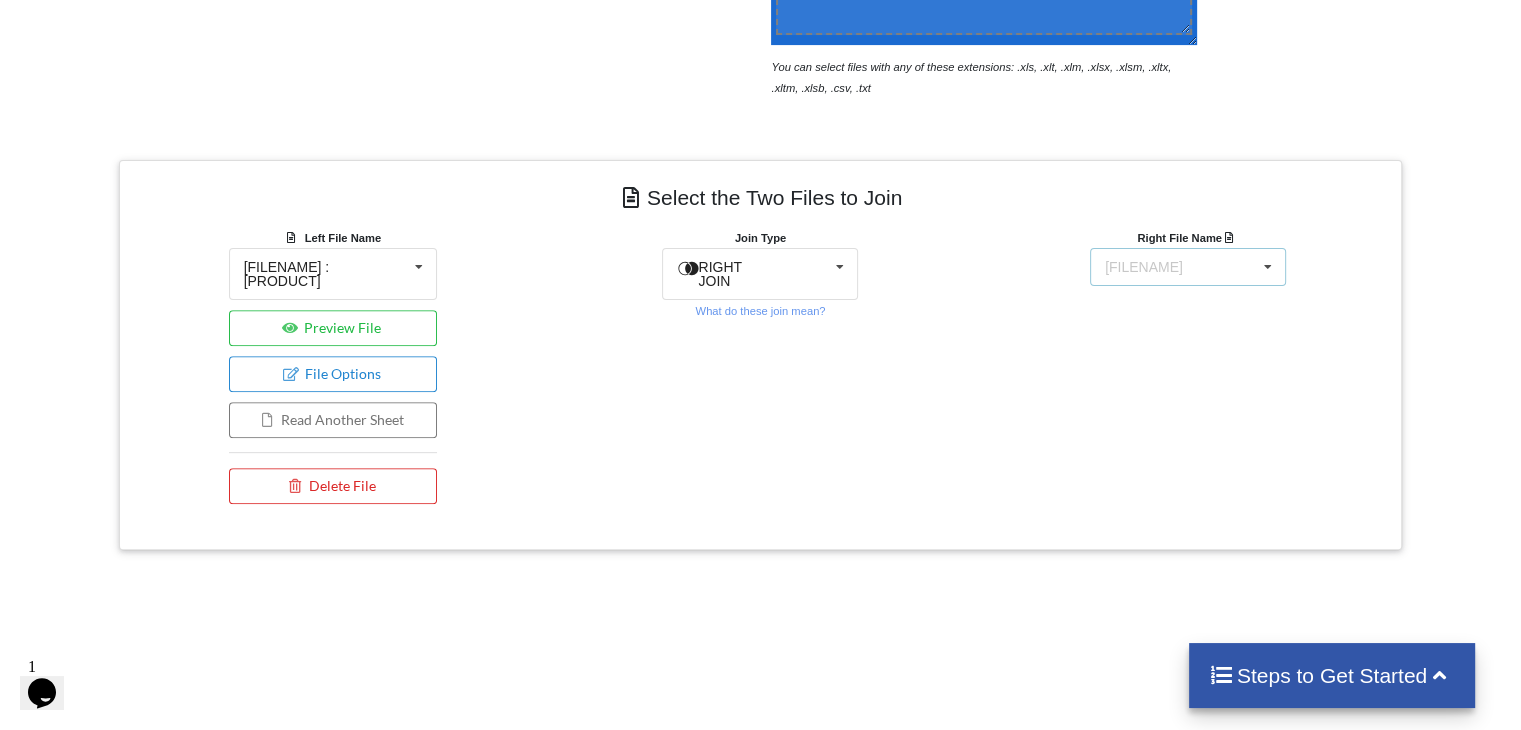 click on "Select Second File Export_2025-08-01_110347.xlsx : Products delete.csv" at bounding box center (1188, 267) 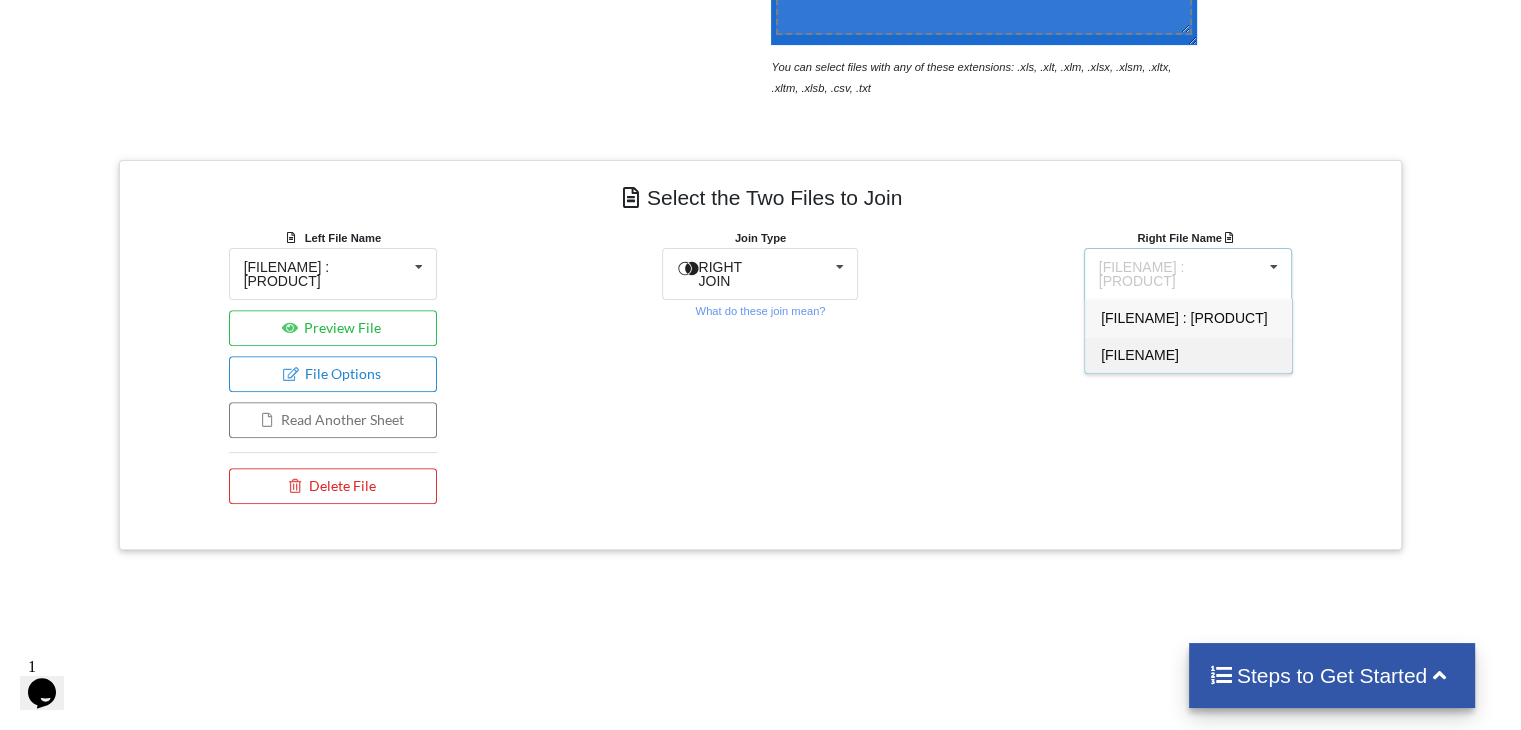 click on "[FILENAME]" at bounding box center [1188, 354] 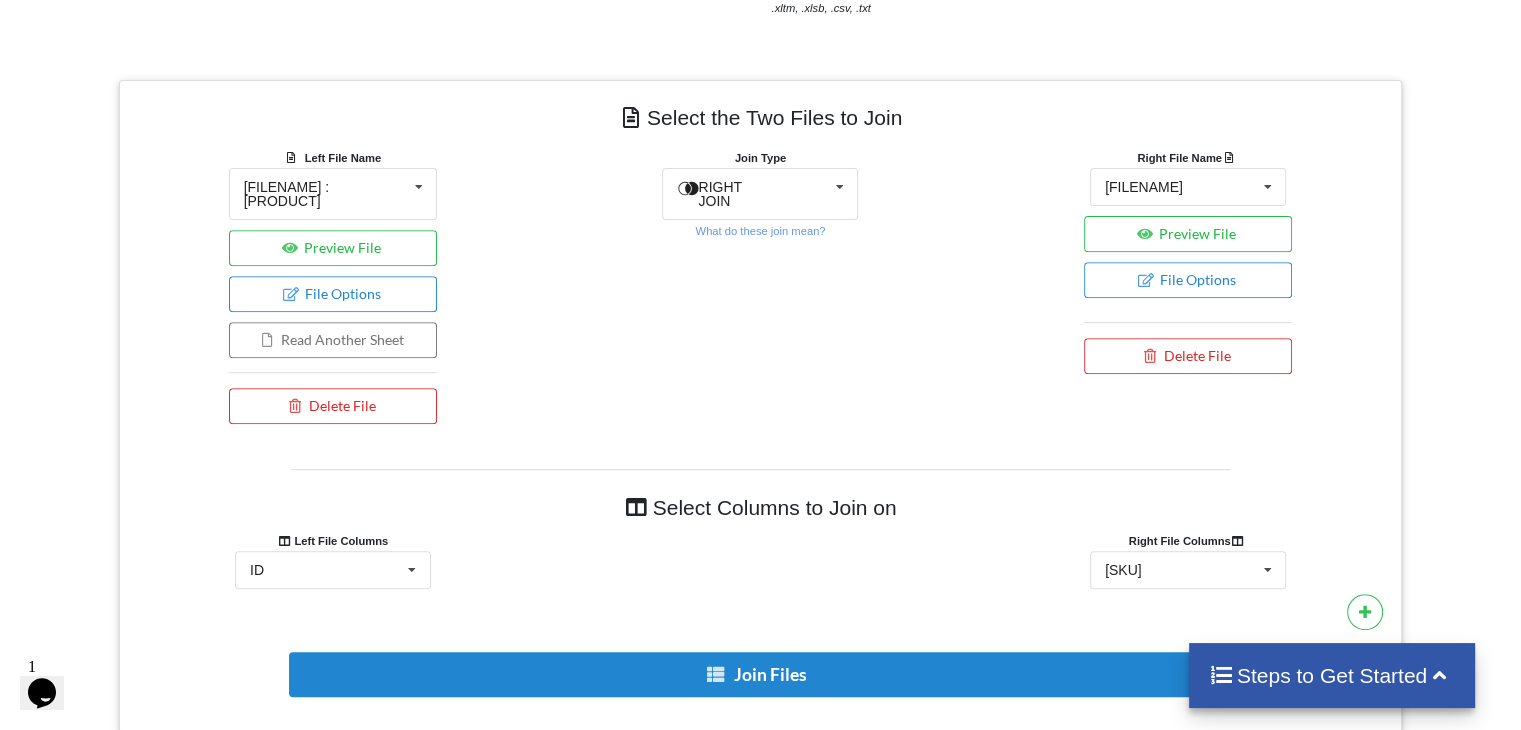 scroll, scrollTop: 1089, scrollLeft: 0, axis: vertical 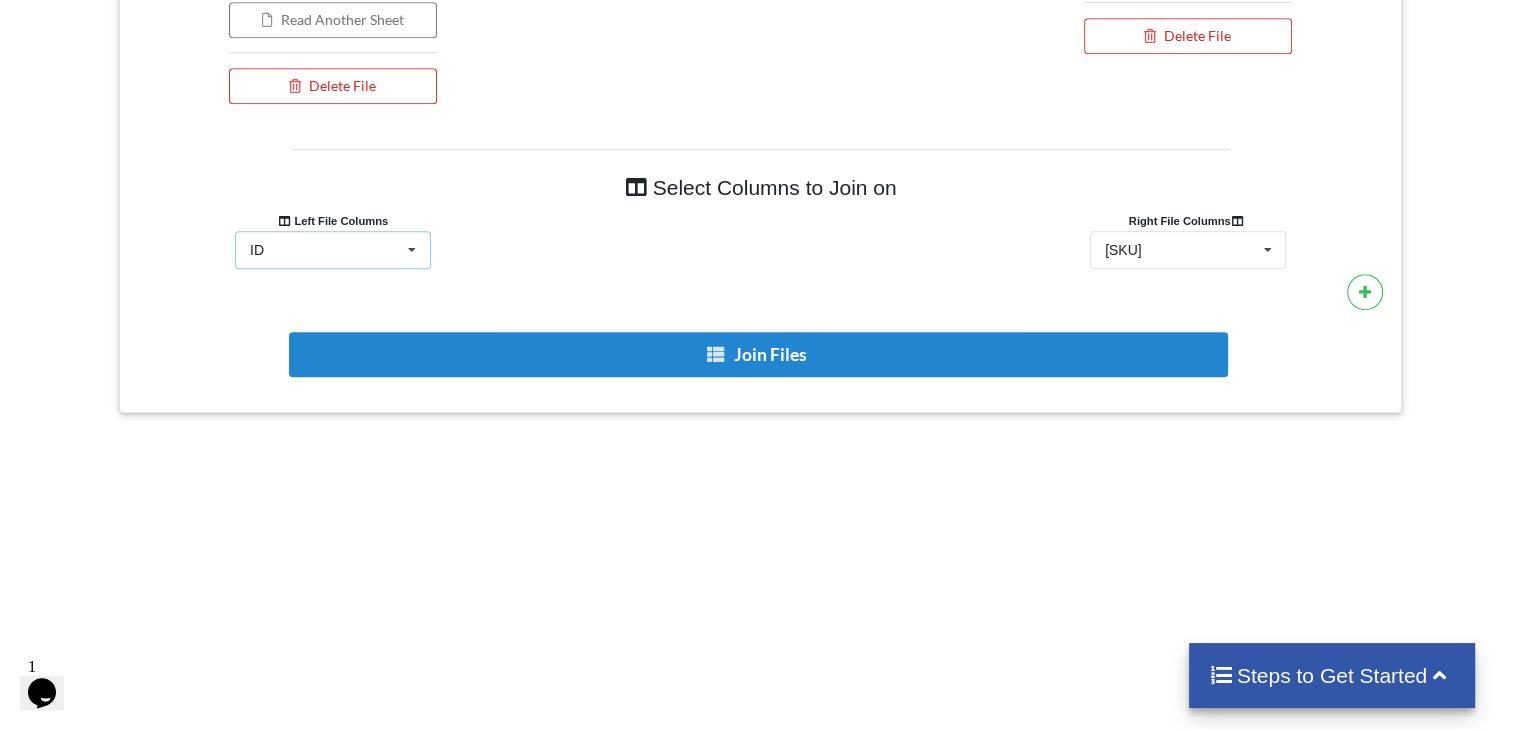 click on "[HEADER] [HEADER] [HEADER] [HEADER] [HEADER] [HEADER] [HEADER]" at bounding box center [333, 250] 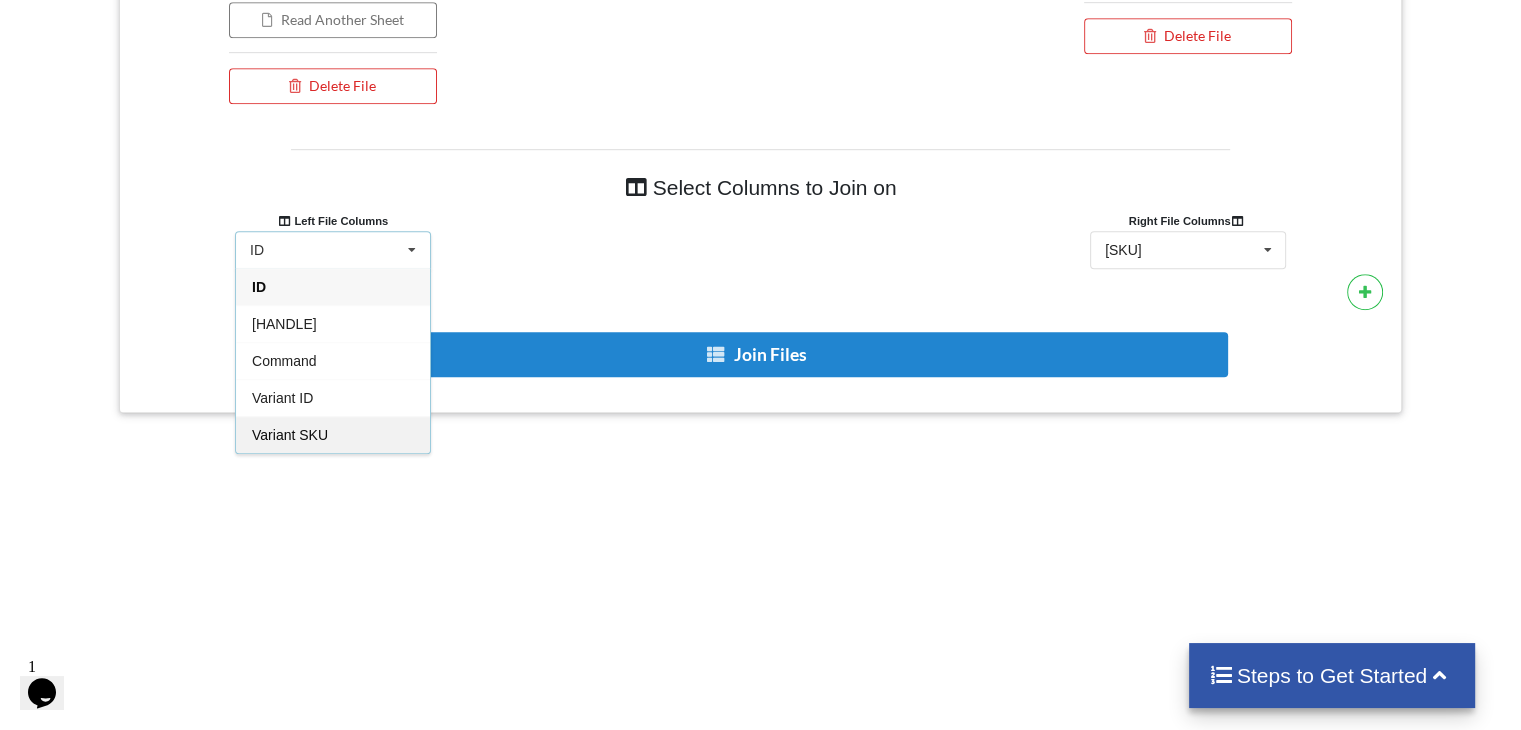 click on "Variant SKU" at bounding box center (333, 434) 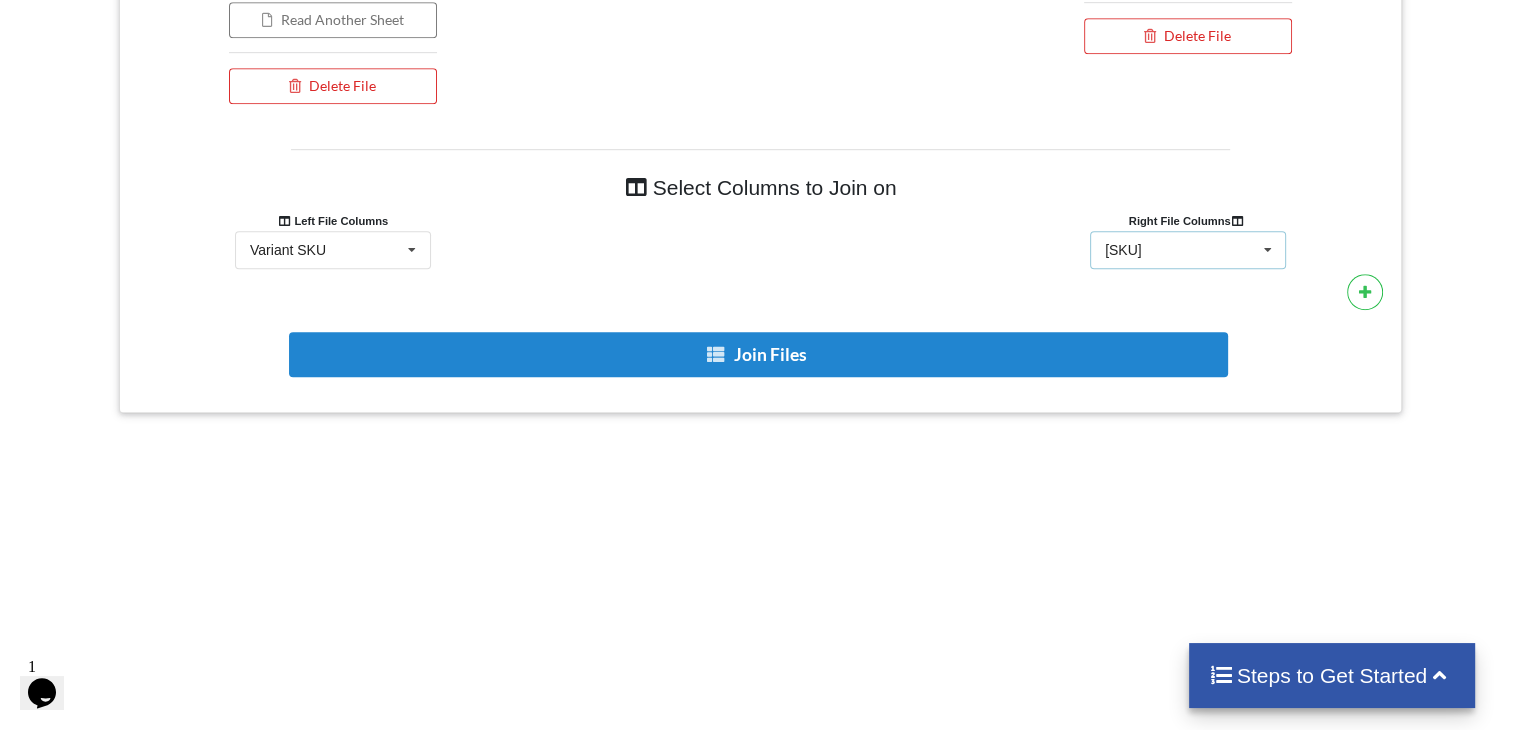 click at bounding box center [1267, 250] 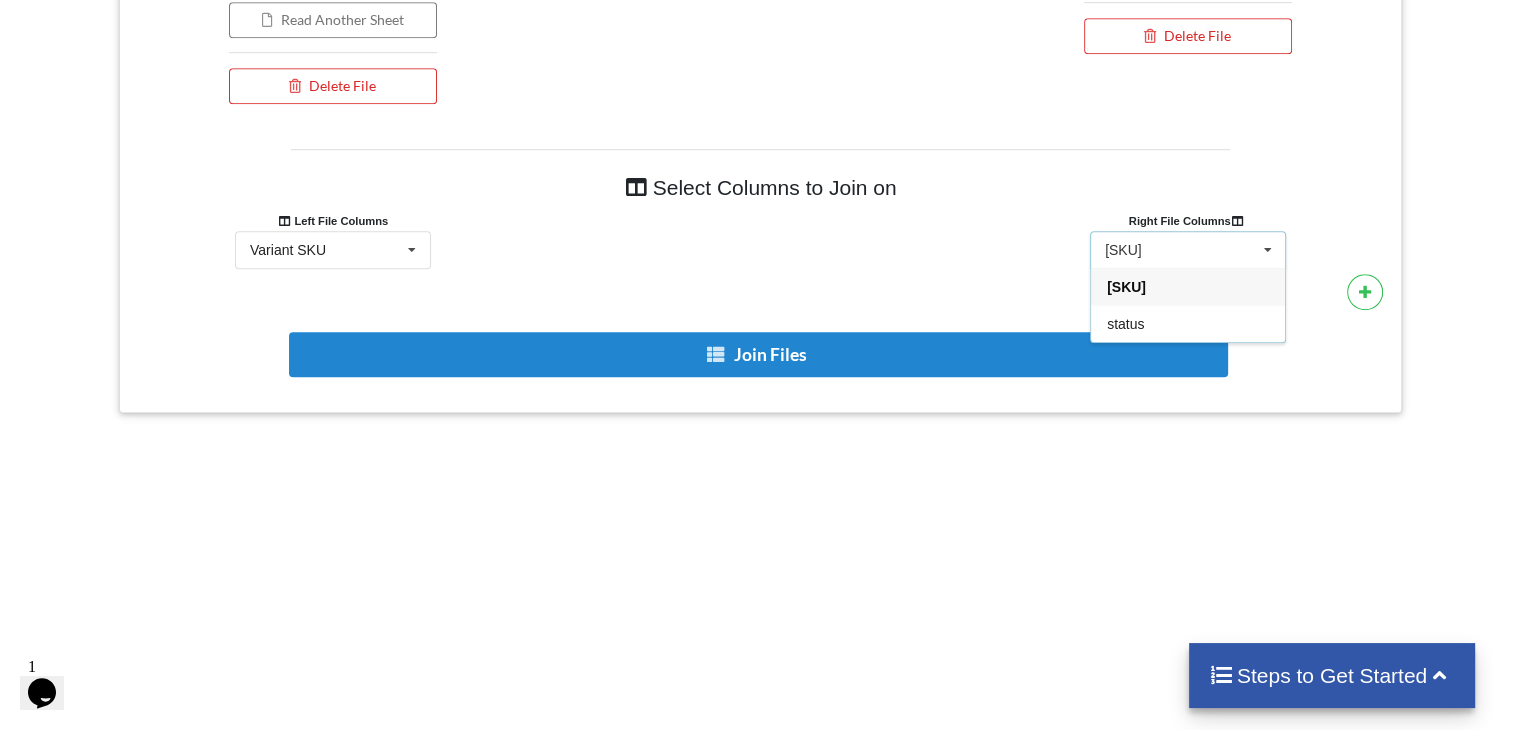 click on "[SKU]" at bounding box center [1188, 286] 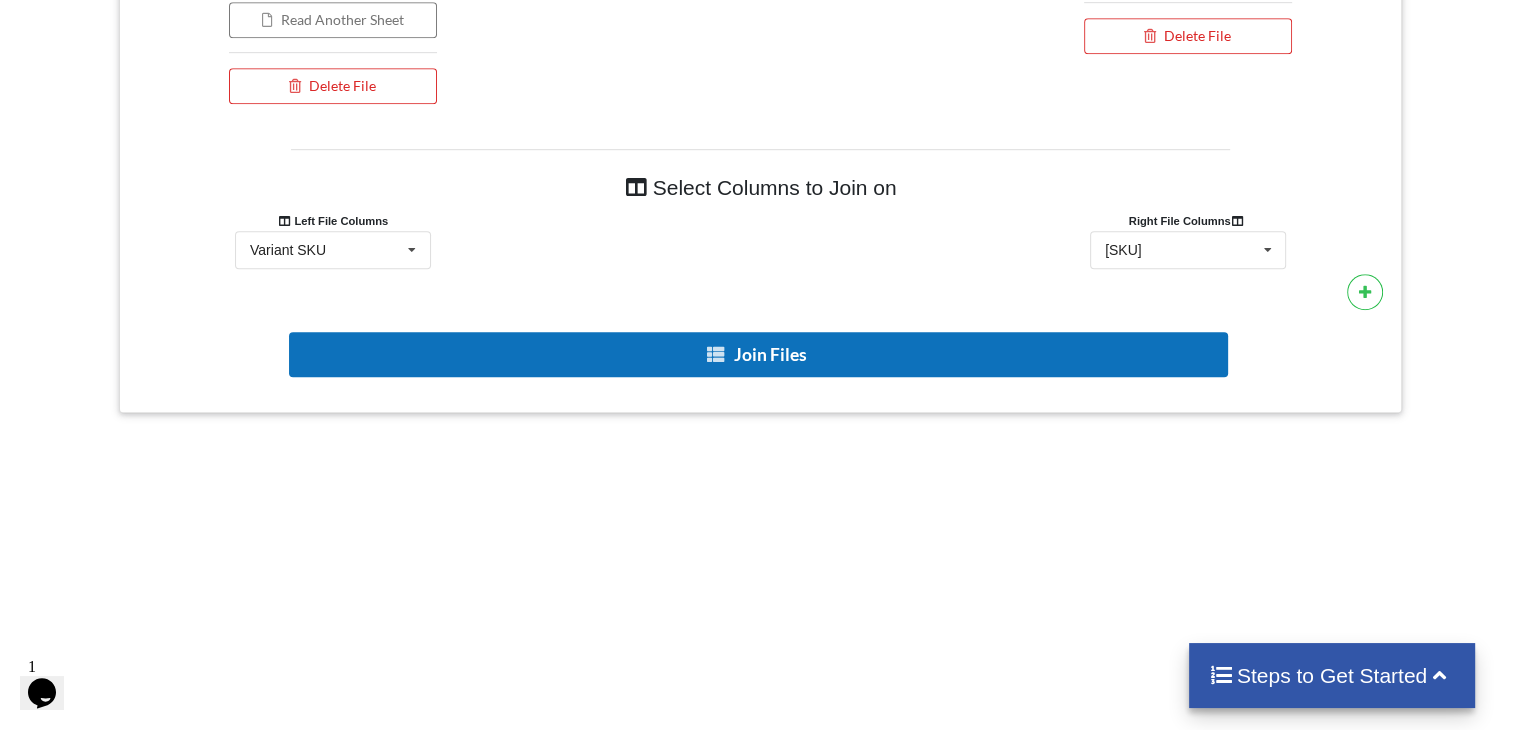 click on "Join Files" at bounding box center (758, 354) 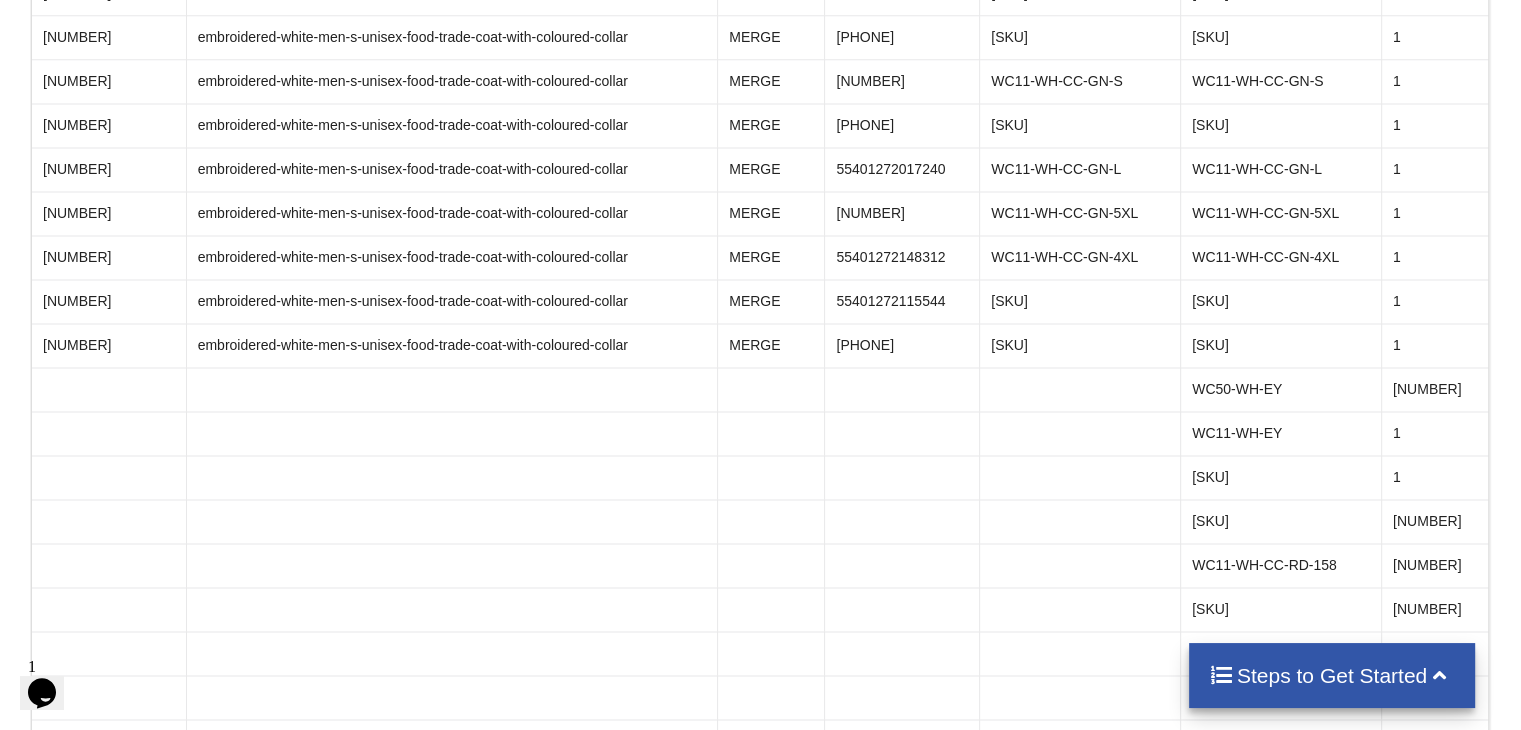 scroll, scrollTop: 10325, scrollLeft: 0, axis: vertical 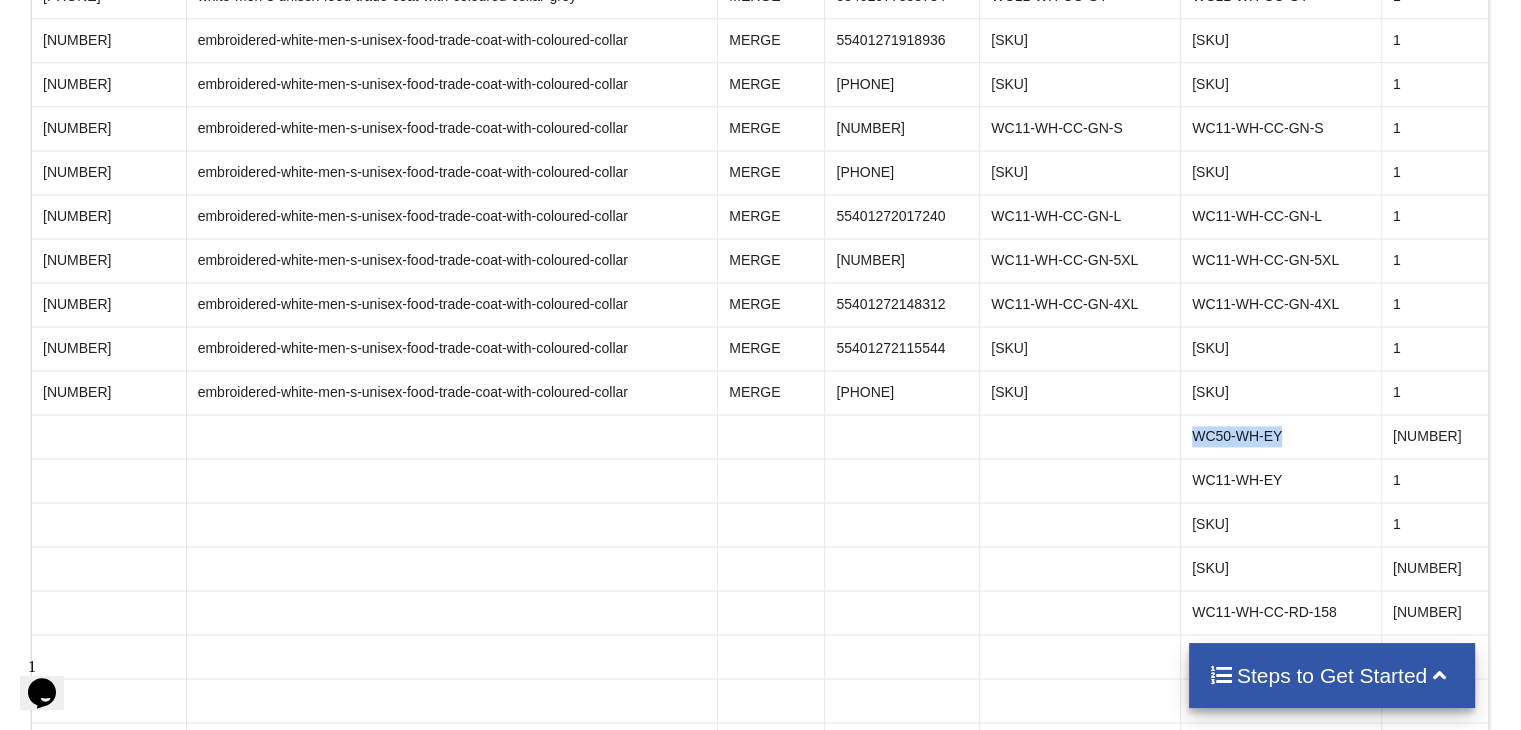 drag, startPoint x: 1340, startPoint y: 389, endPoint x: 1234, endPoint y: 389, distance: 106 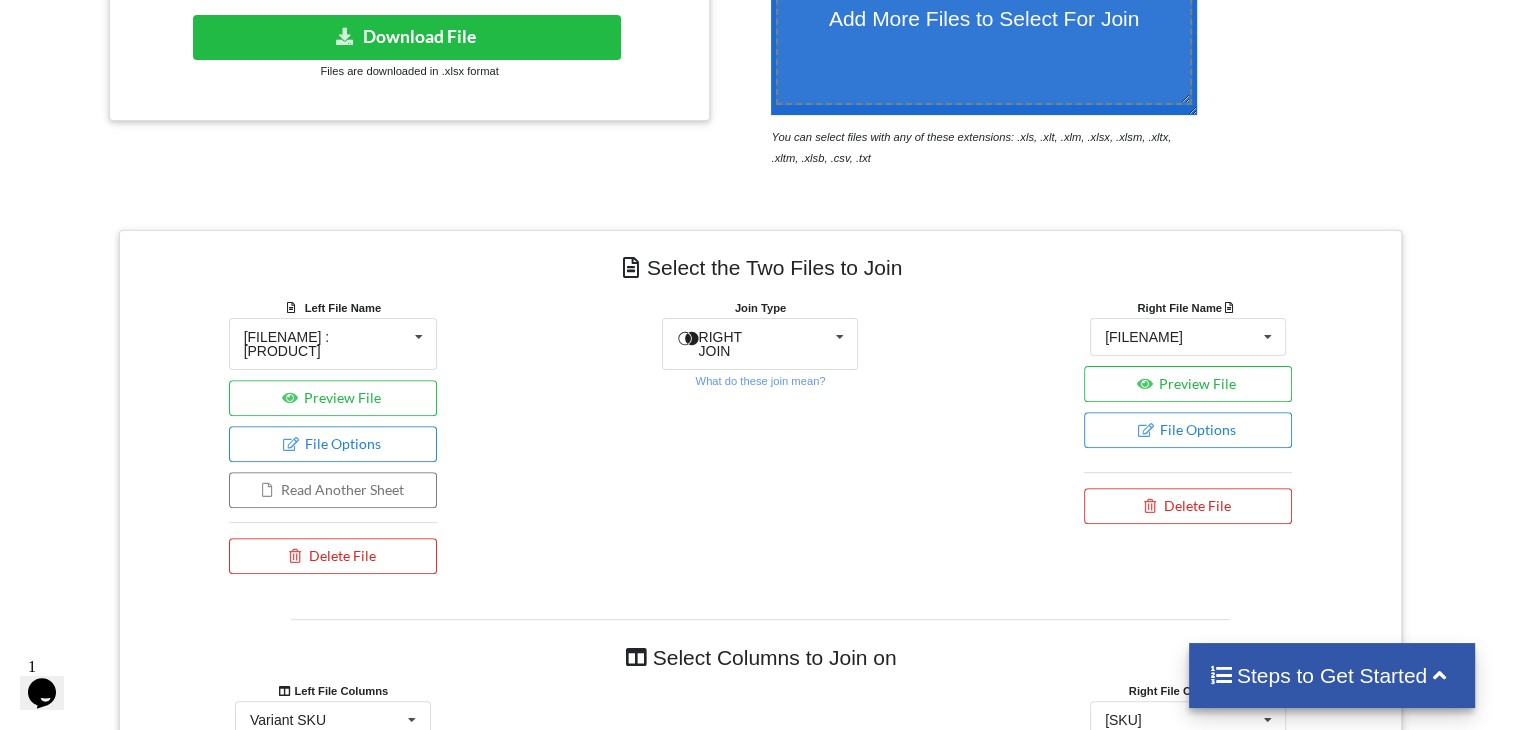 scroll, scrollTop: 579, scrollLeft: 0, axis: vertical 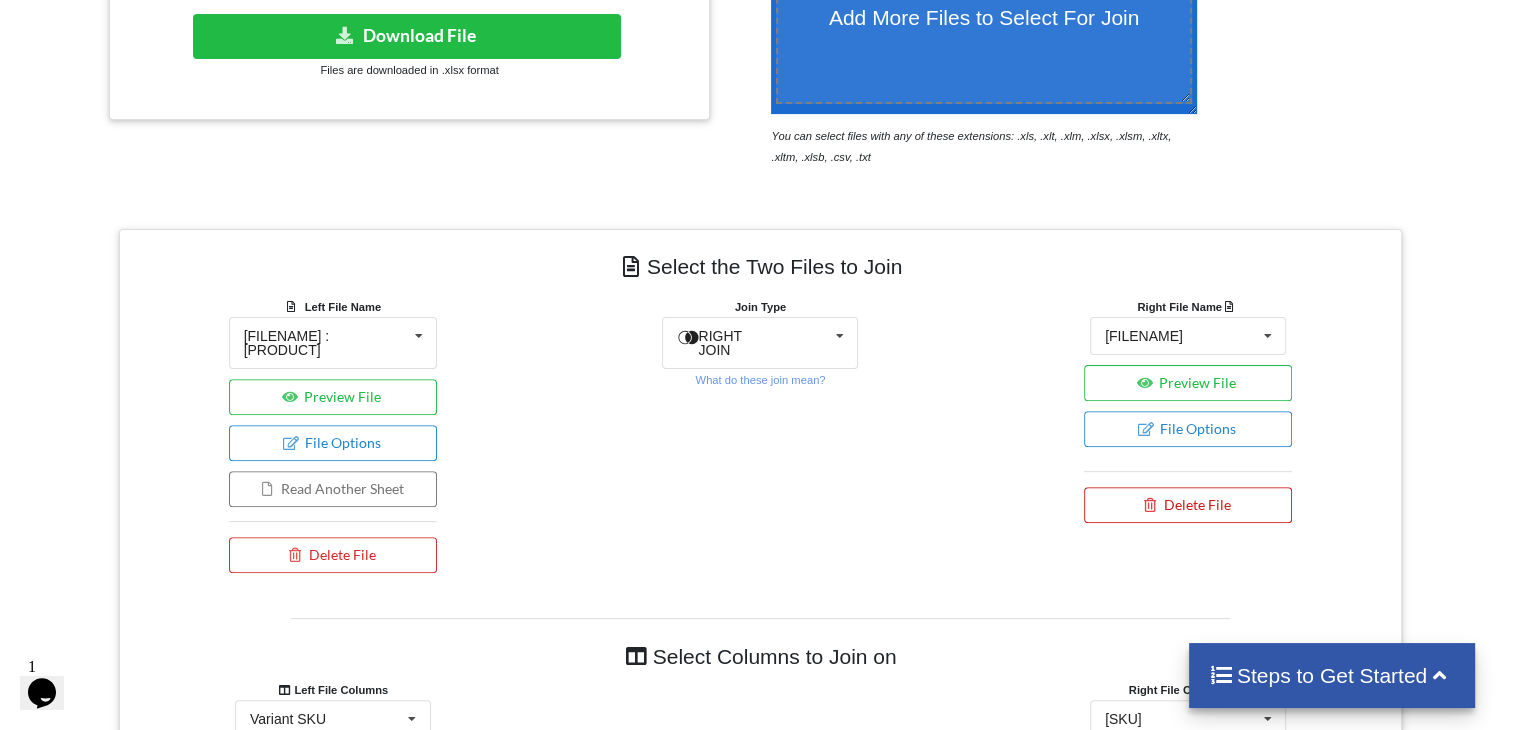 click on "Delete File" at bounding box center [1188, 505] 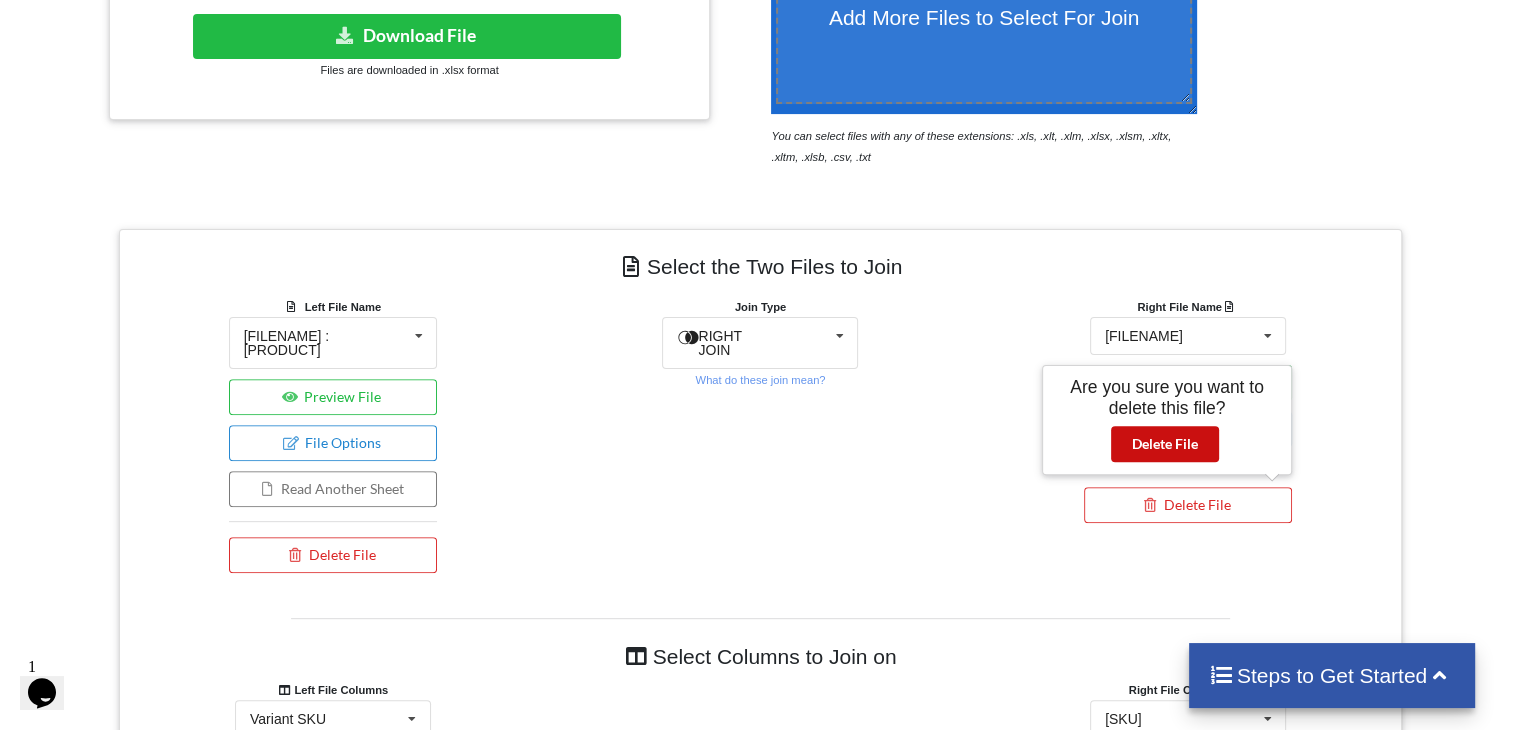 click on "Delete File" at bounding box center [1165, 444] 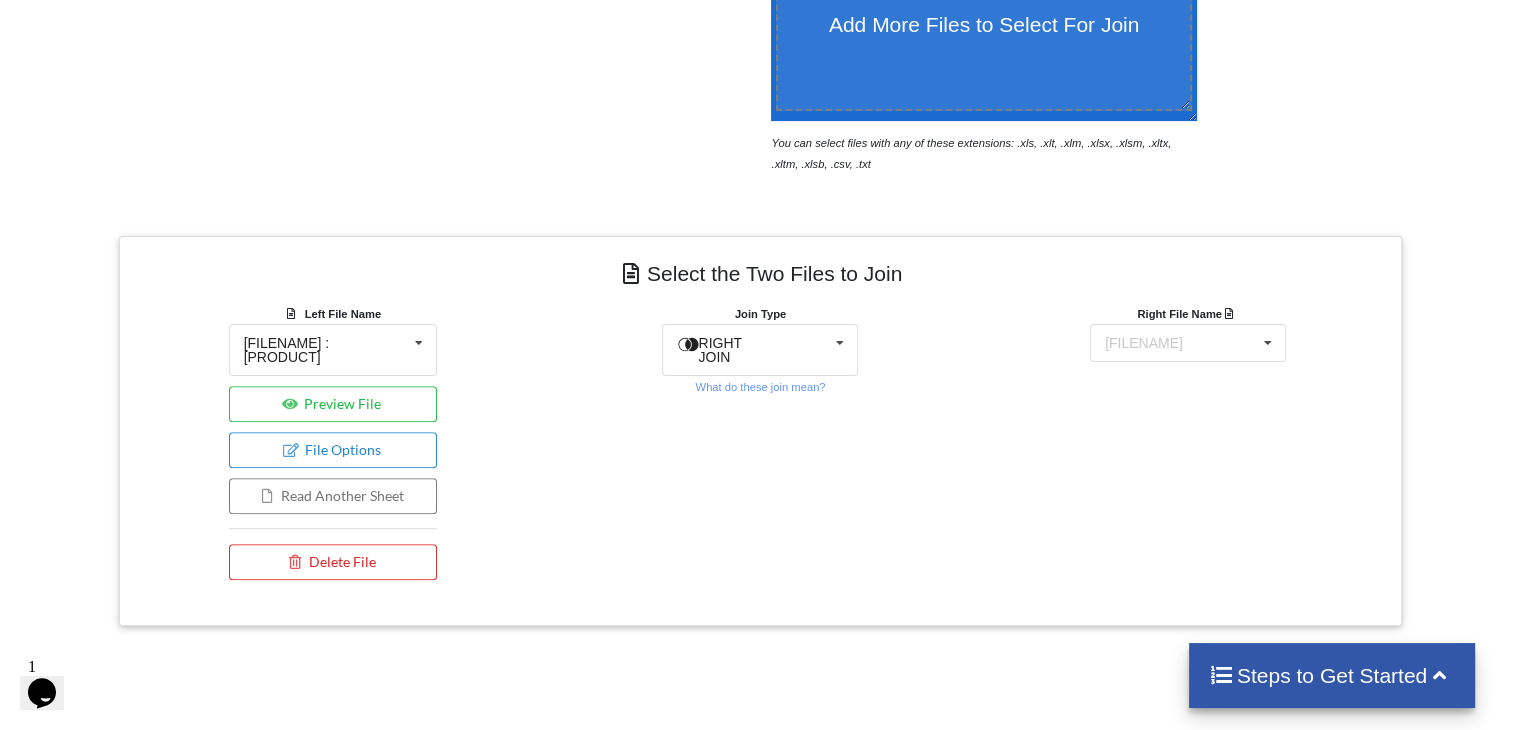 scroll, scrollTop: 379, scrollLeft: 0, axis: vertical 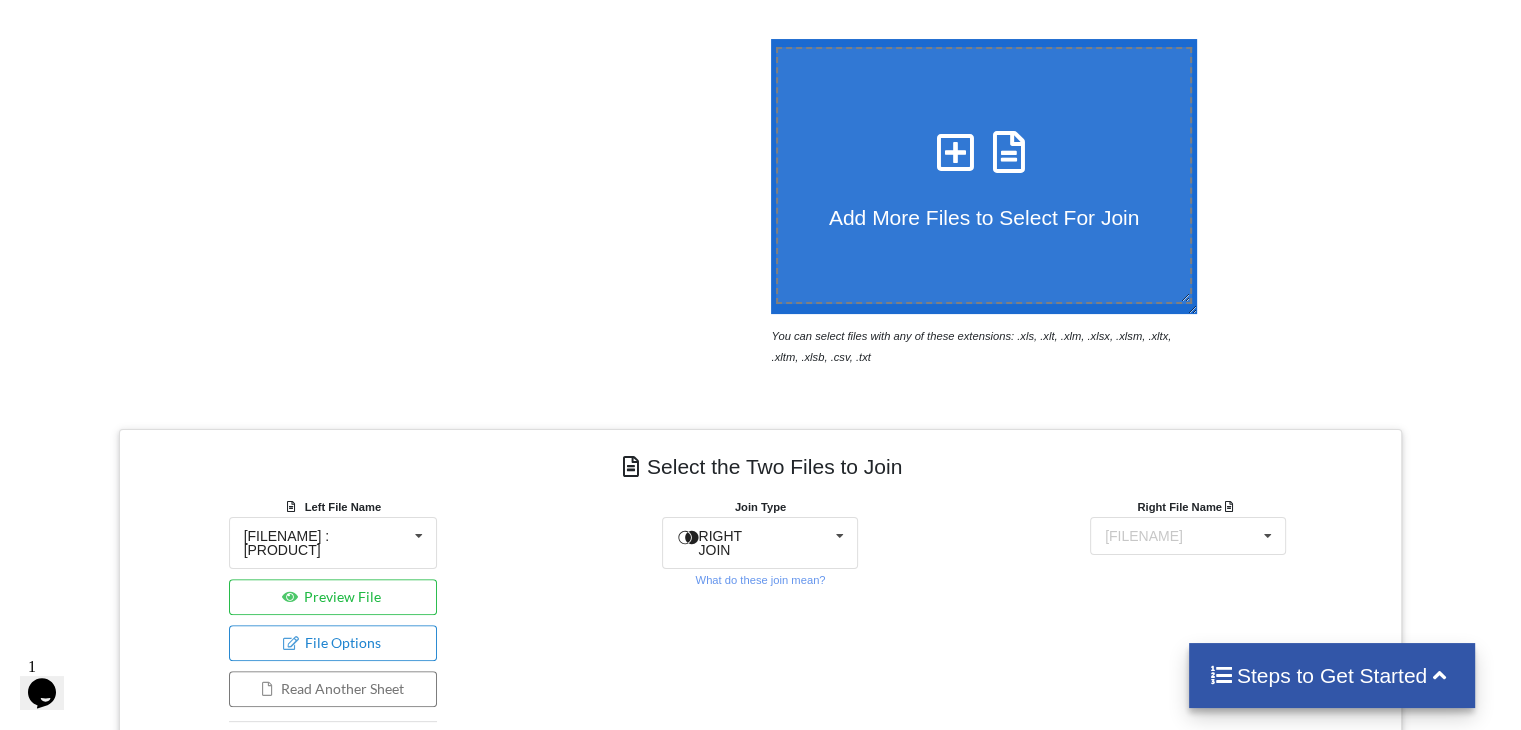 click on "Add More Files to Select For Join" at bounding box center (984, 175) 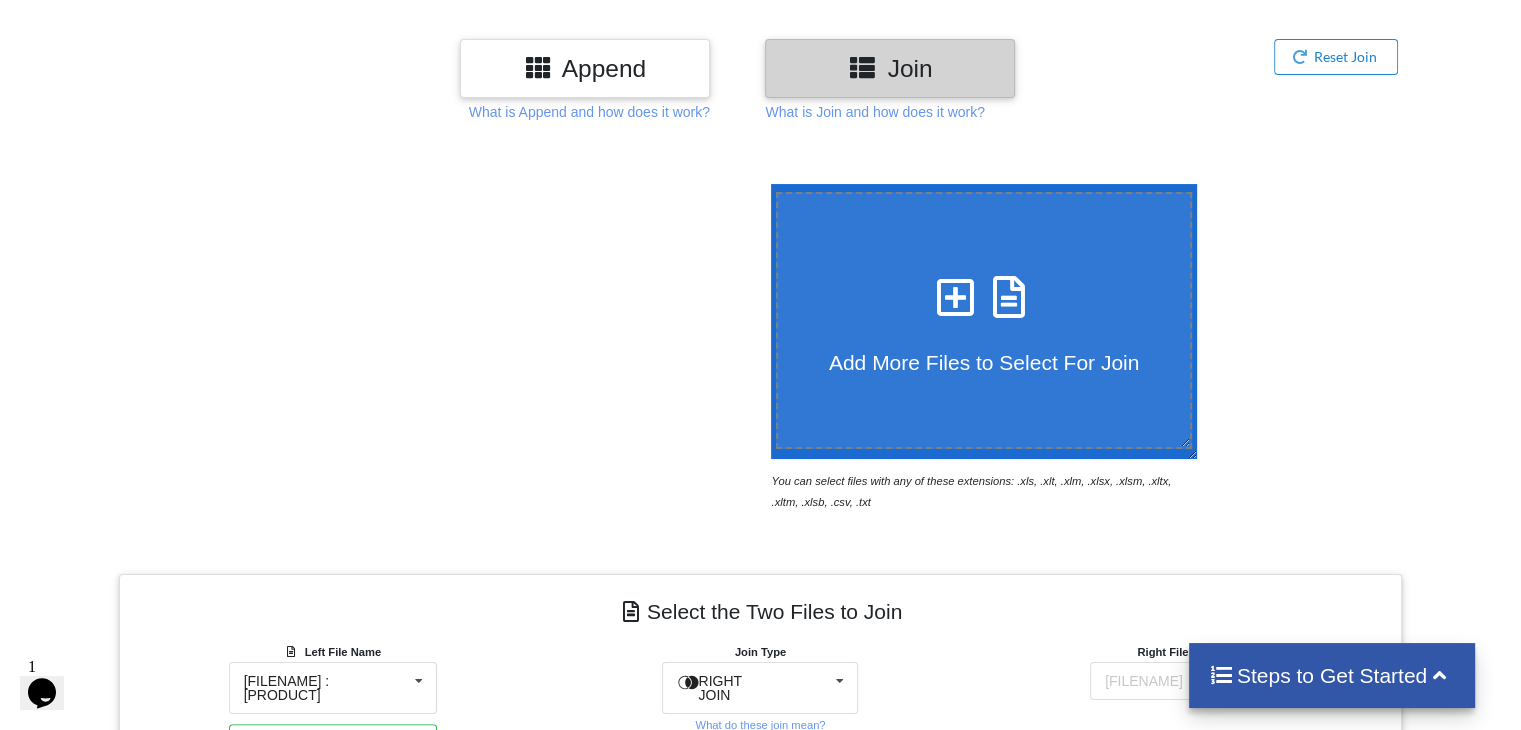 scroll, scrollTop: 279, scrollLeft: 0, axis: vertical 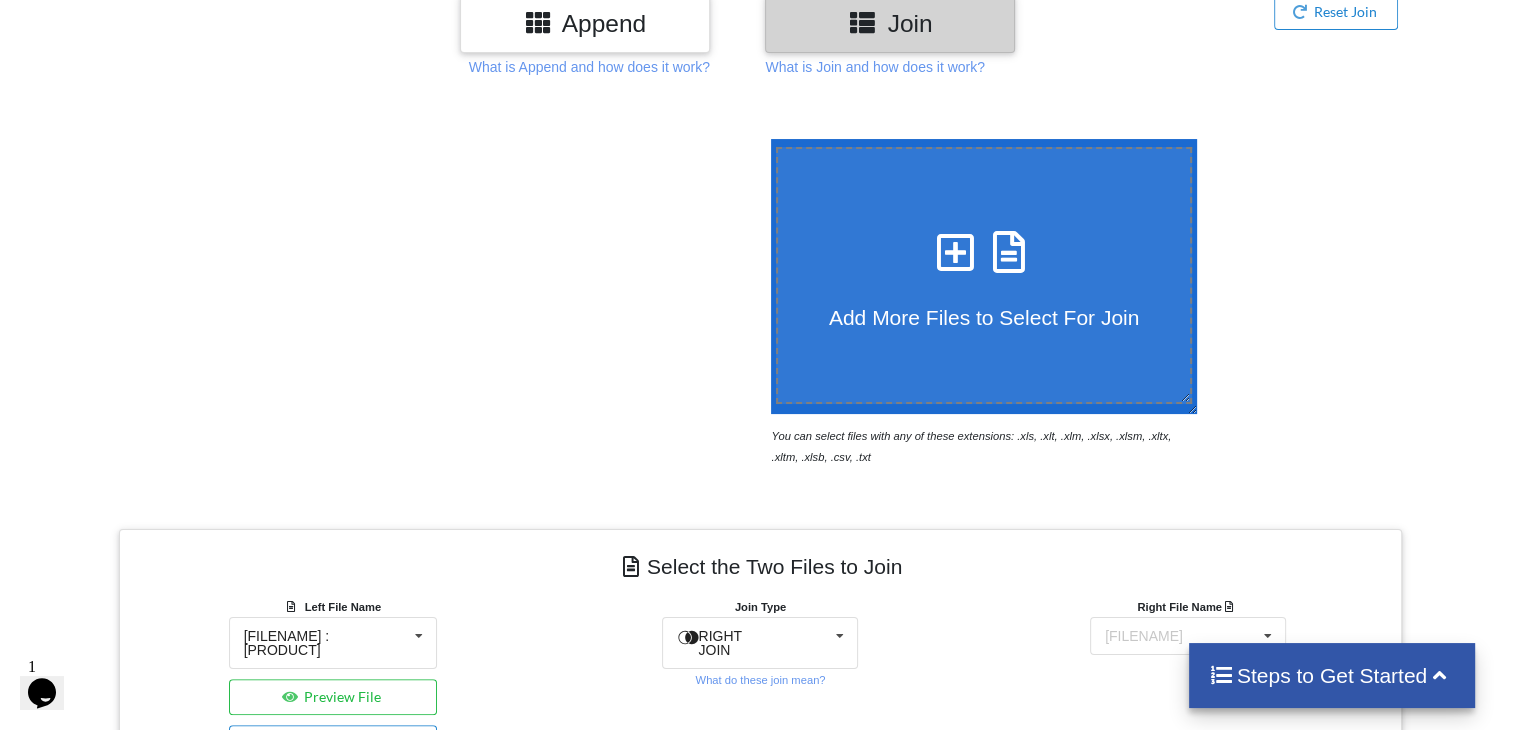 click on "Add More Files to Select For Join" at bounding box center (984, 275) 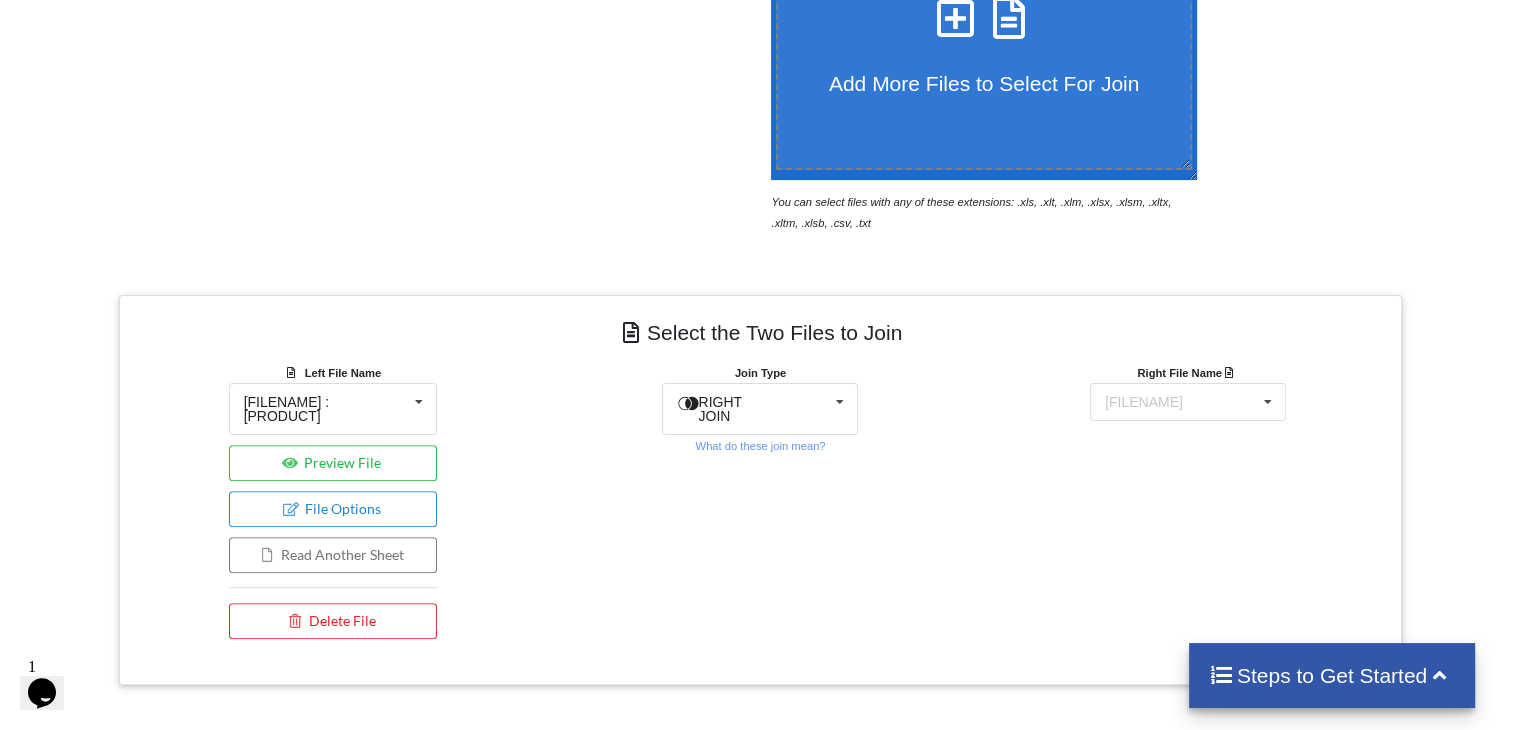 scroll, scrollTop: 636, scrollLeft: 0, axis: vertical 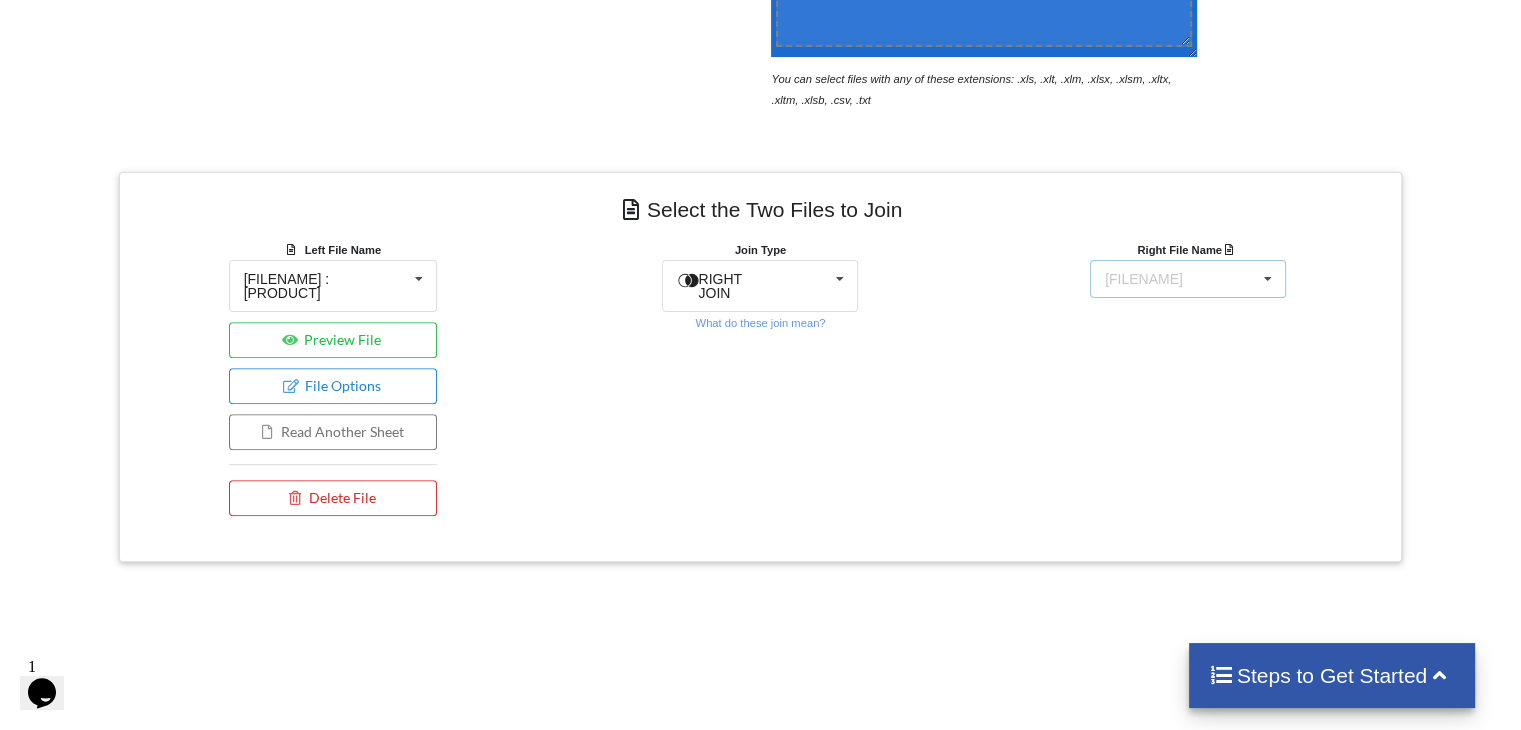 click on "Select Second File Export_[DATE]_[TIME].xlsx : Products" at bounding box center (1188, 279) 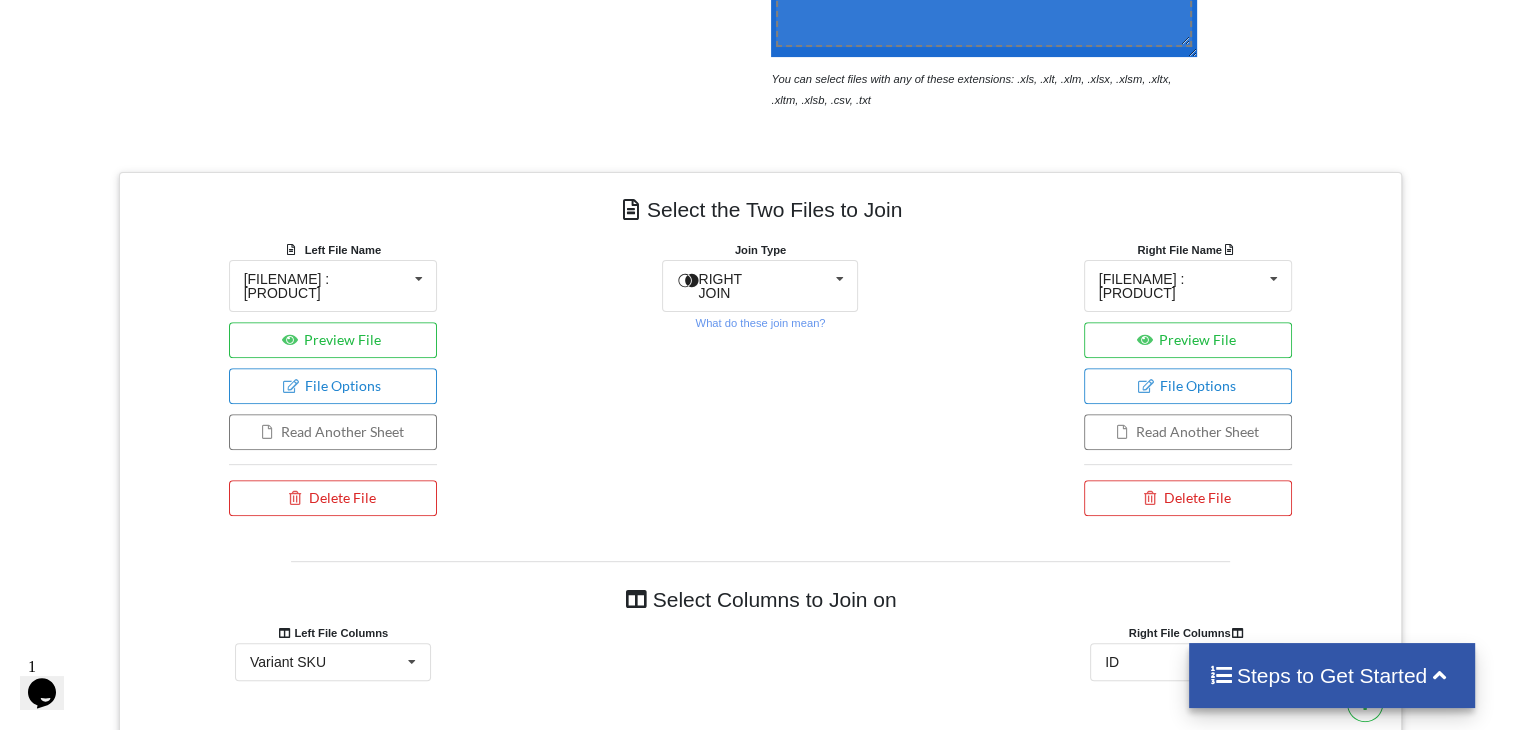 click at bounding box center [1471, 498] 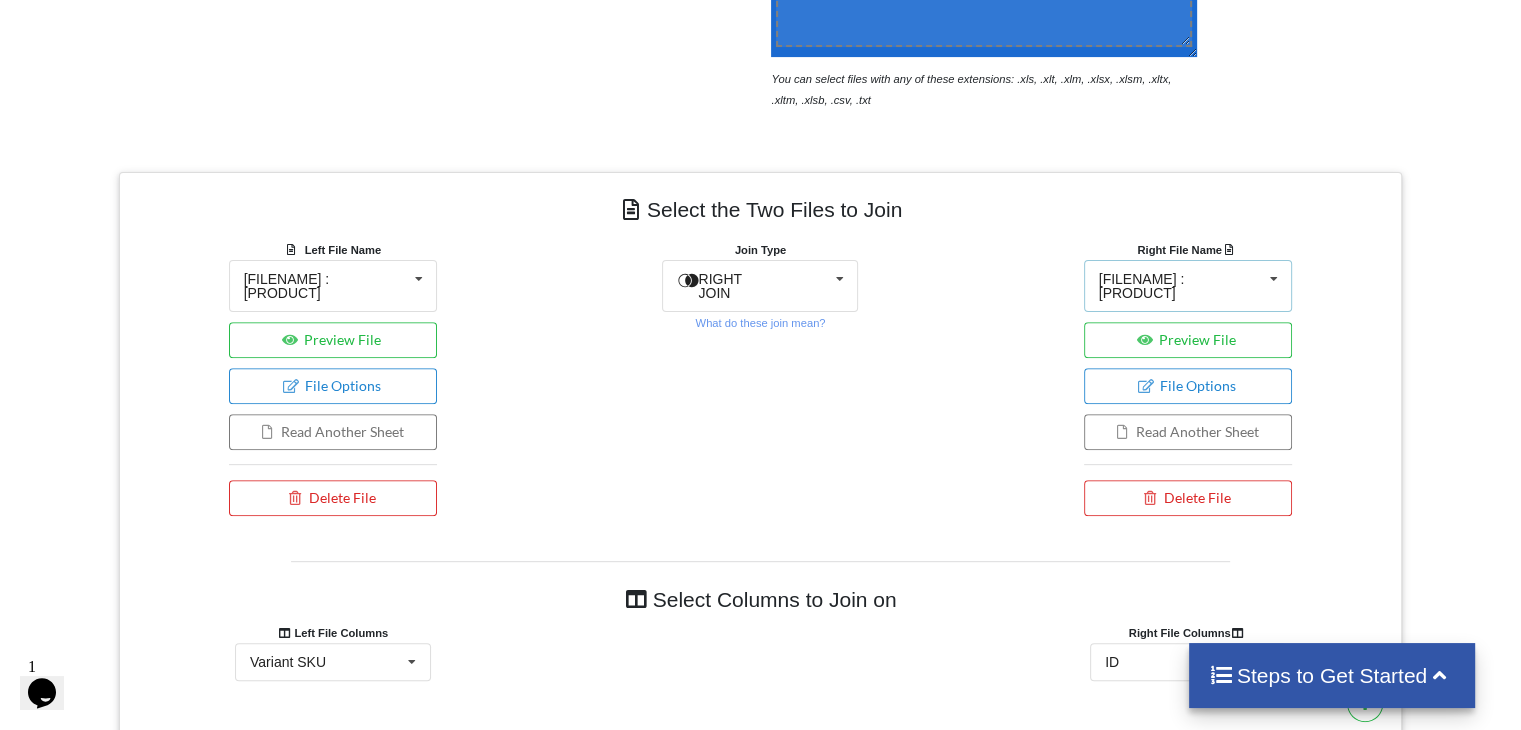 click at bounding box center (1274, 279) 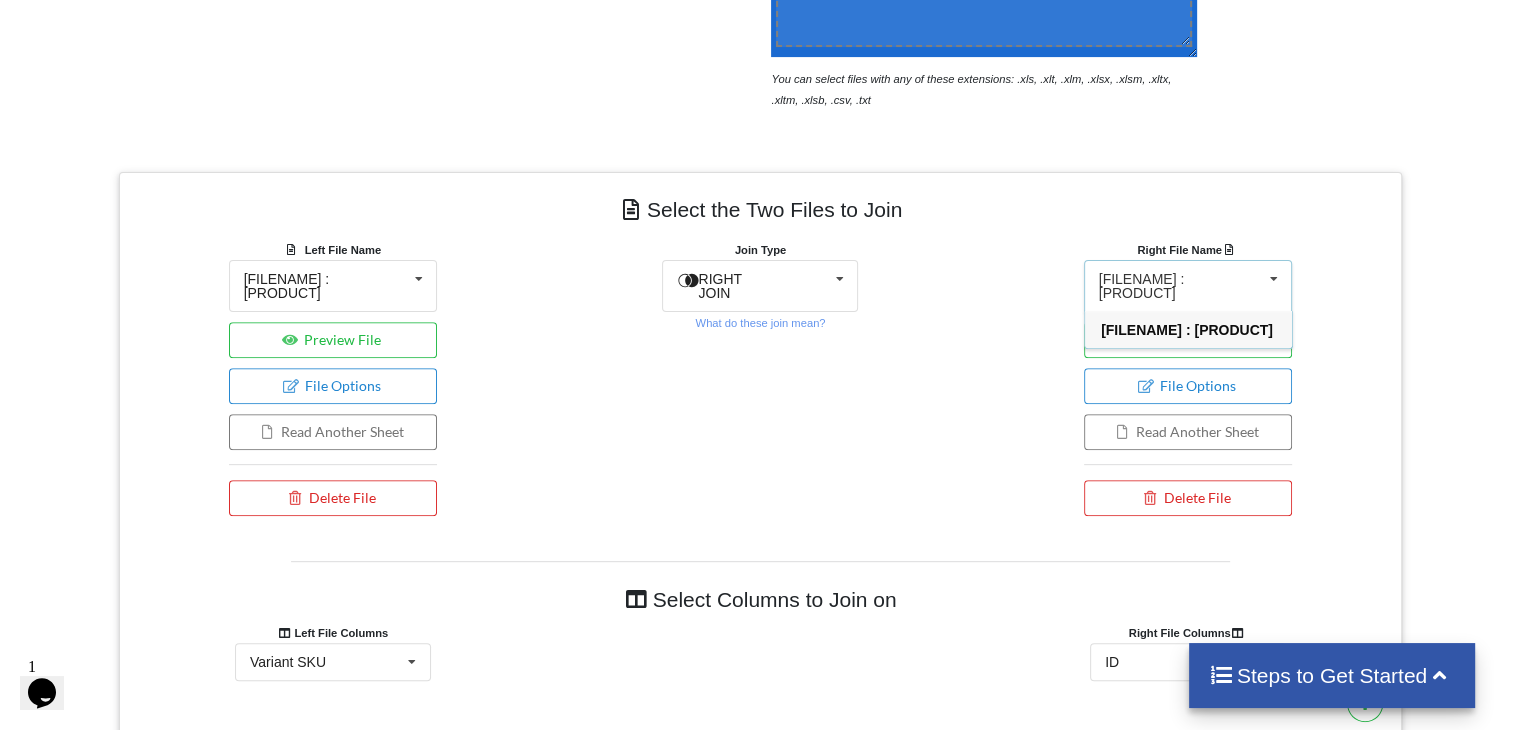 click on "[FILENAME] : [FILENAME] : [FILENAME]" at bounding box center (1188, 286) 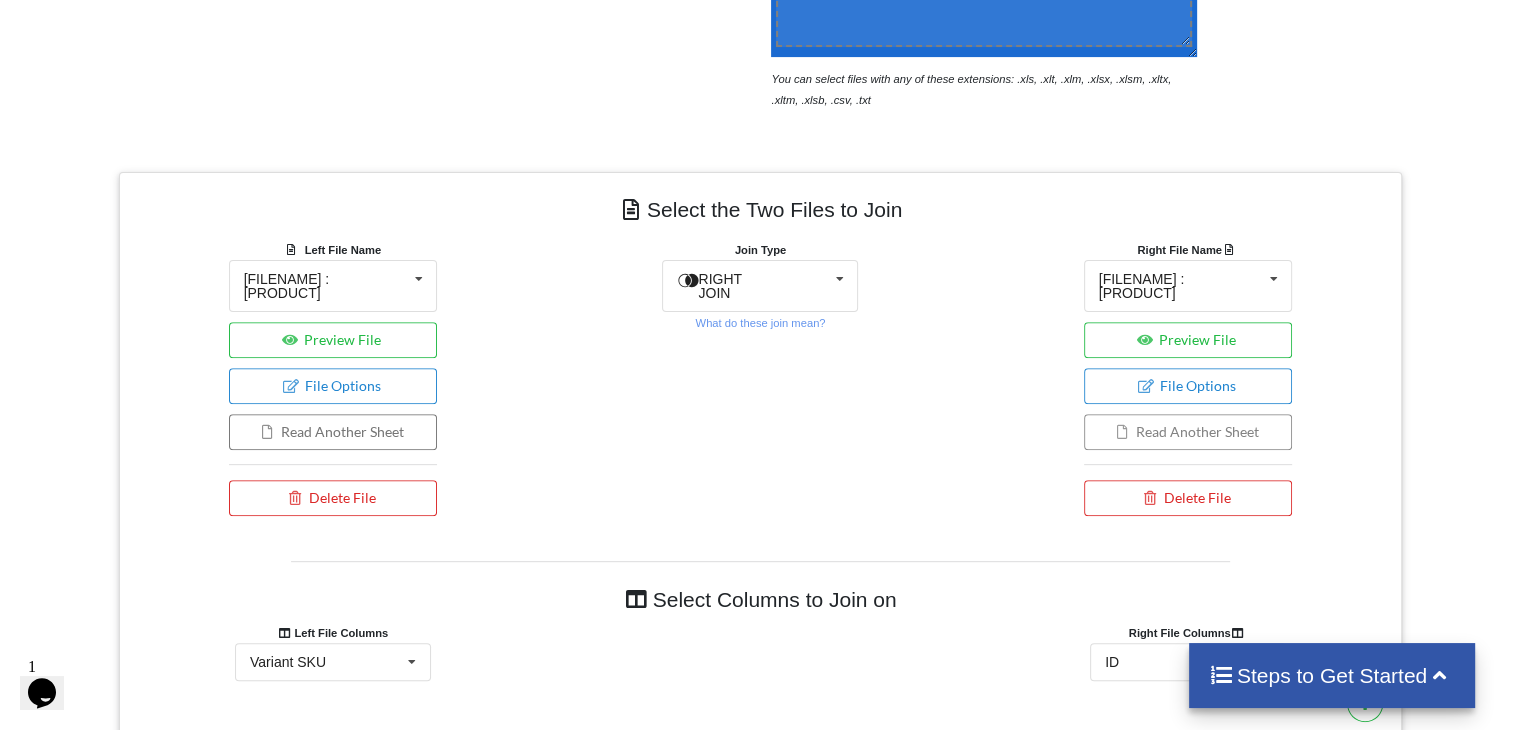 click on "Read Another Sheet" at bounding box center [1188, 432] 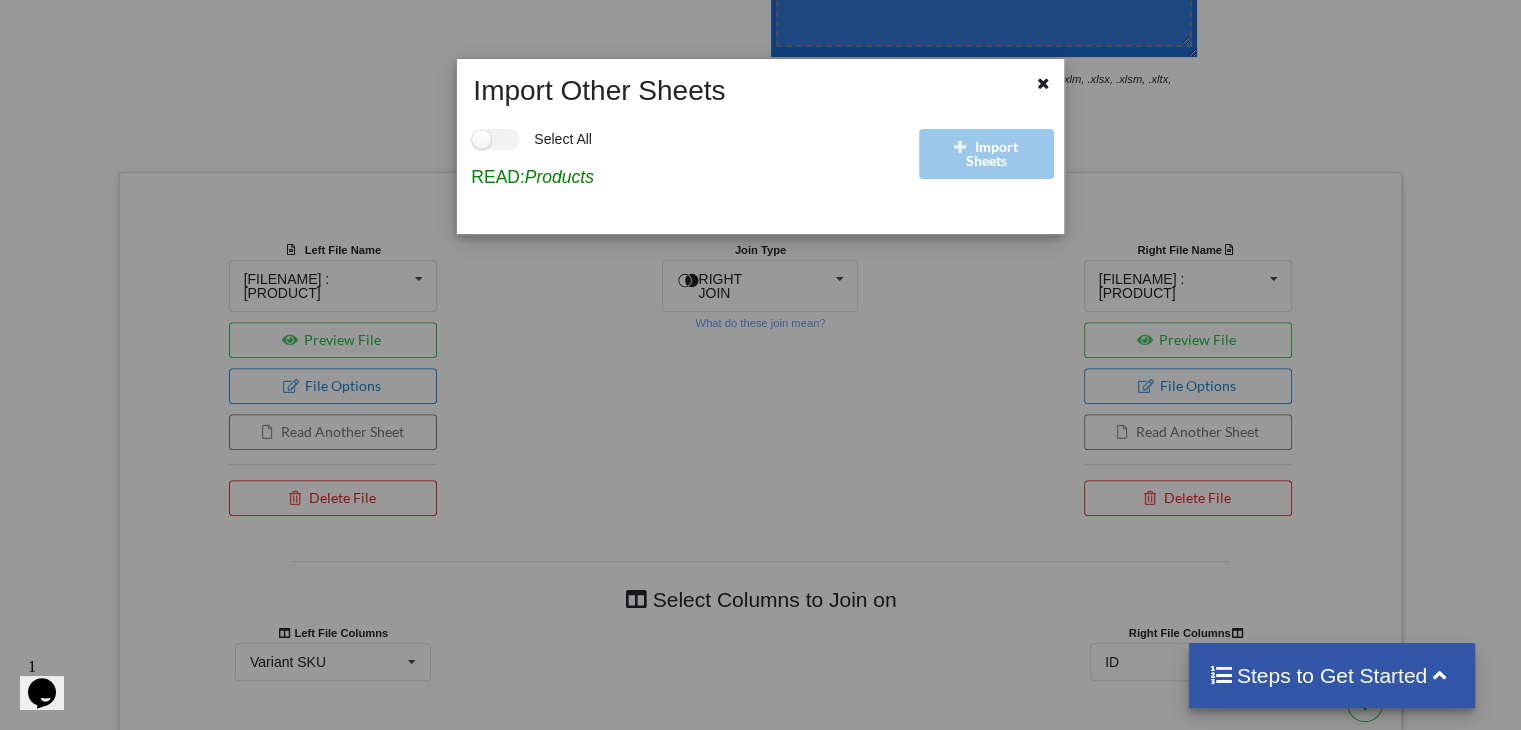 click on "Import Sheets" at bounding box center [988, 163] 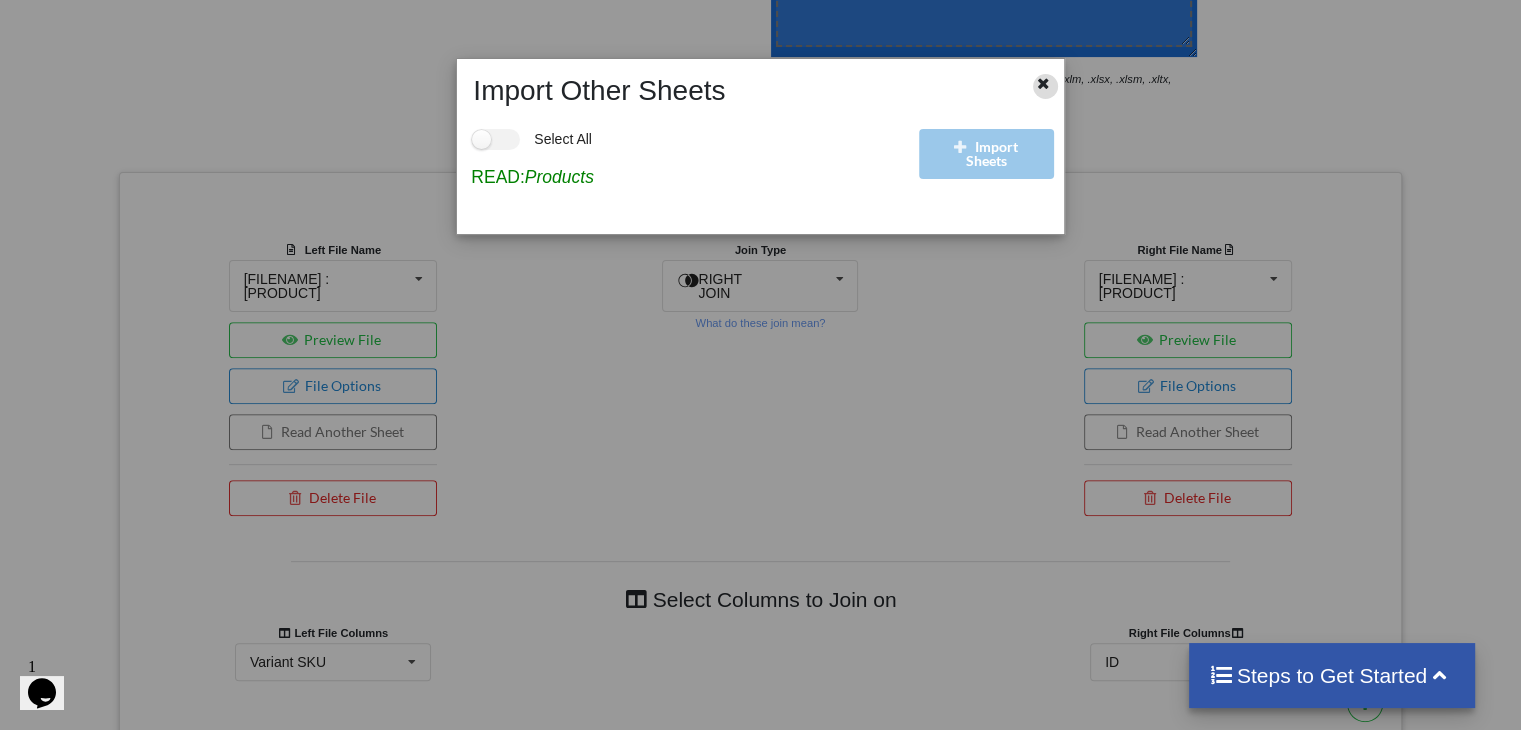 click at bounding box center [1043, 81] 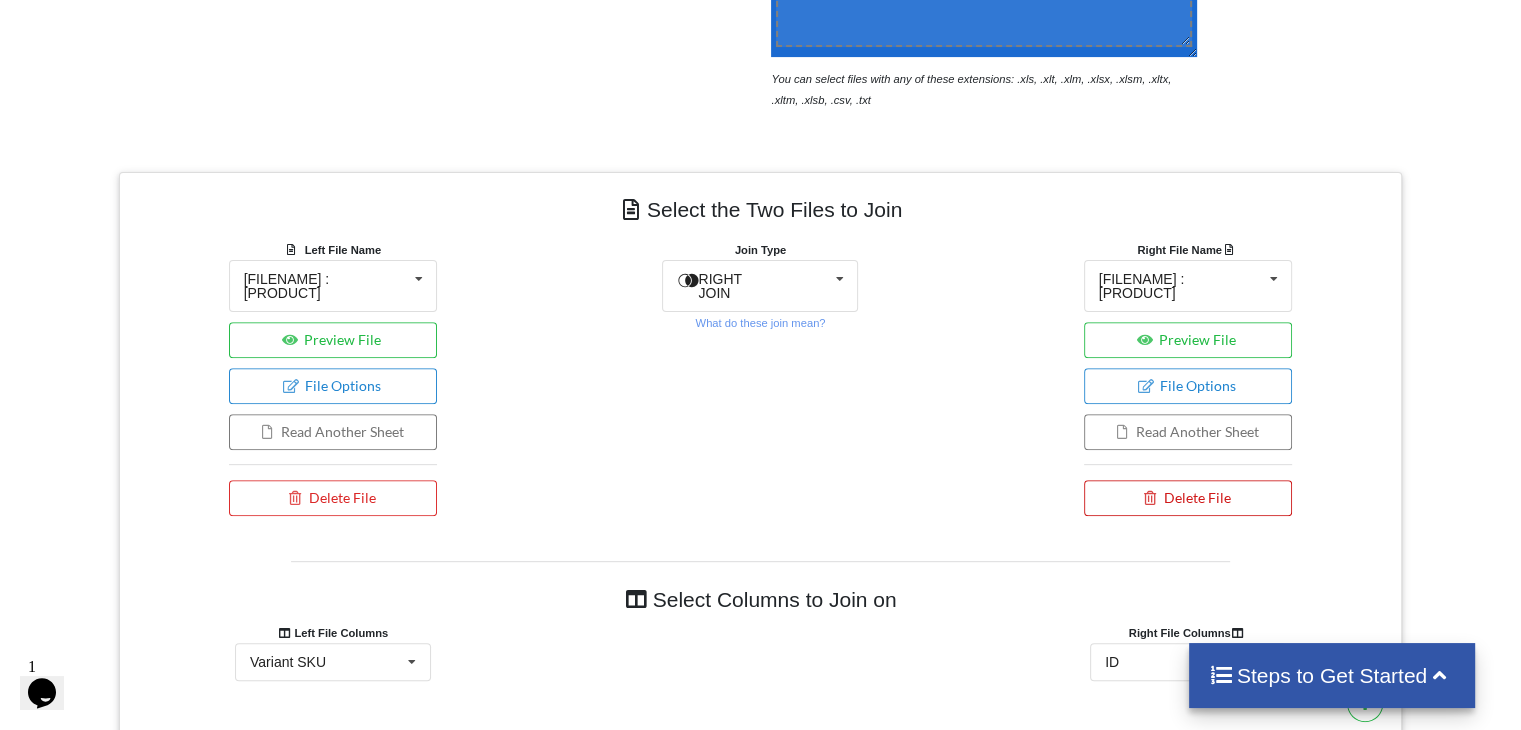 click on "Delete File" at bounding box center (1188, 498) 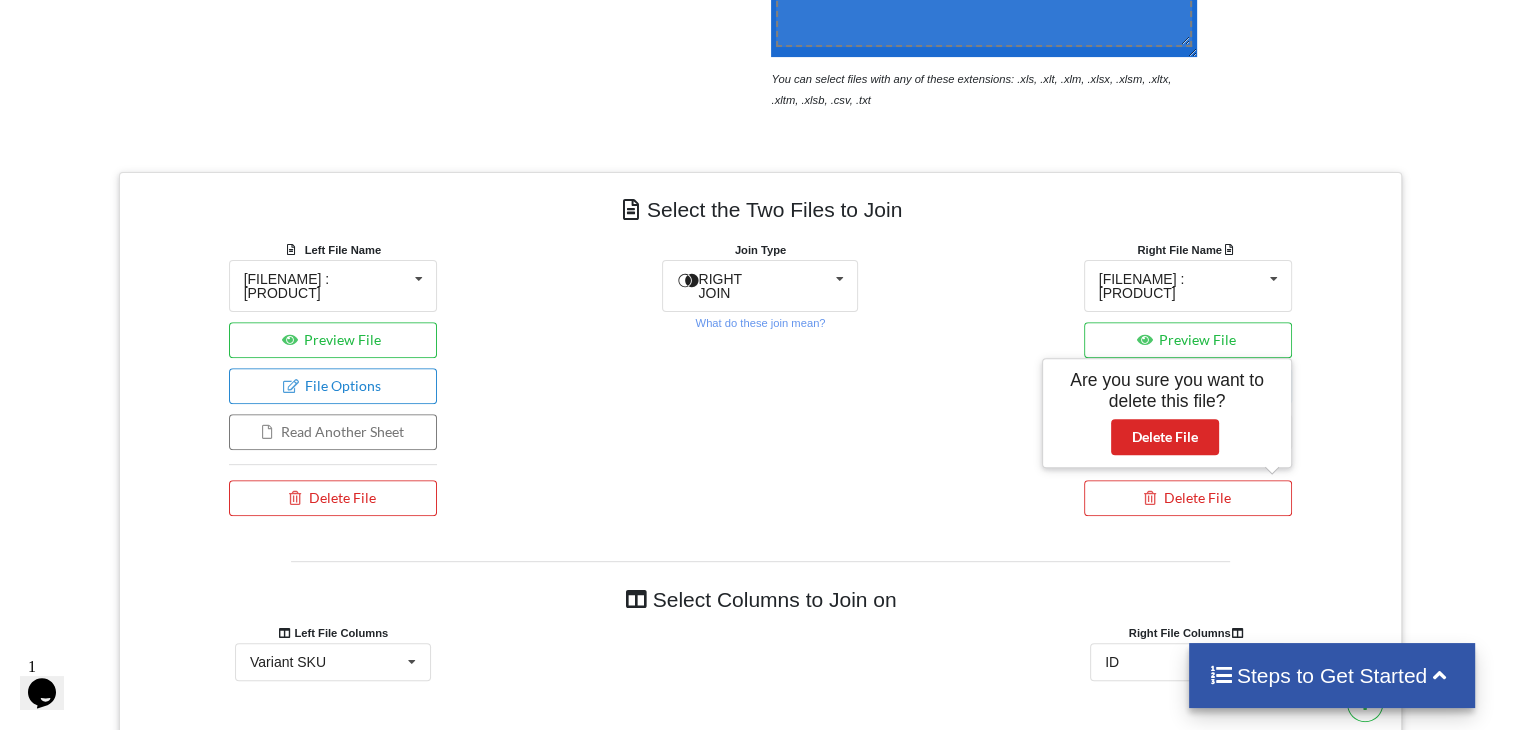 click on "[FILENAME] : [FILENAME] : [FILENAME]" at bounding box center (1188, 382) 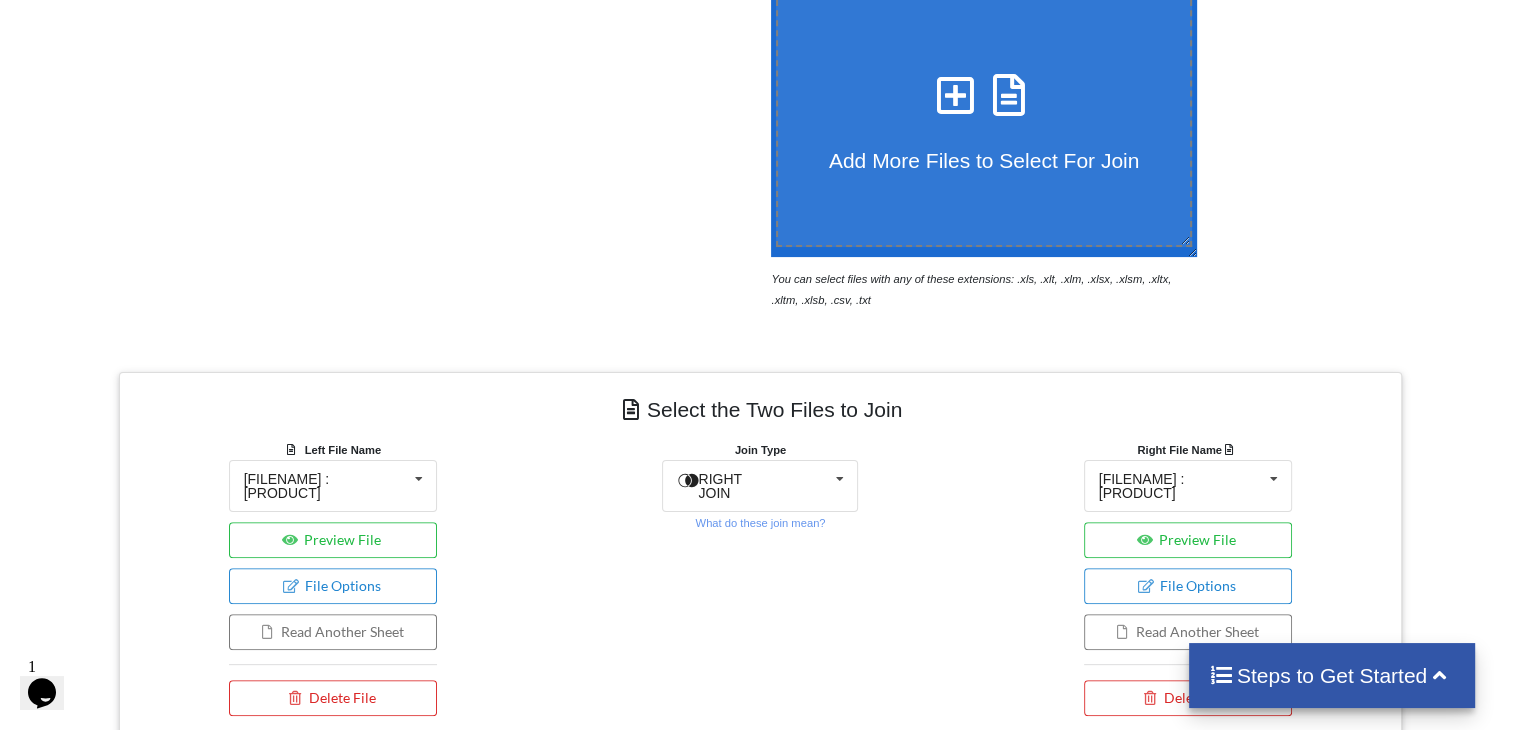 click on "Add More Files to Select For Join" at bounding box center (984, 160) 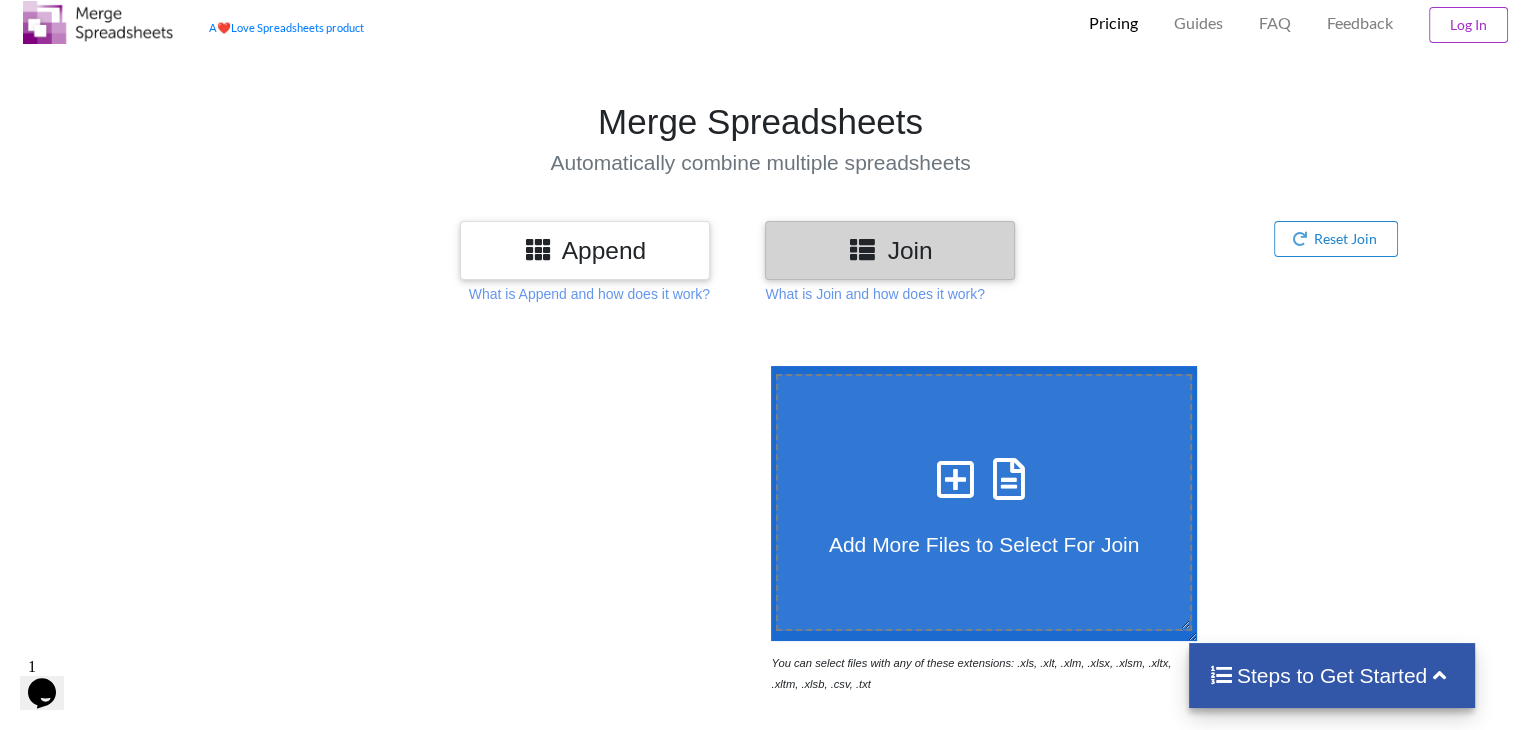 scroll, scrollTop: 552, scrollLeft: 0, axis: vertical 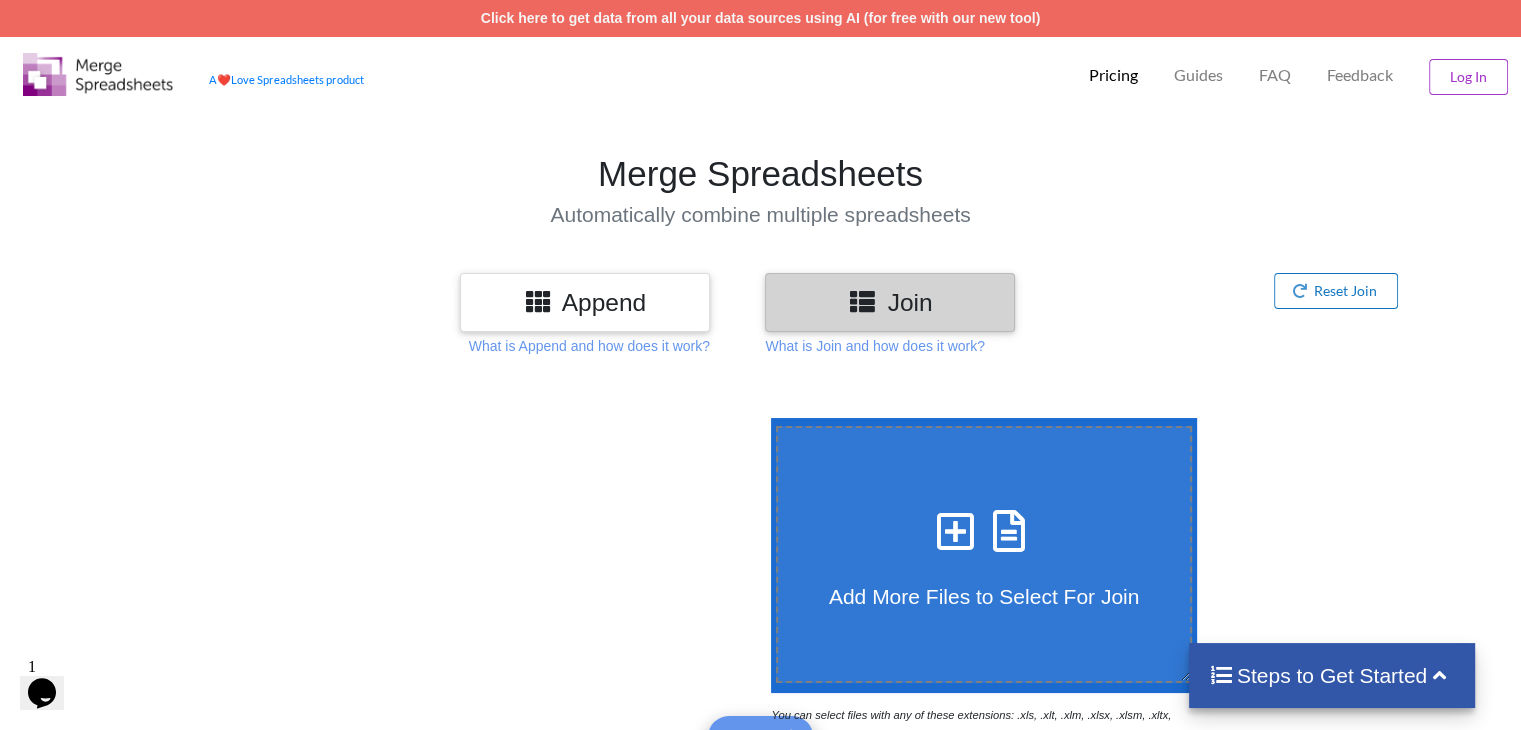 click on "Reset Join" at bounding box center [1336, 291] 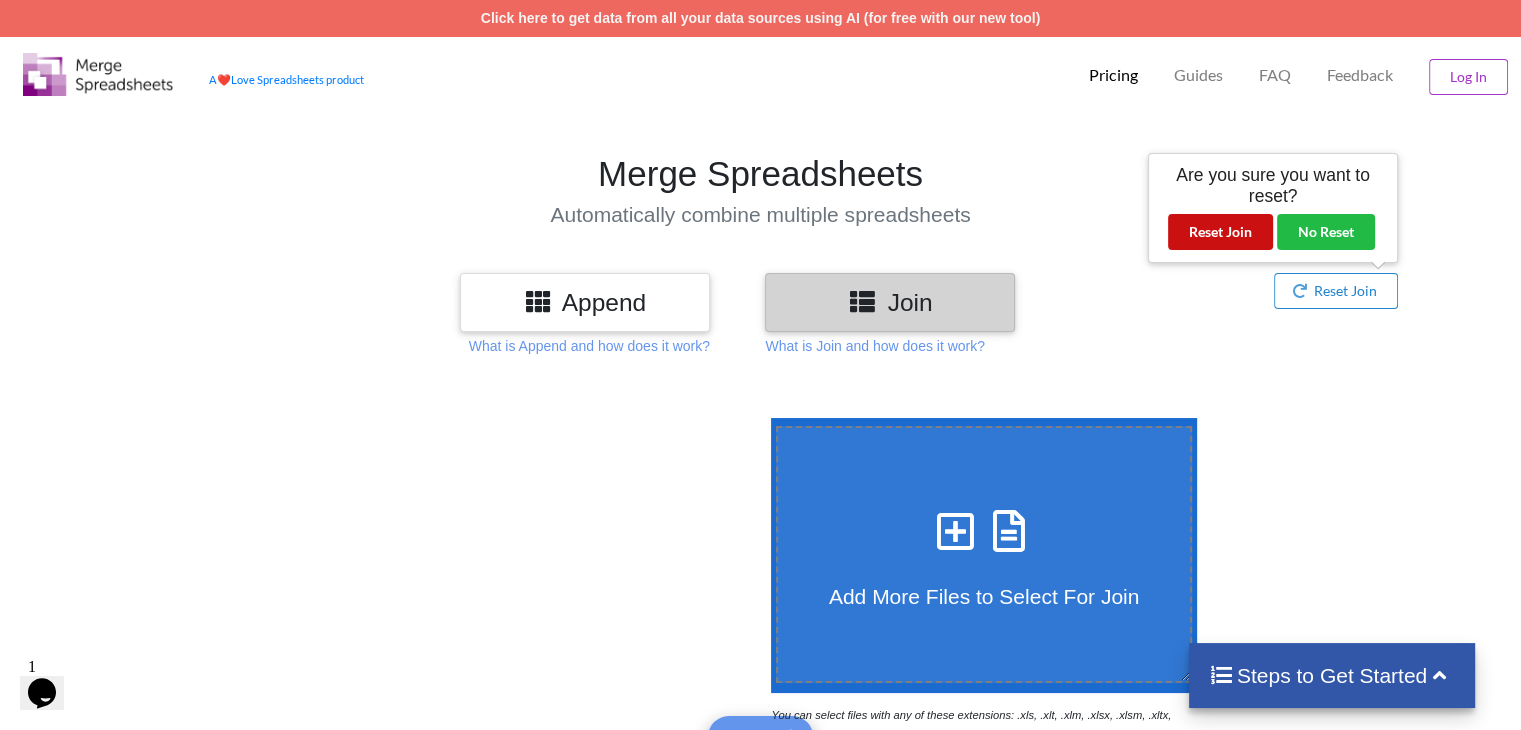 click on "Reset Join" at bounding box center (1220, 232) 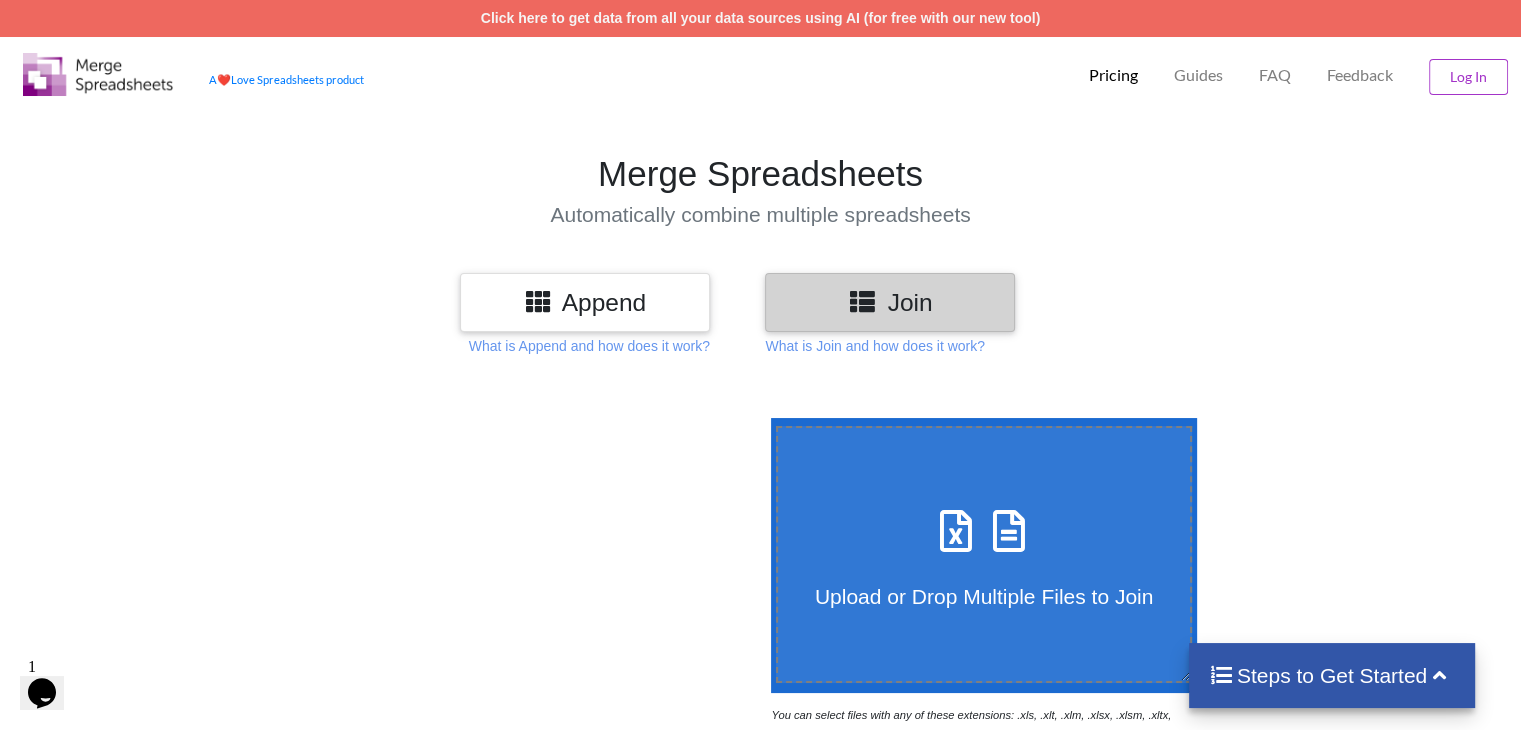 scroll, scrollTop: 400, scrollLeft: 0, axis: vertical 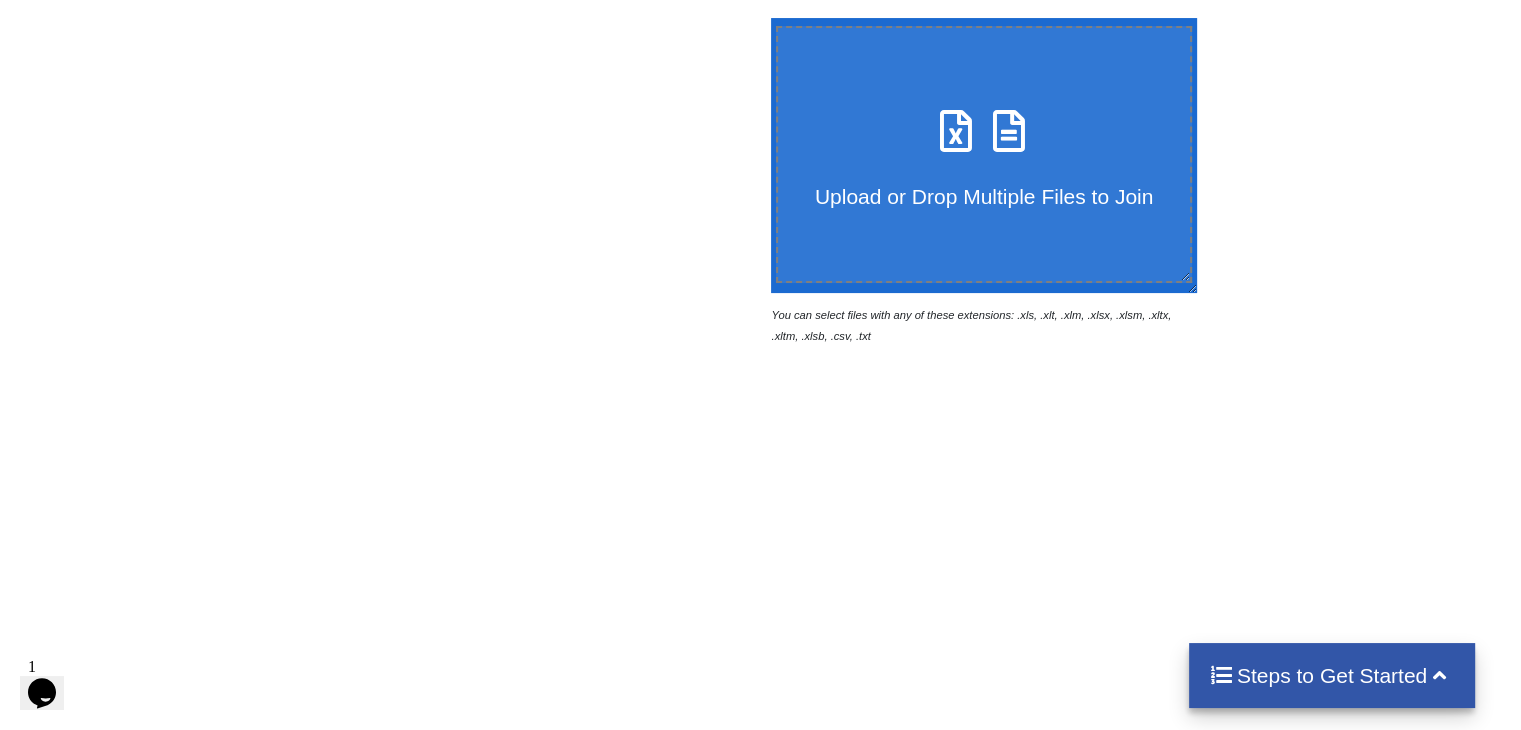 click on "Upload or Drop Multiple Files to Join" at bounding box center (984, 154) 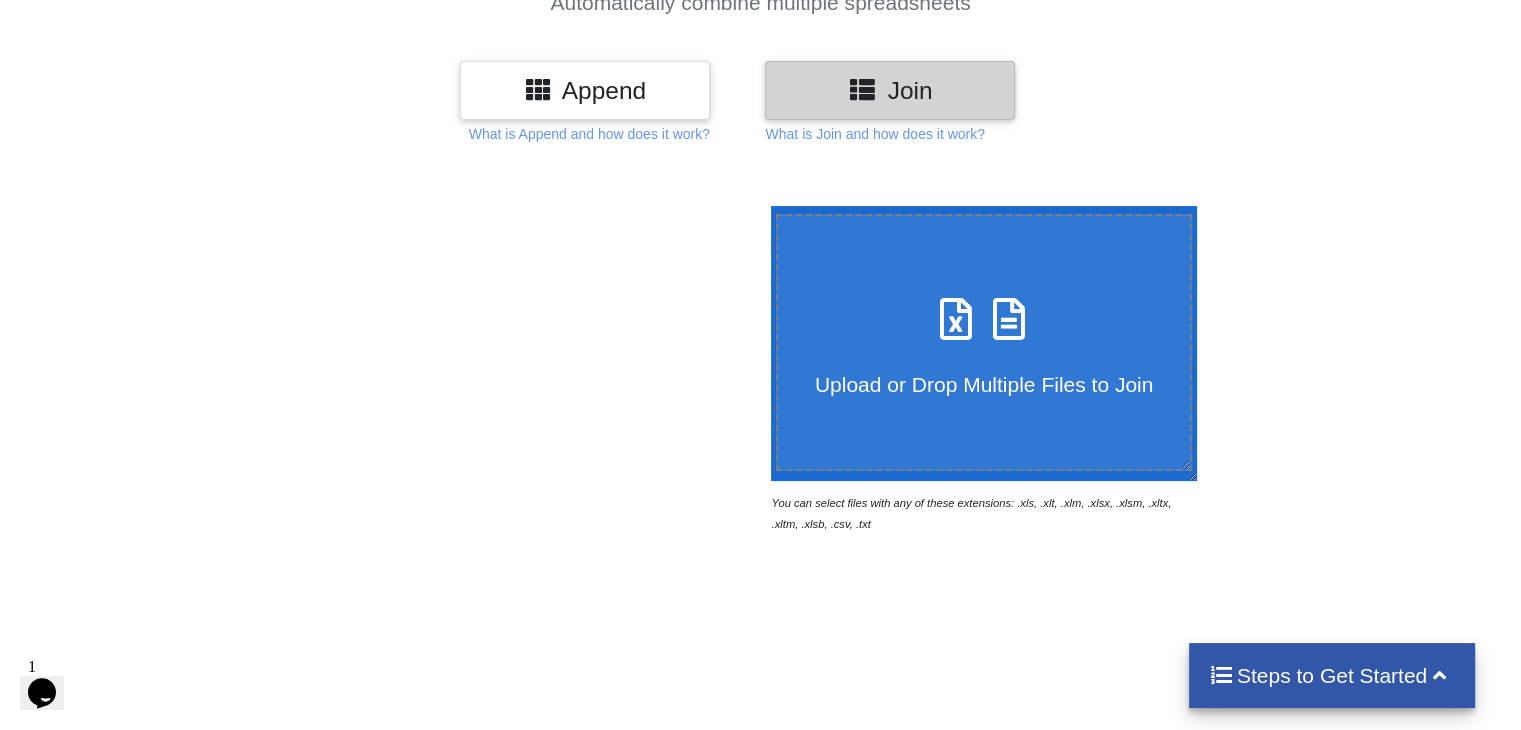 scroll, scrollTop: 200, scrollLeft: 0, axis: vertical 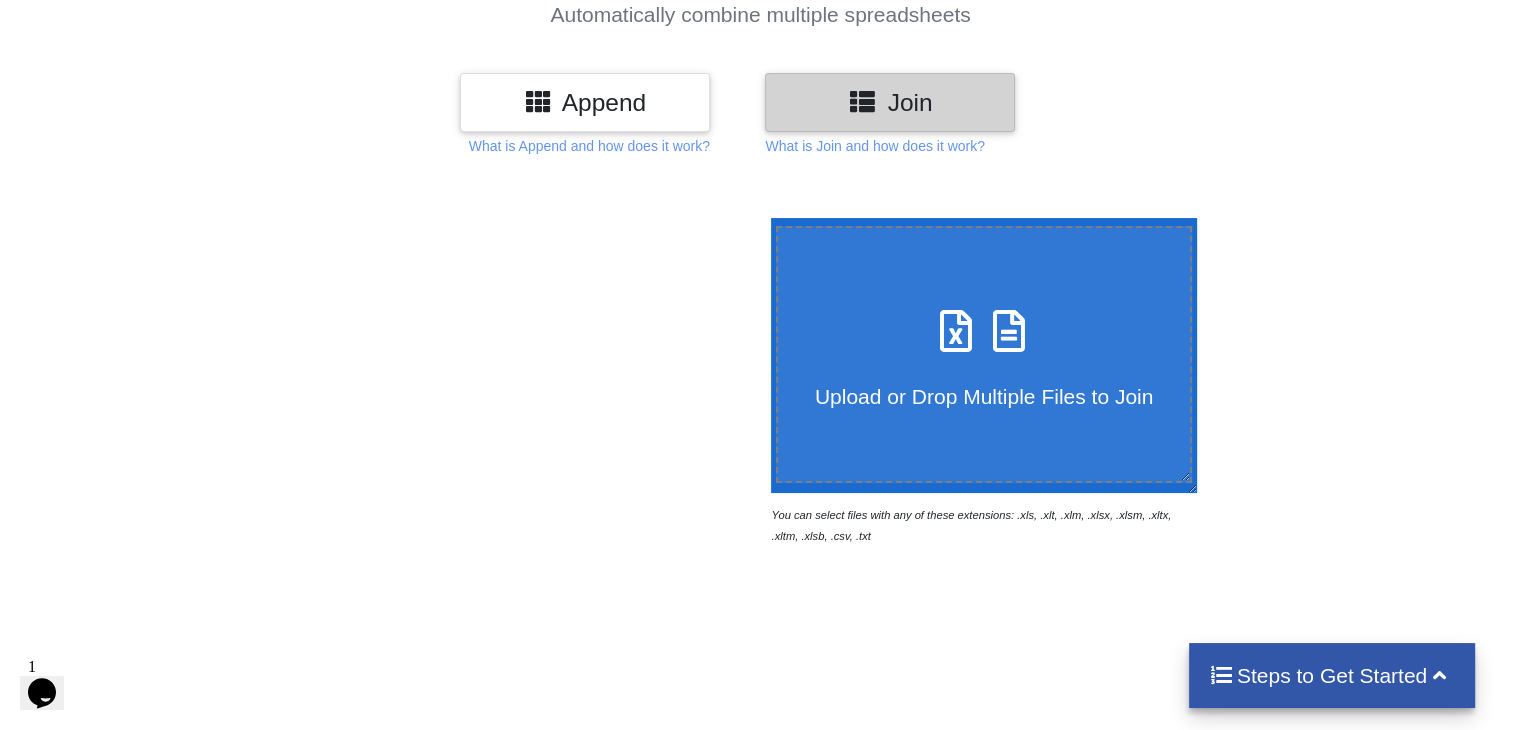 click at bounding box center (956, 321) 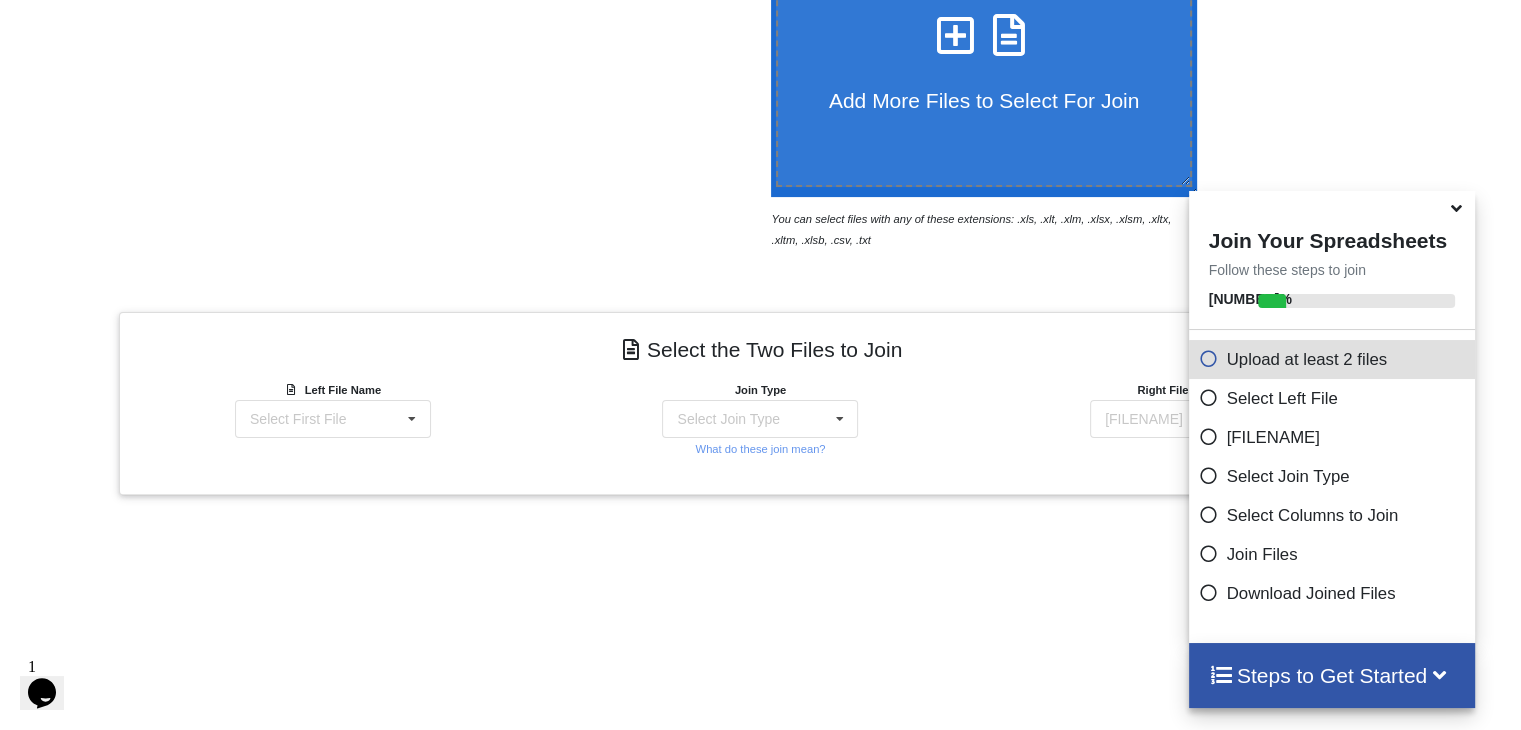 scroll, scrollTop: 493, scrollLeft: 0, axis: vertical 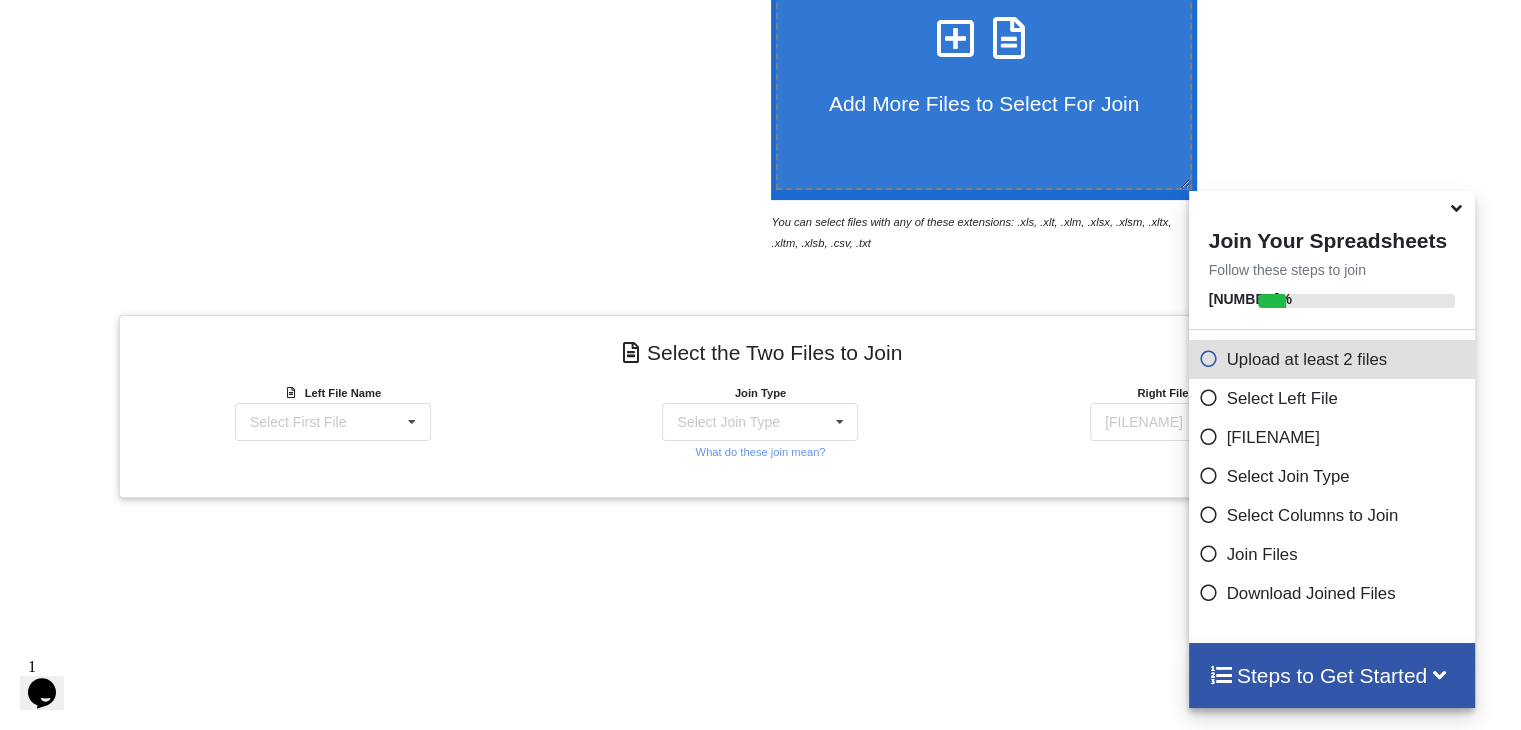 click on "Add More Files to Select For Join" at bounding box center [984, 61] 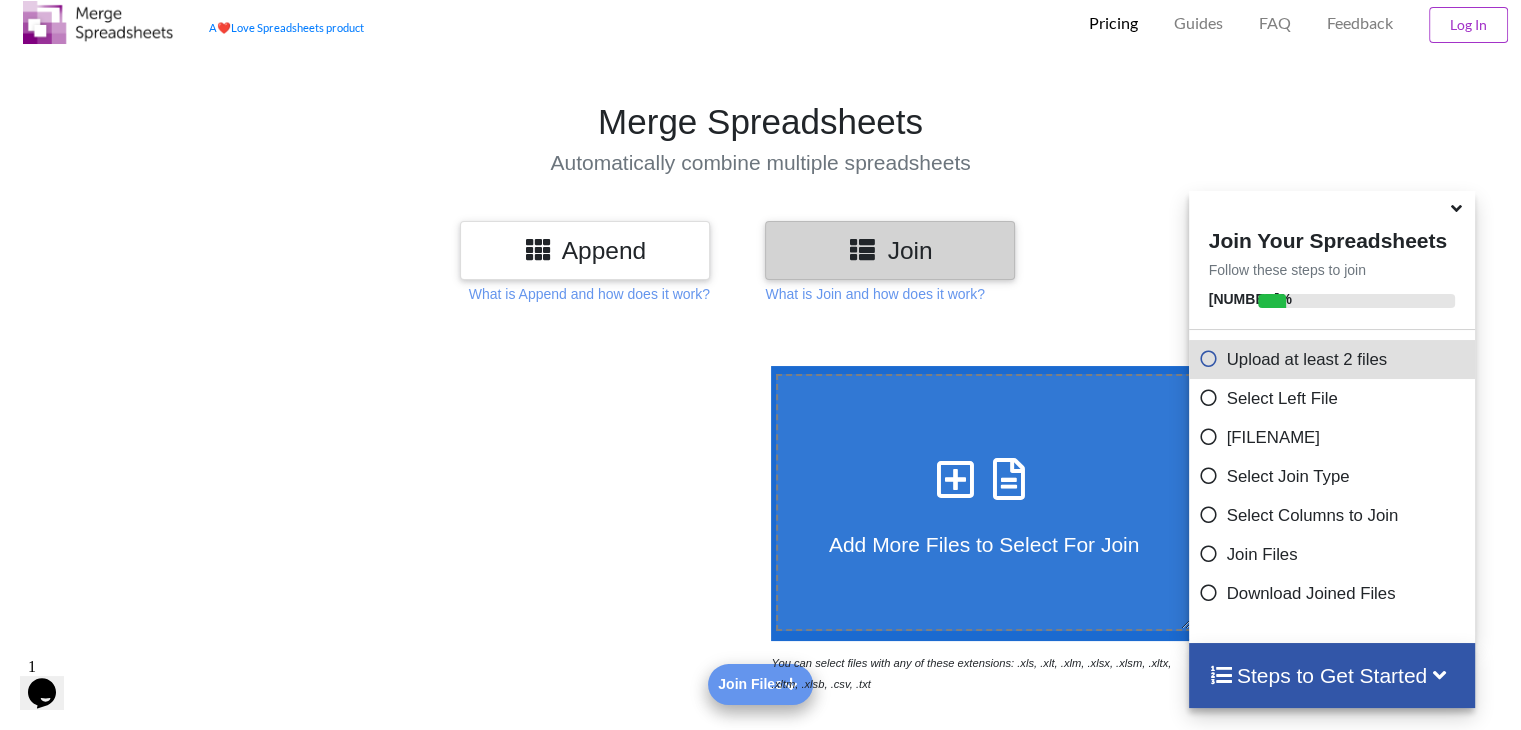 type on "C:\fakepath\[FILENAME]" 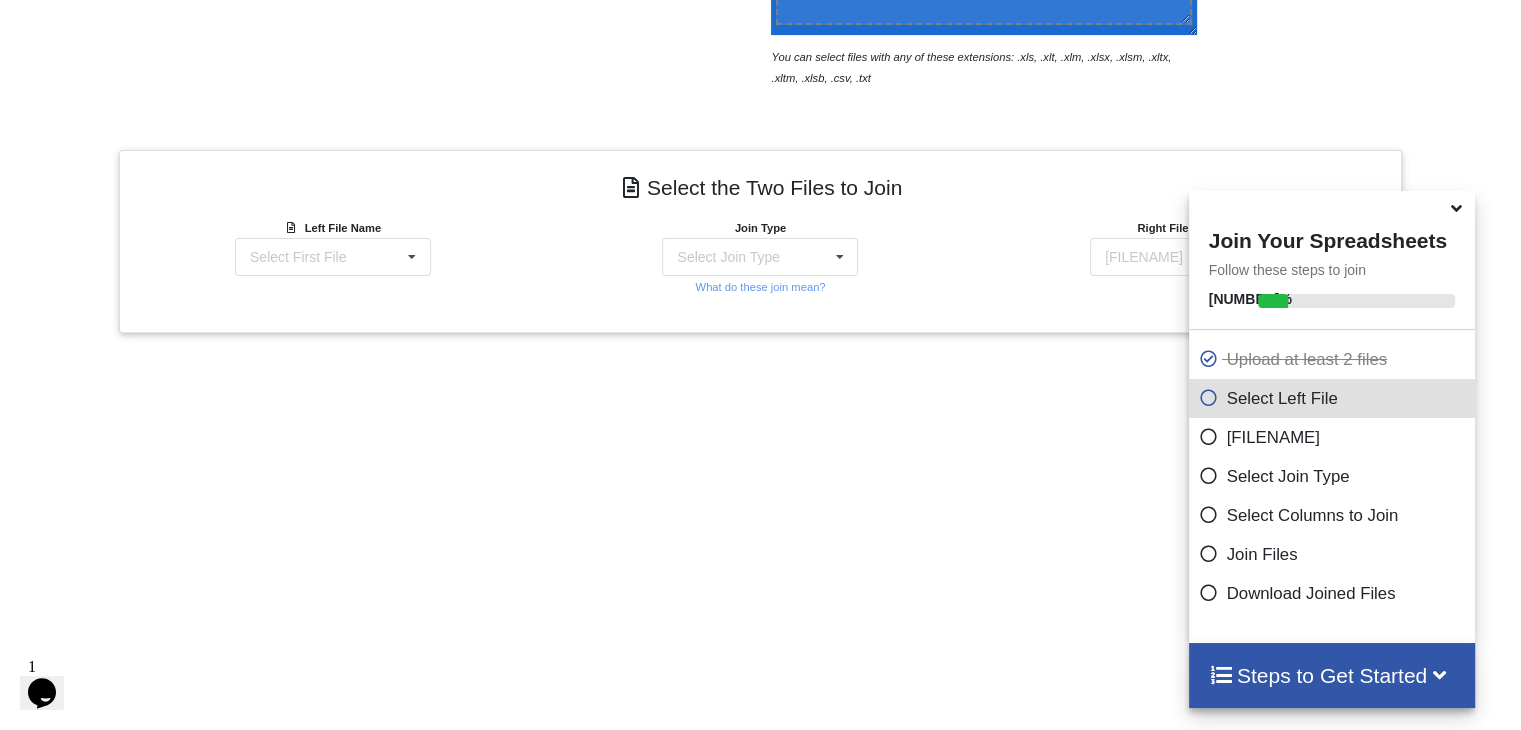 scroll, scrollTop: 793, scrollLeft: 0, axis: vertical 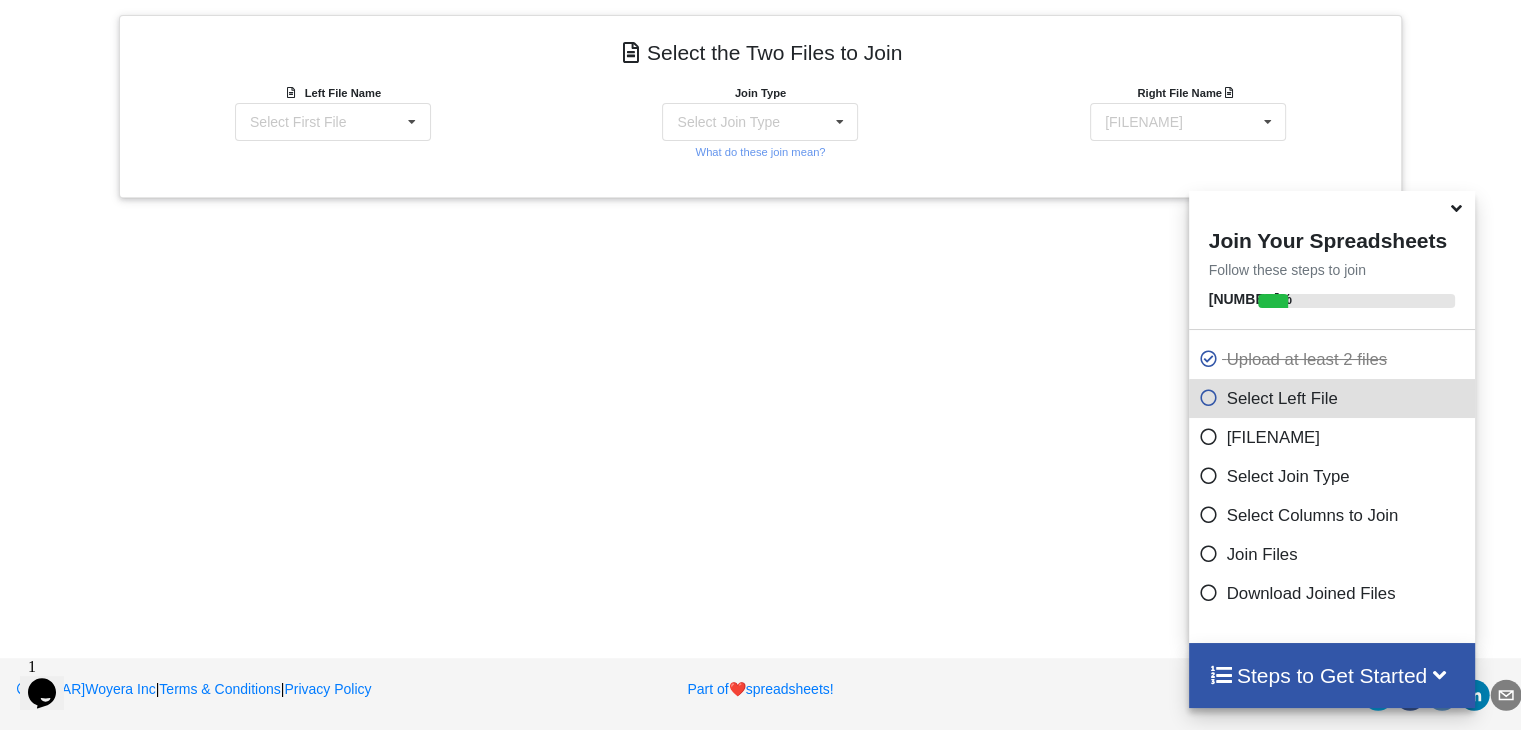 click at bounding box center [1456, 205] 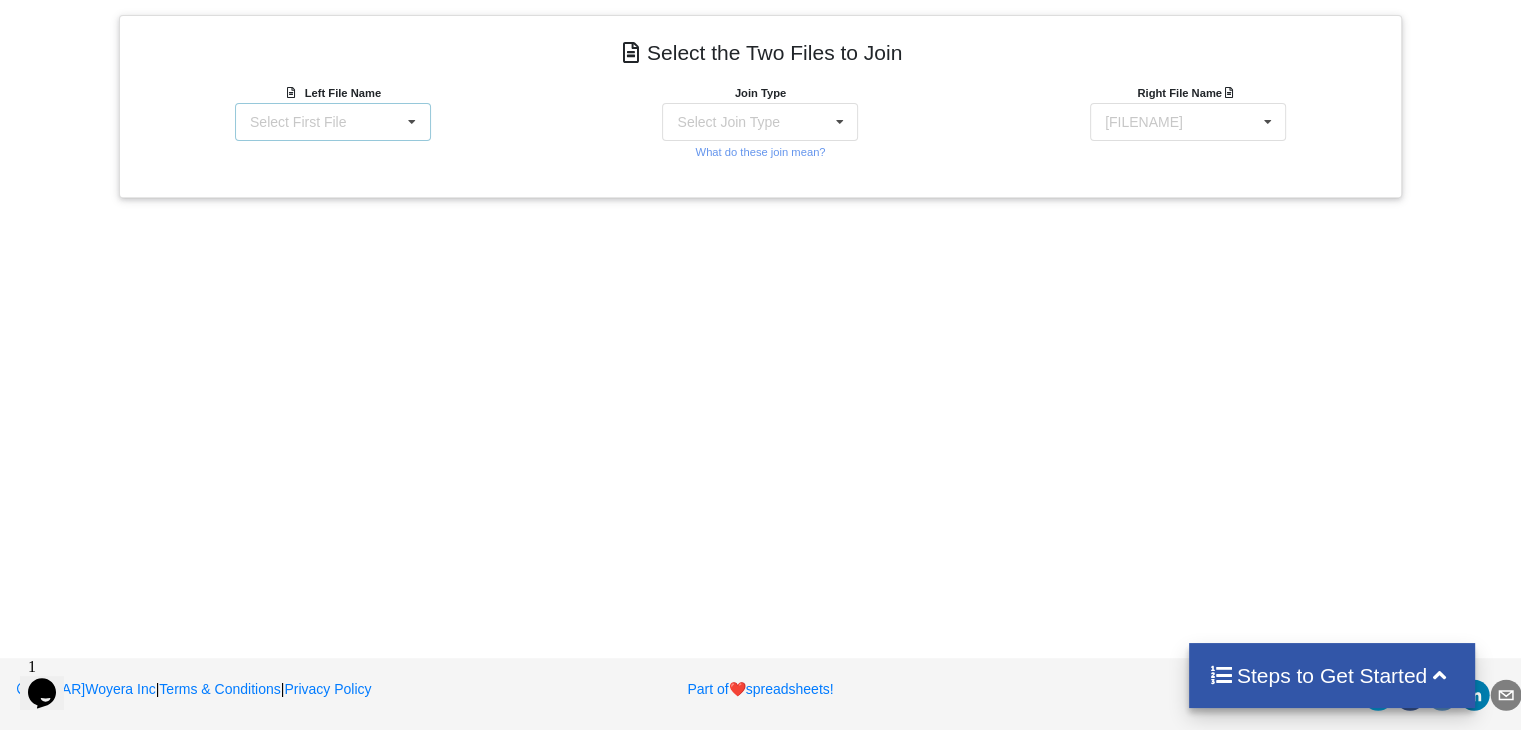 click on "Select First File [FILENAME] : [PRODUCT] [FILENAME]" at bounding box center (333, 122) 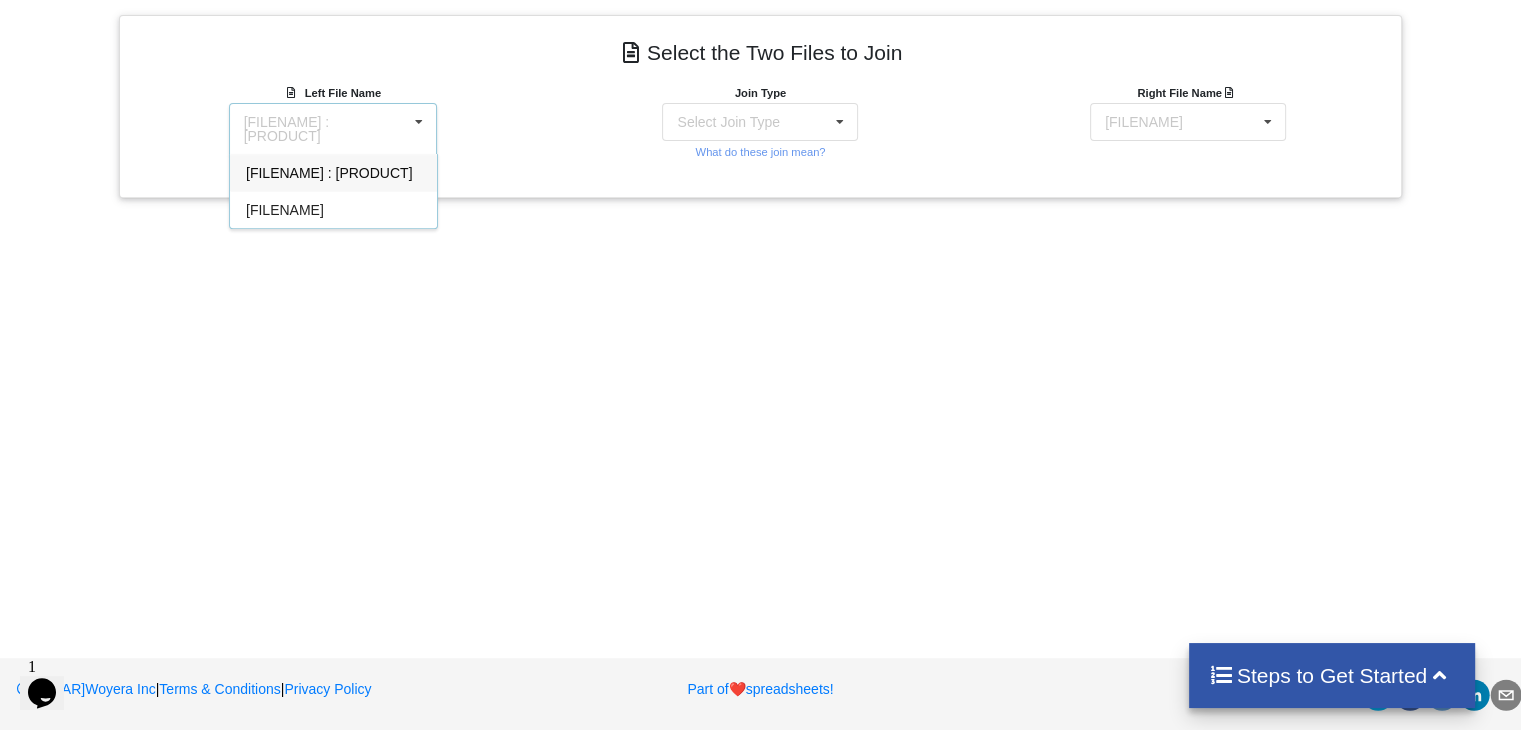 click on "[FILENAME] : [PRODUCT]" at bounding box center (329, 173) 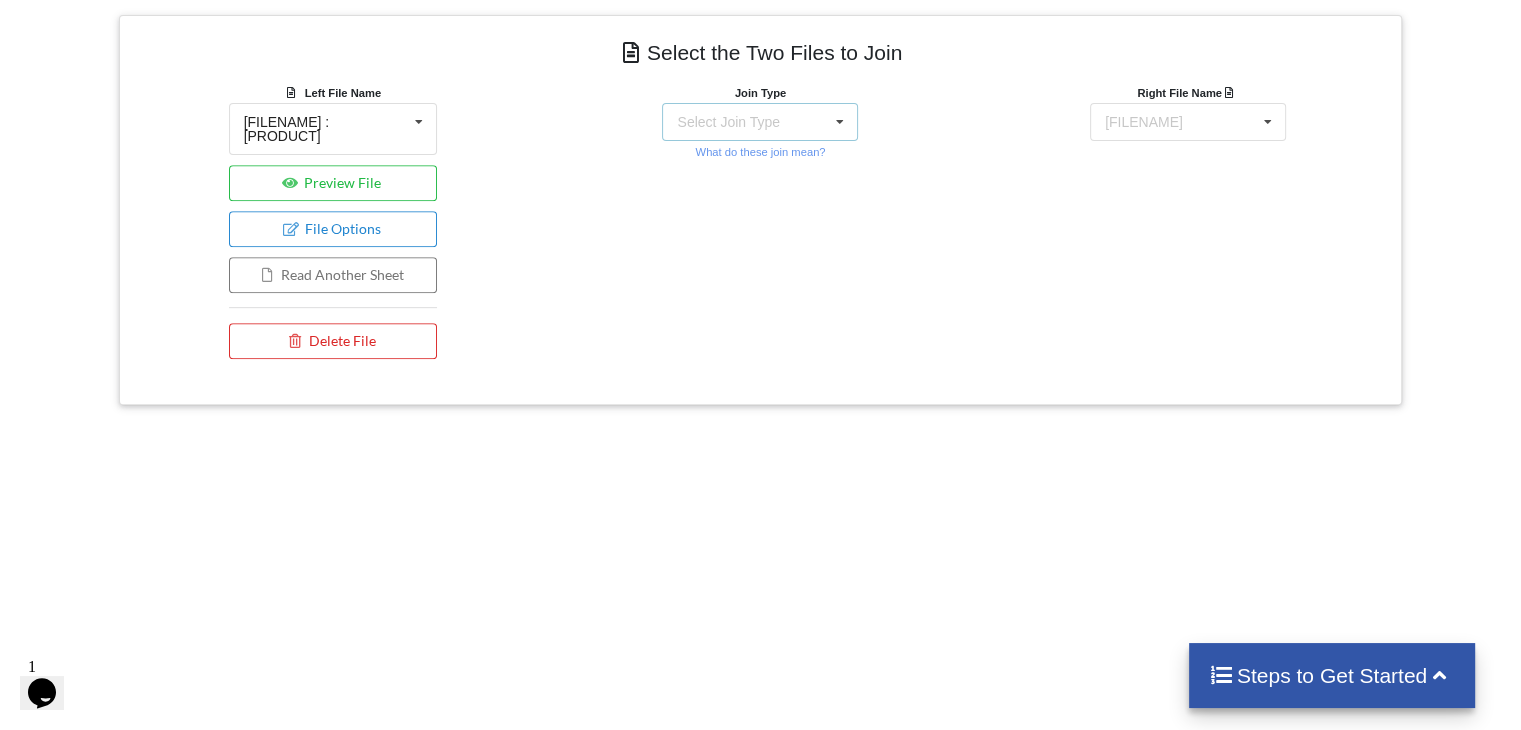 click on "Select Join Type" at bounding box center (728, 122) 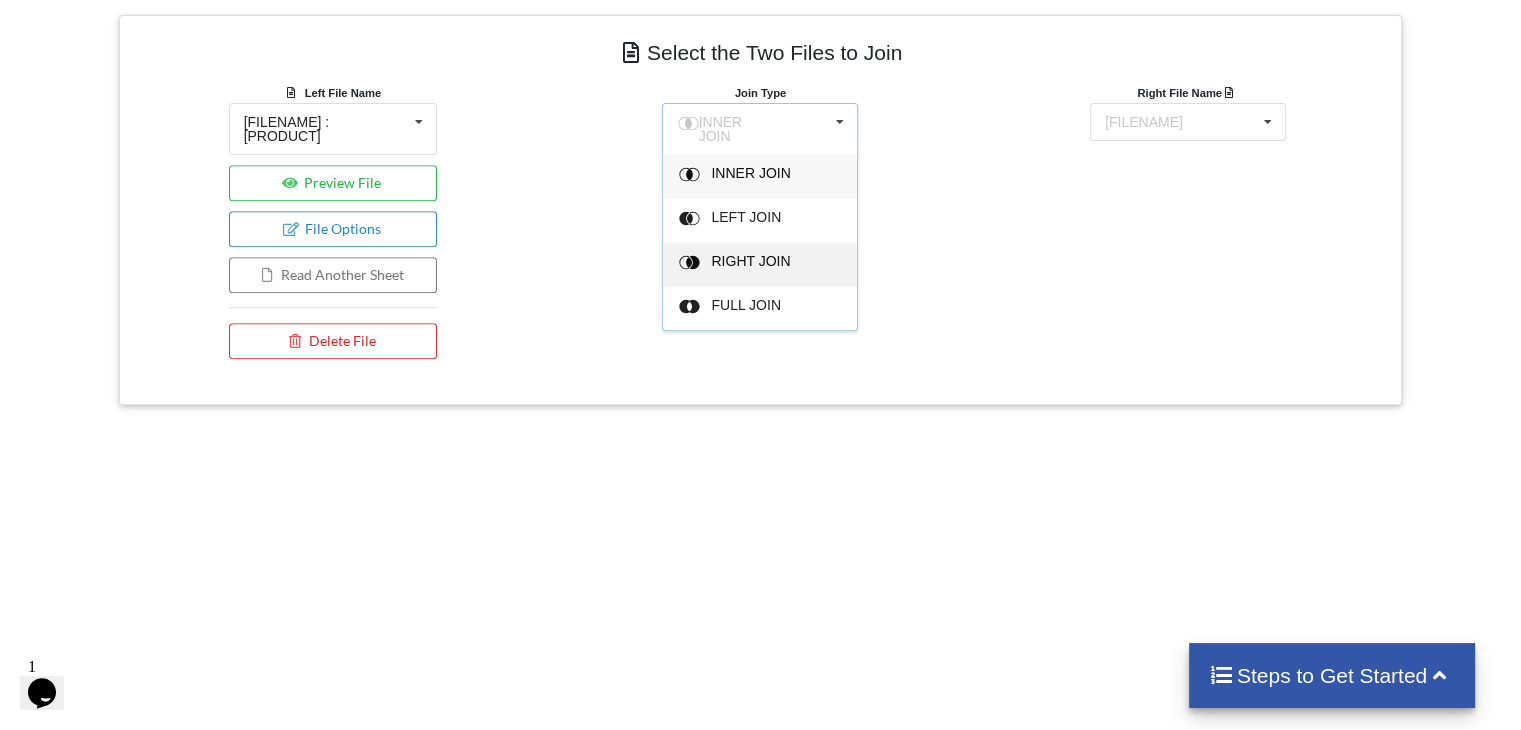 click on "RIGHT JOIN" at bounding box center (751, 173) 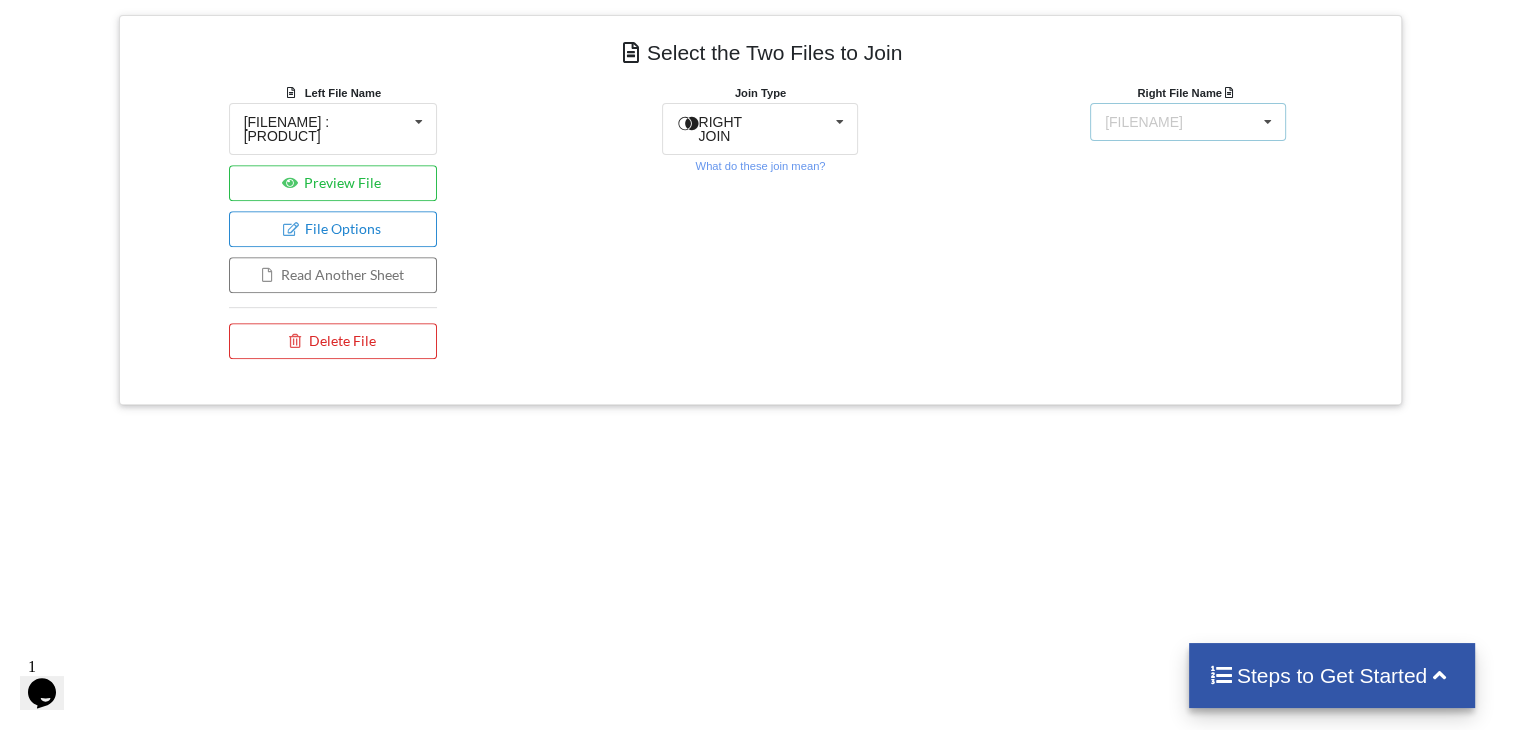 click on "[FILENAME]" at bounding box center [1144, 122] 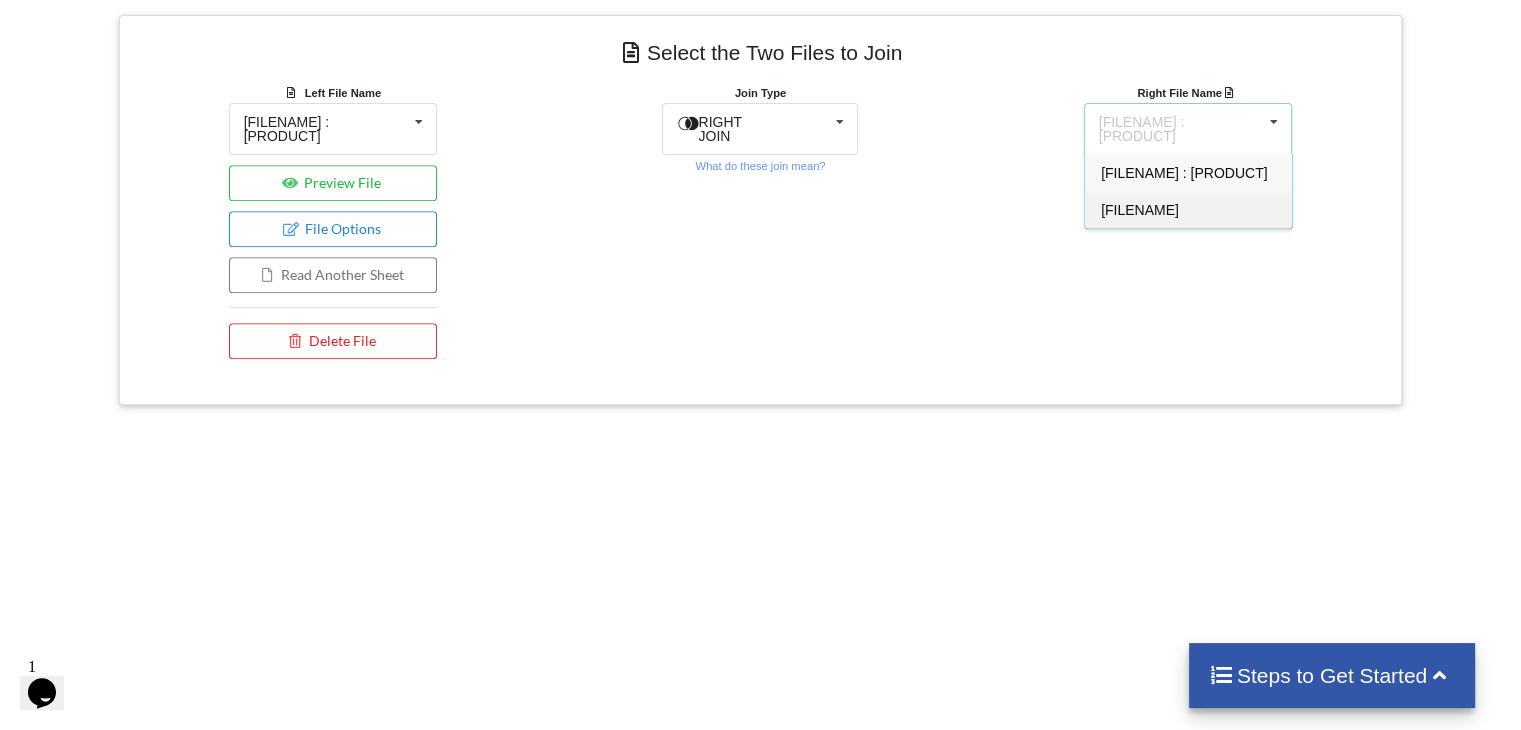 click on "[FILENAME]" at bounding box center [1188, 209] 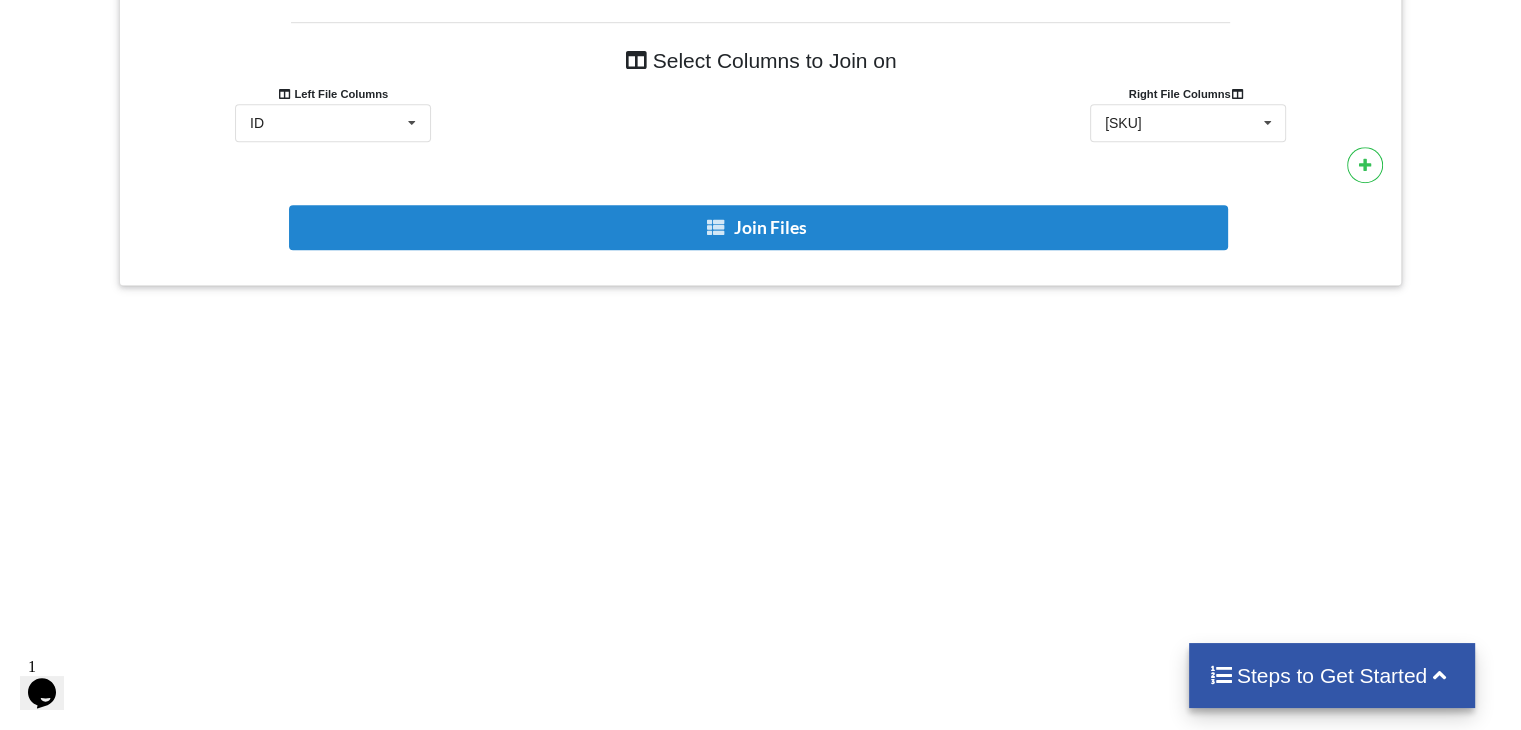 scroll, scrollTop: 1235, scrollLeft: 0, axis: vertical 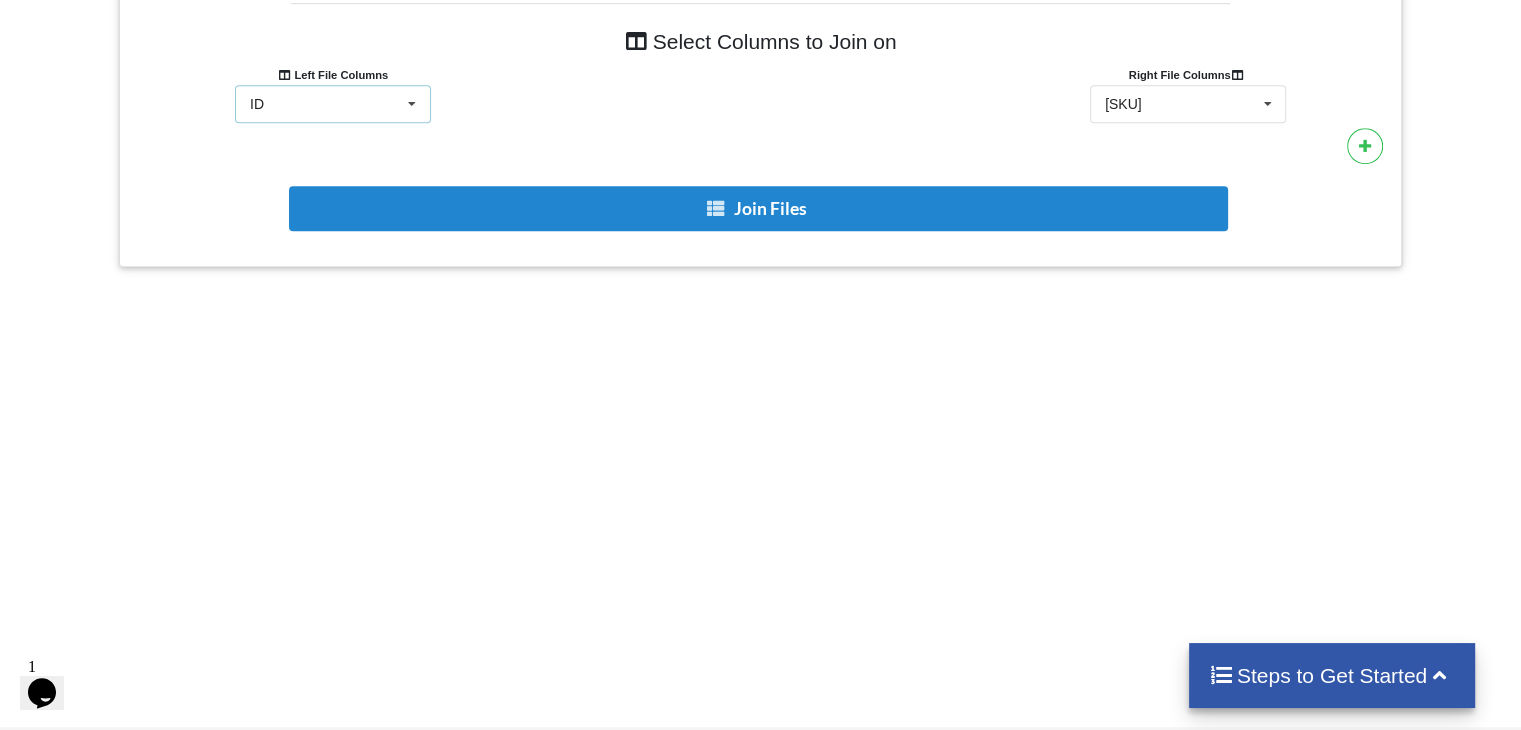 click on "[HEADER] [HEADER] [HEADER] [HEADER] [HEADER] [HEADER] [HEADER]" at bounding box center [333, 104] 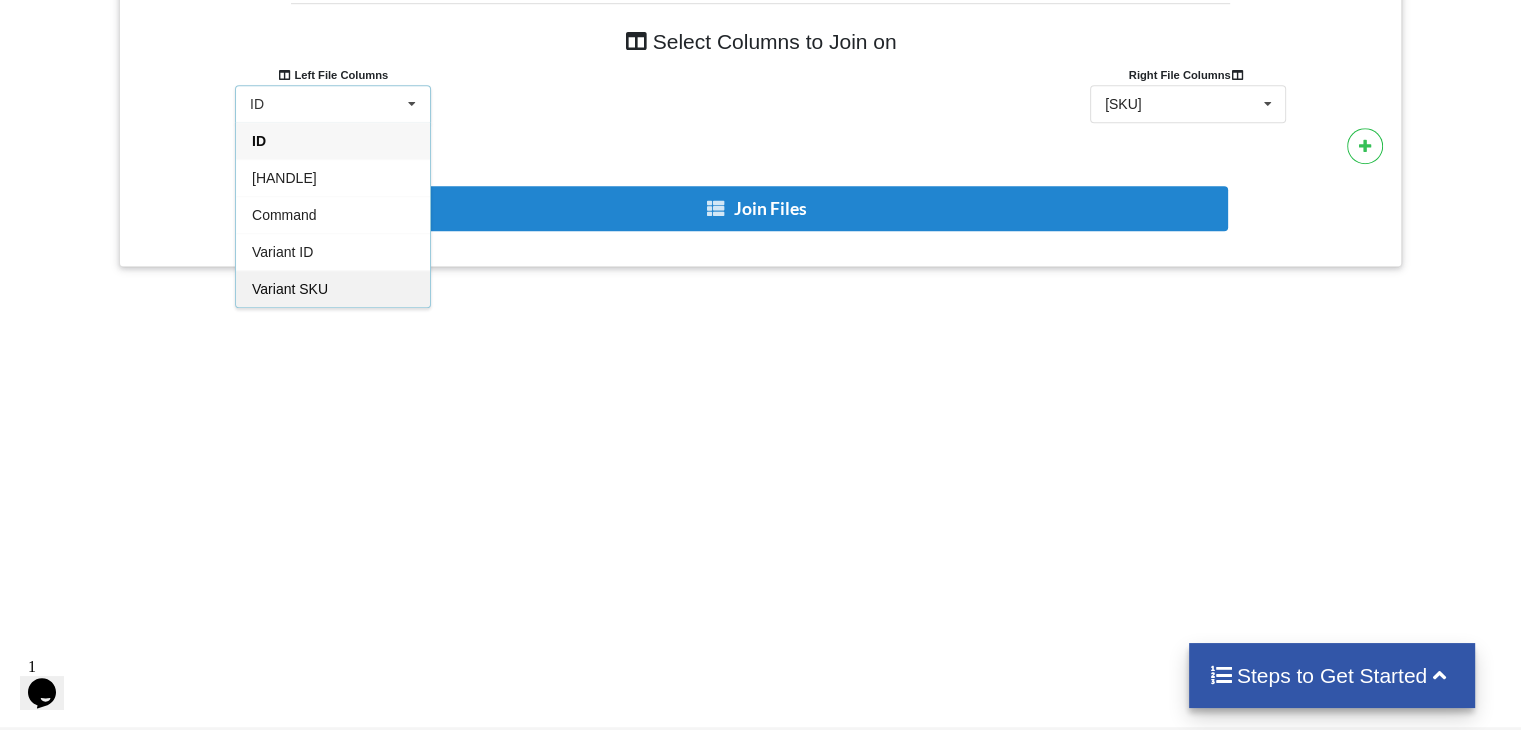 click on "Variant SKU" at bounding box center (333, 288) 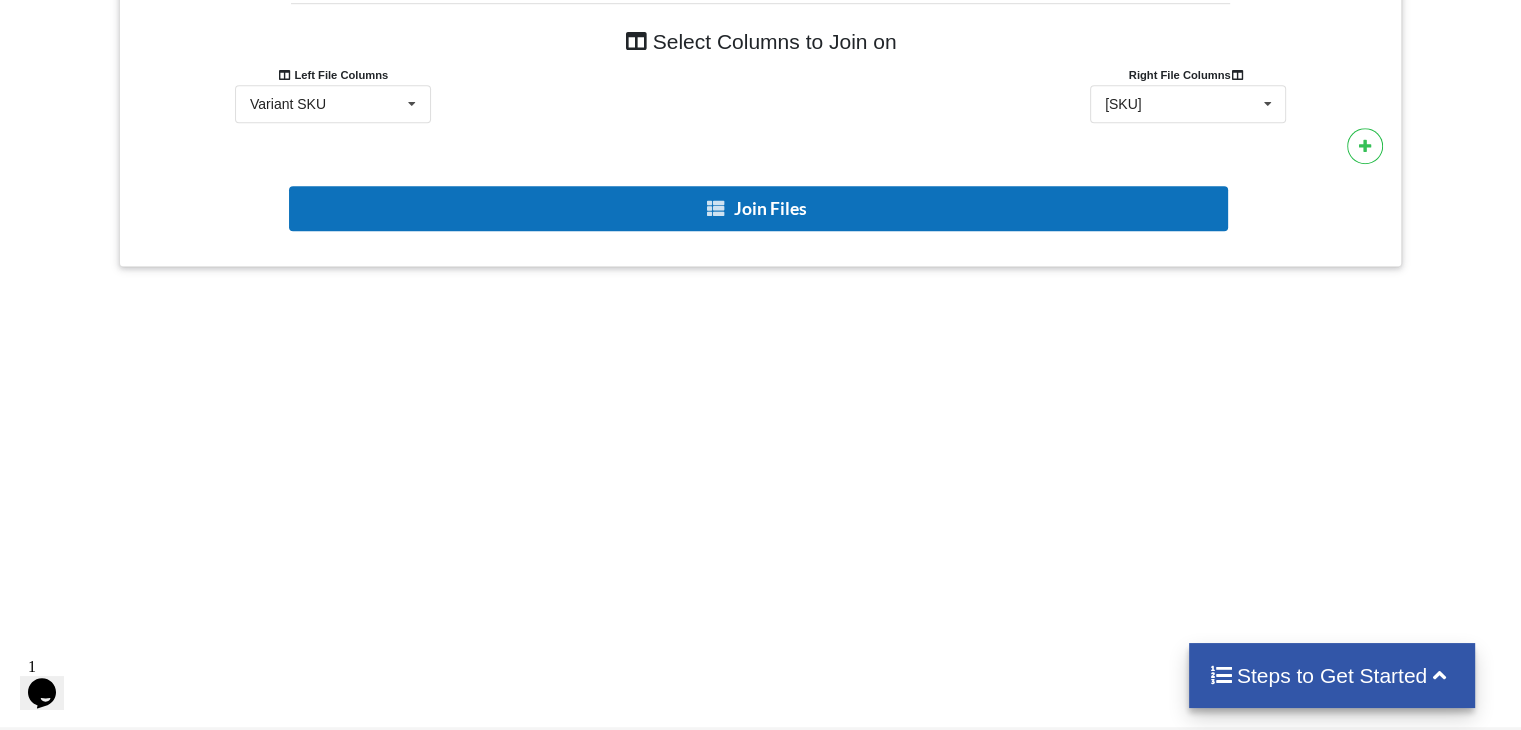 click on "Join Files" at bounding box center [758, 208] 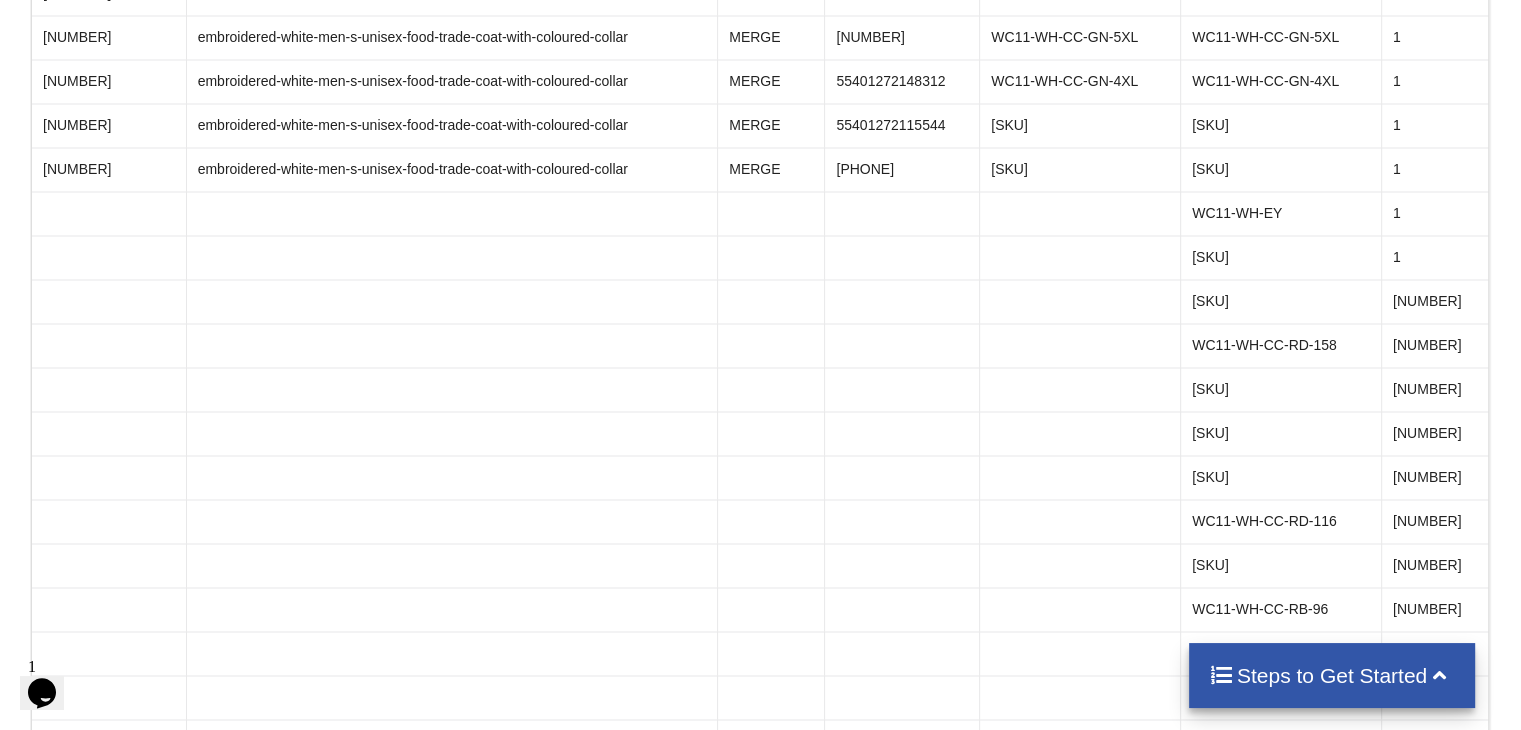 scroll, scrollTop: 10502, scrollLeft: 0, axis: vertical 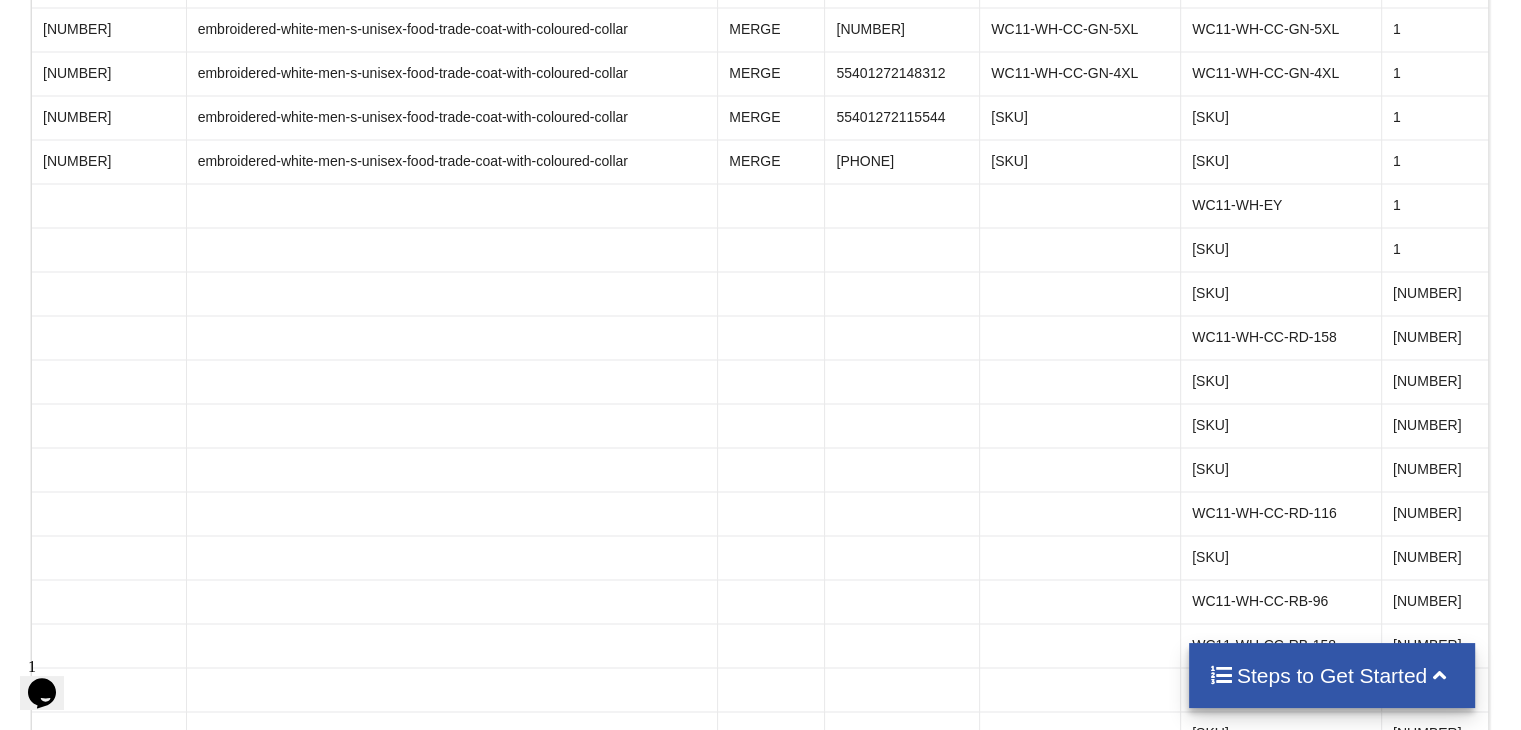 click on "WC11-WH-EY" at bounding box center (1280, 205) 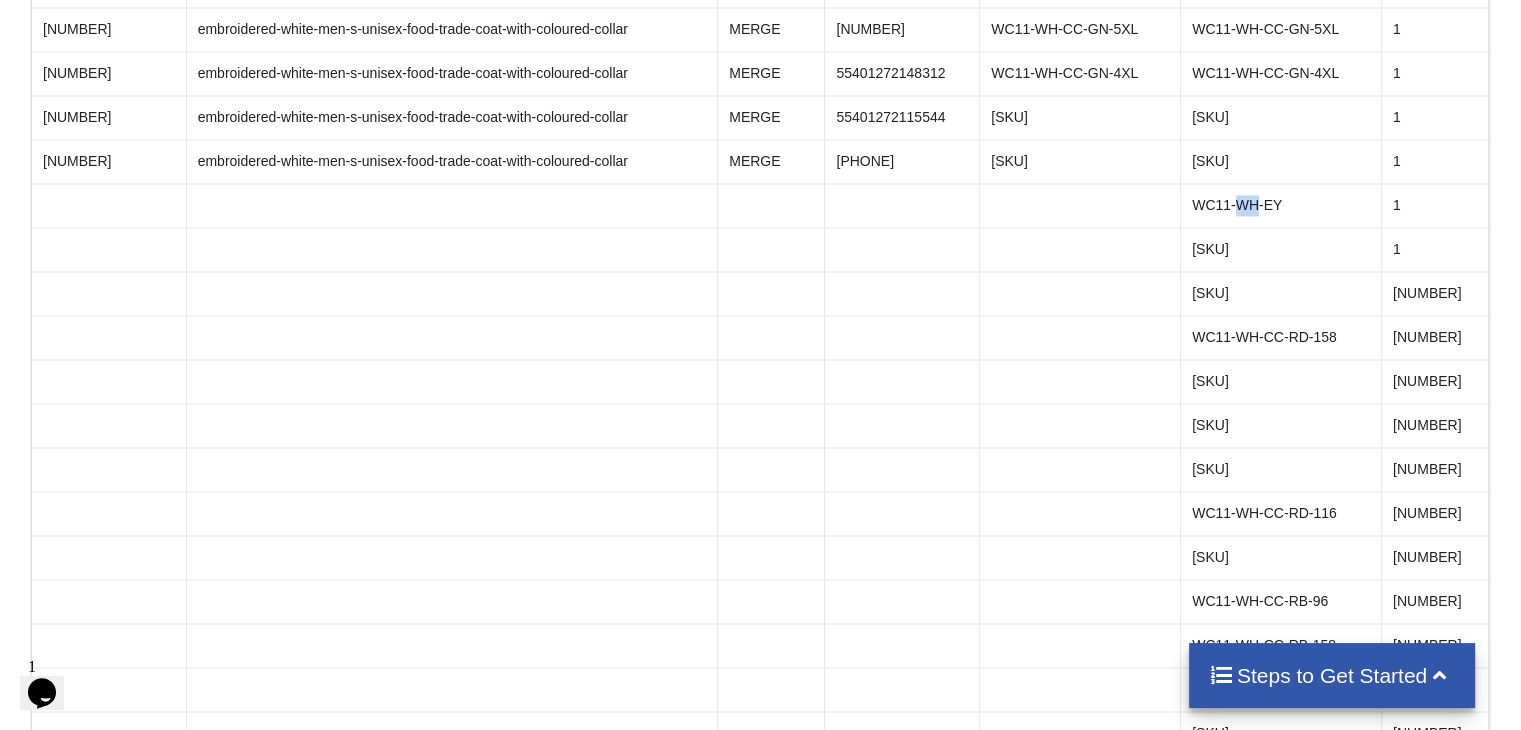 click on "WC11-WH-EY" at bounding box center [1280, 205] 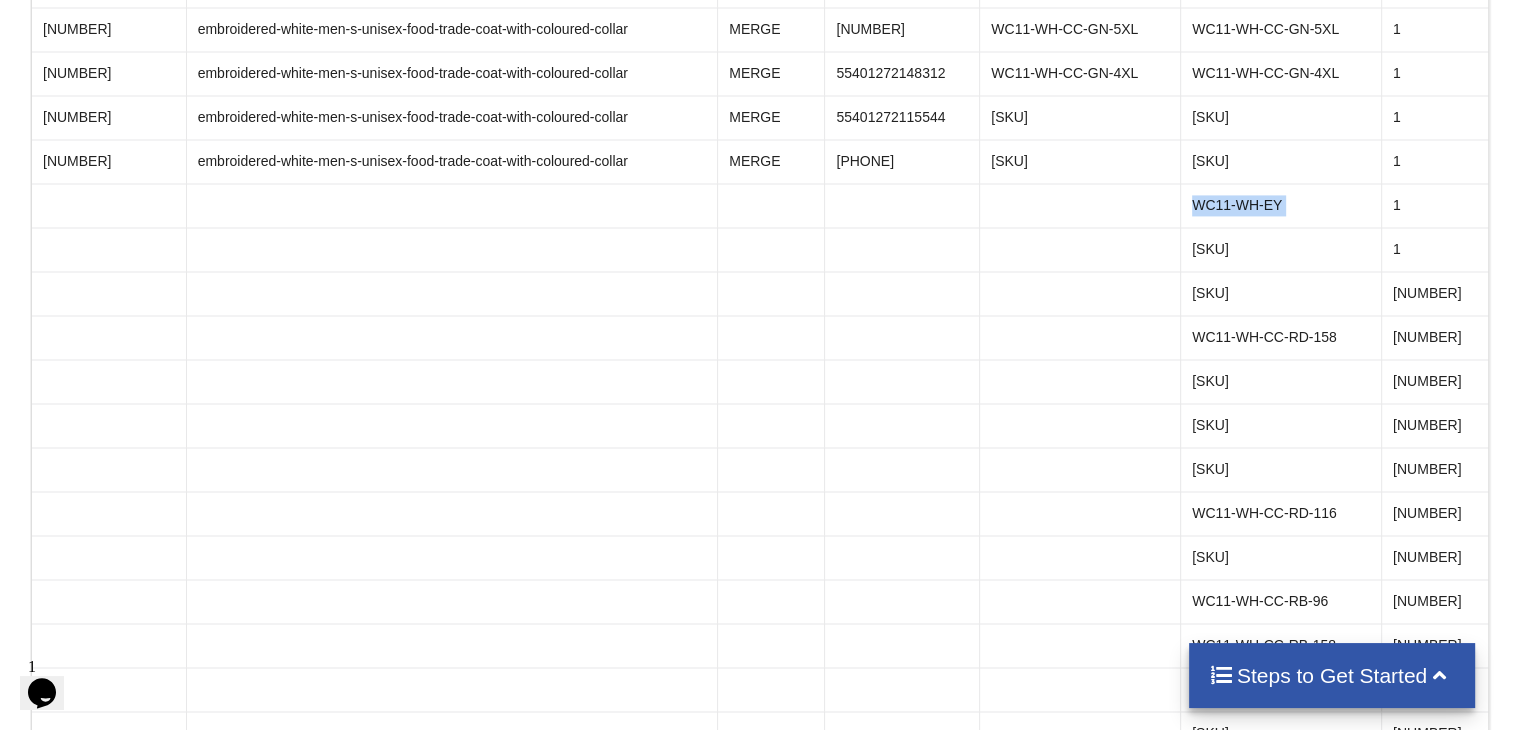 click on "WC11-WH-EY" at bounding box center [1280, 205] 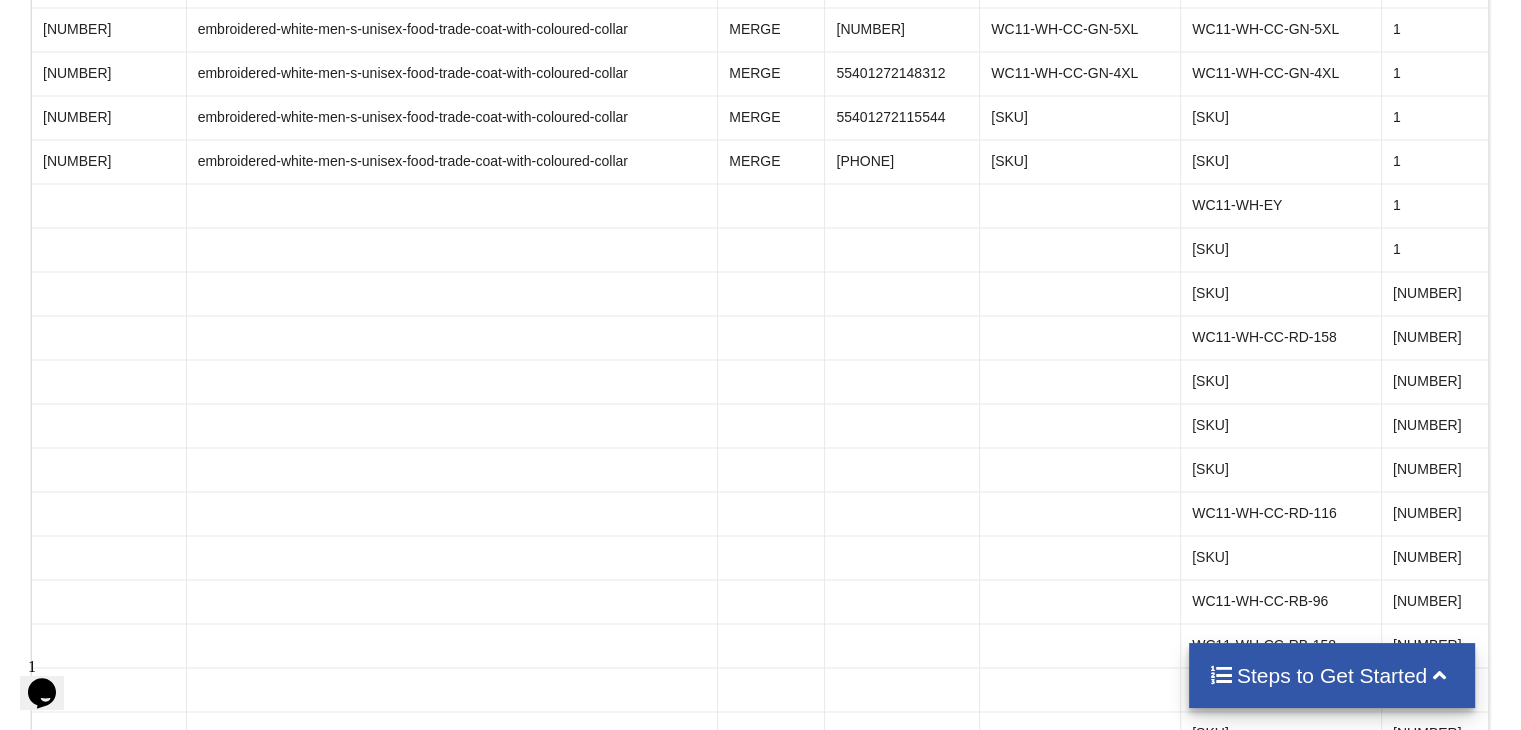 click on "[SKU]" at bounding box center (1280, 249) 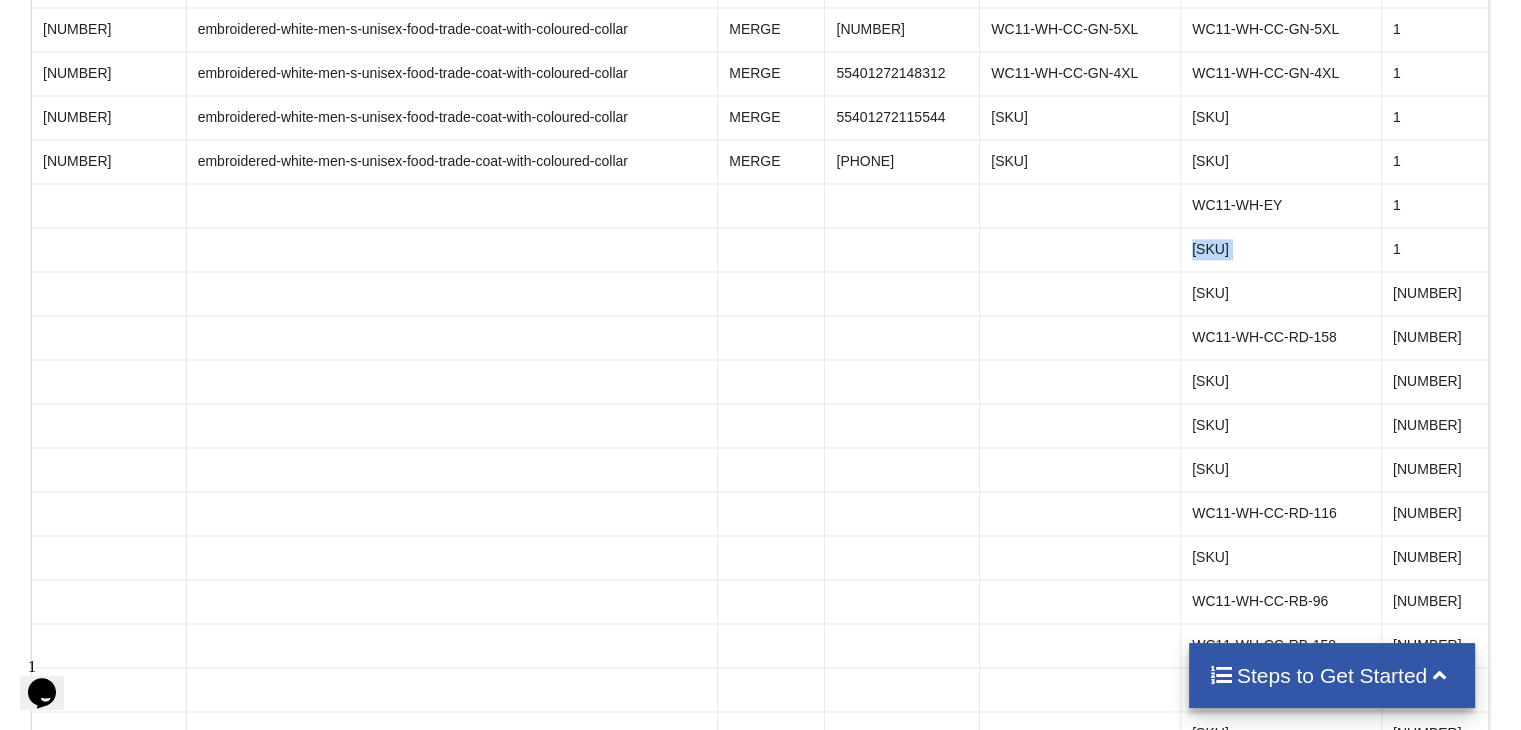click on "[SKU]" at bounding box center [1280, 249] 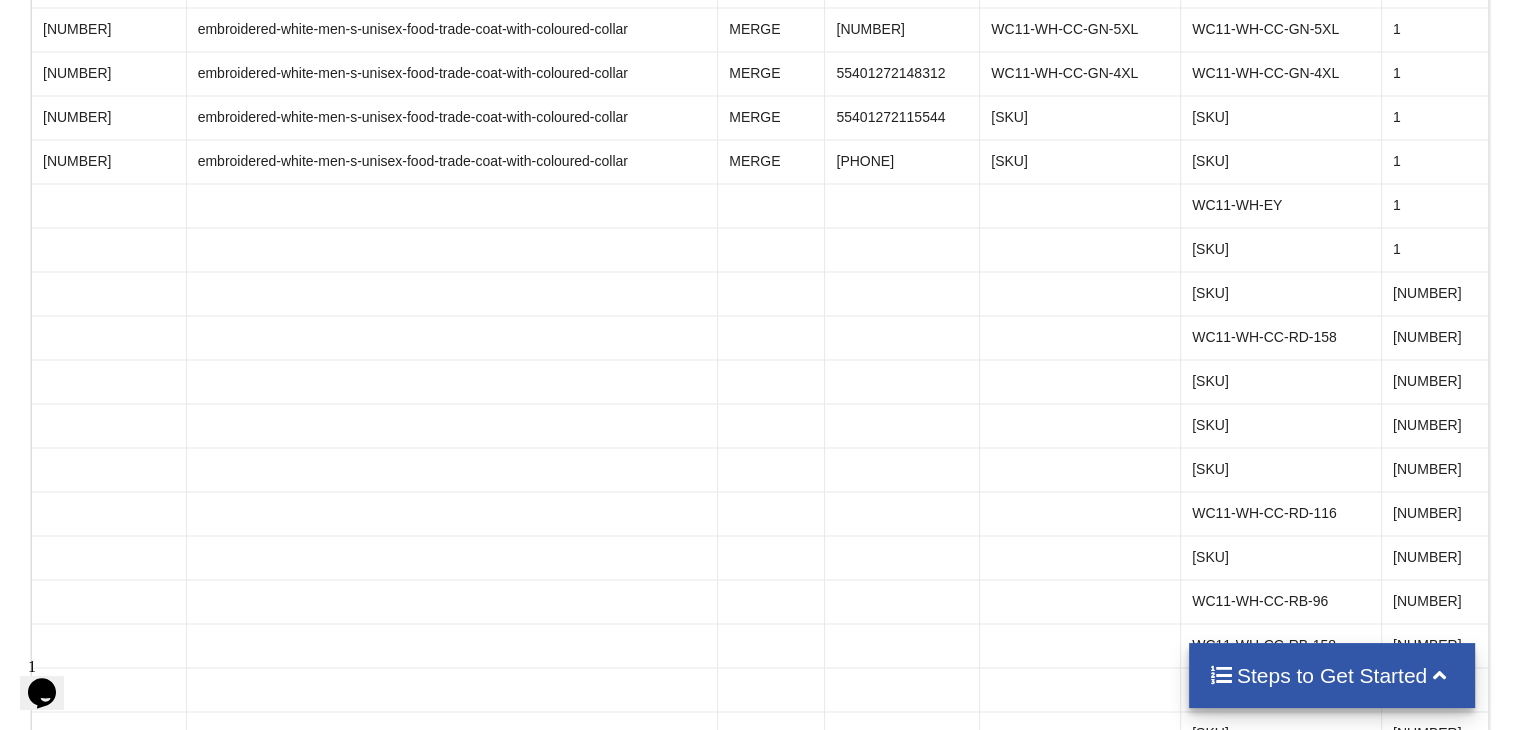 click on "[SKU]" at bounding box center (1280, 249) 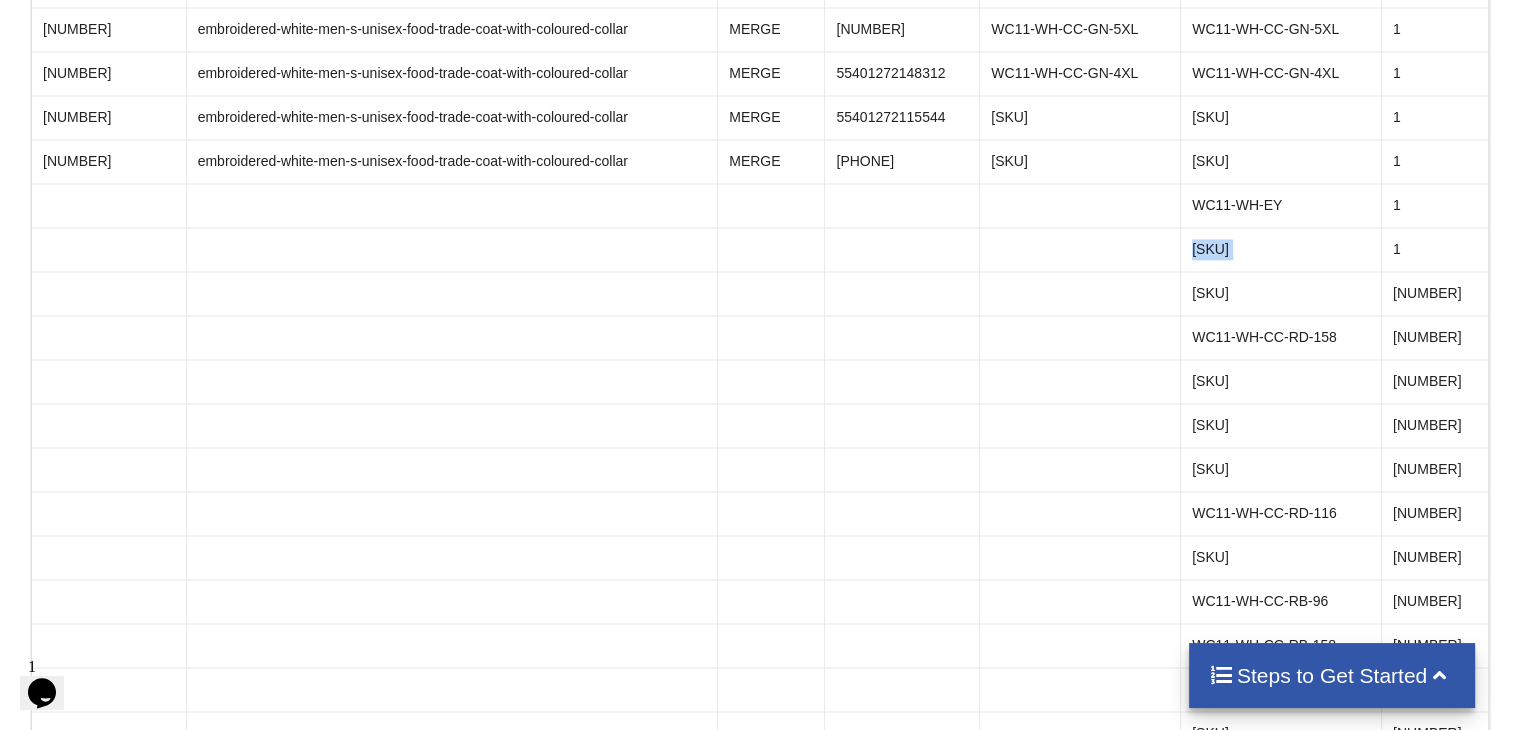 click on "[SKU]" at bounding box center (1280, 249) 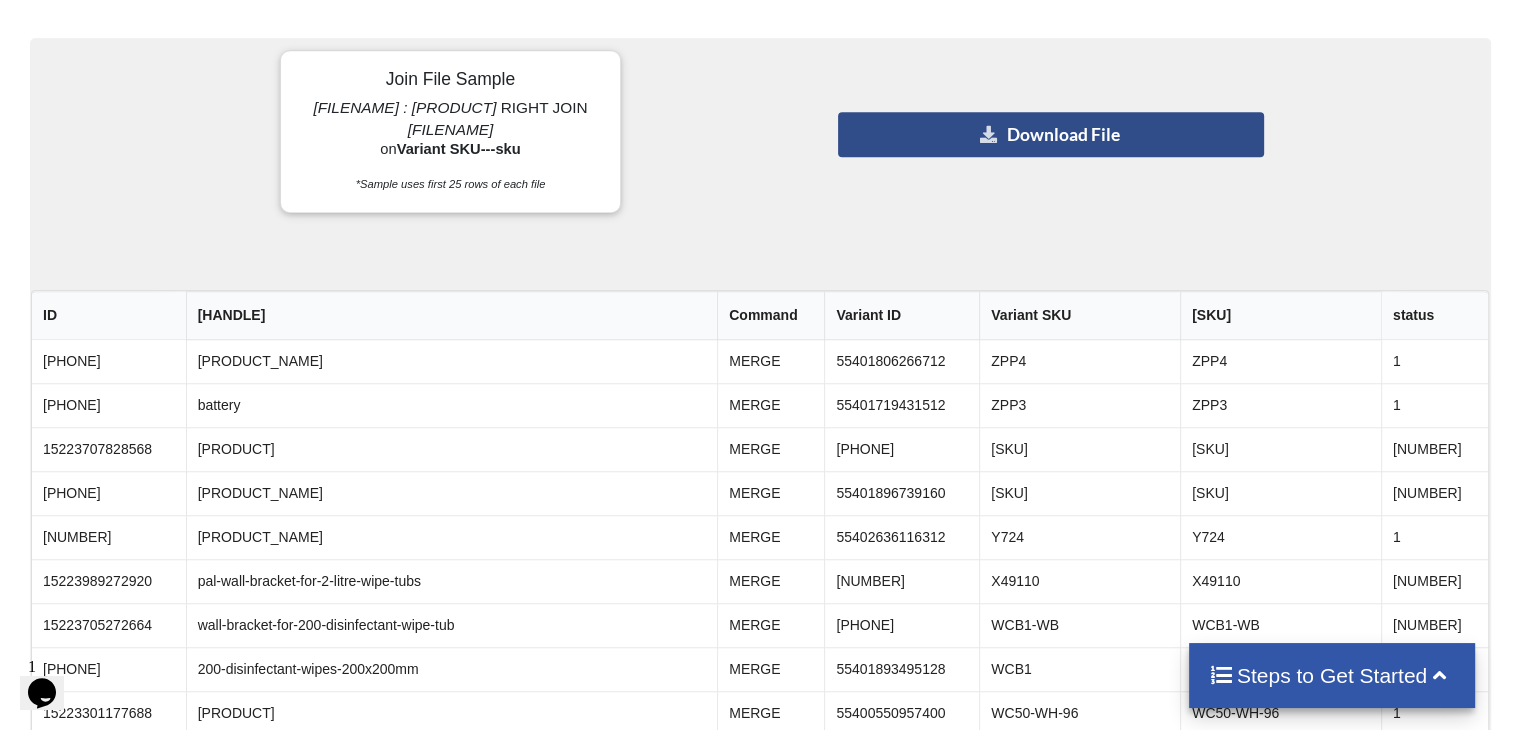 click on "Download File" at bounding box center [1050, 134] 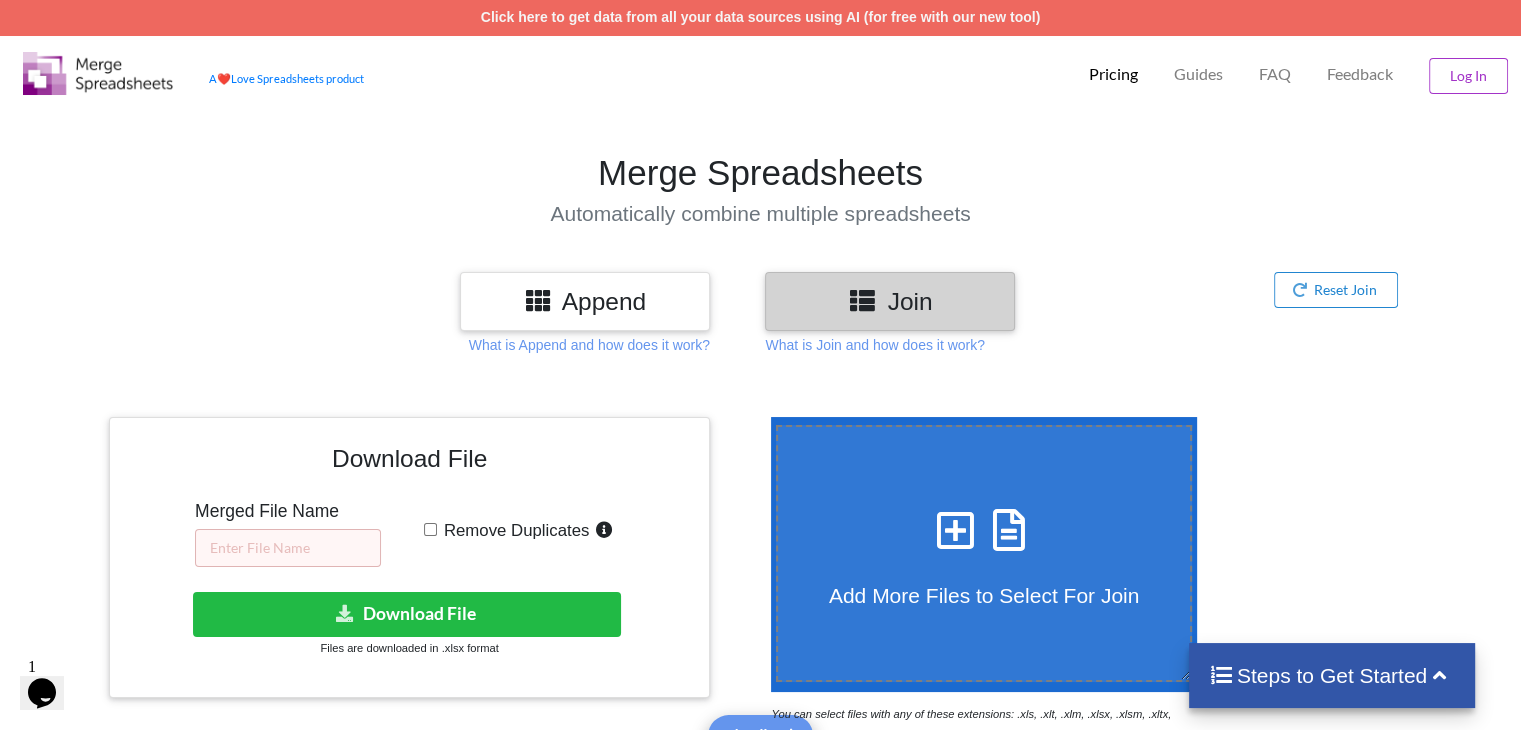 scroll, scrollTop: 0, scrollLeft: 0, axis: both 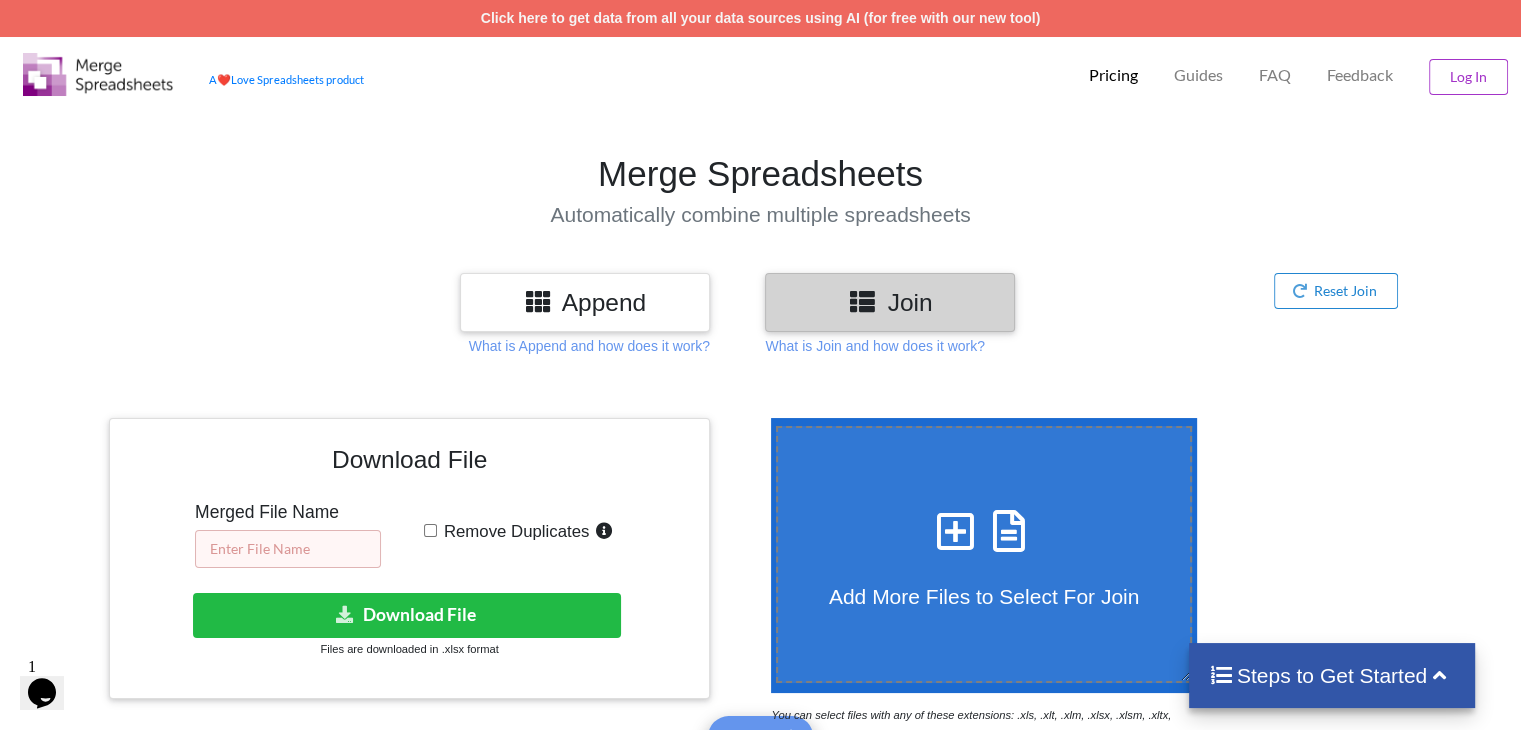 drag, startPoint x: 300, startPoint y: 540, endPoint x: 308, endPoint y: 551, distance: 13.601471 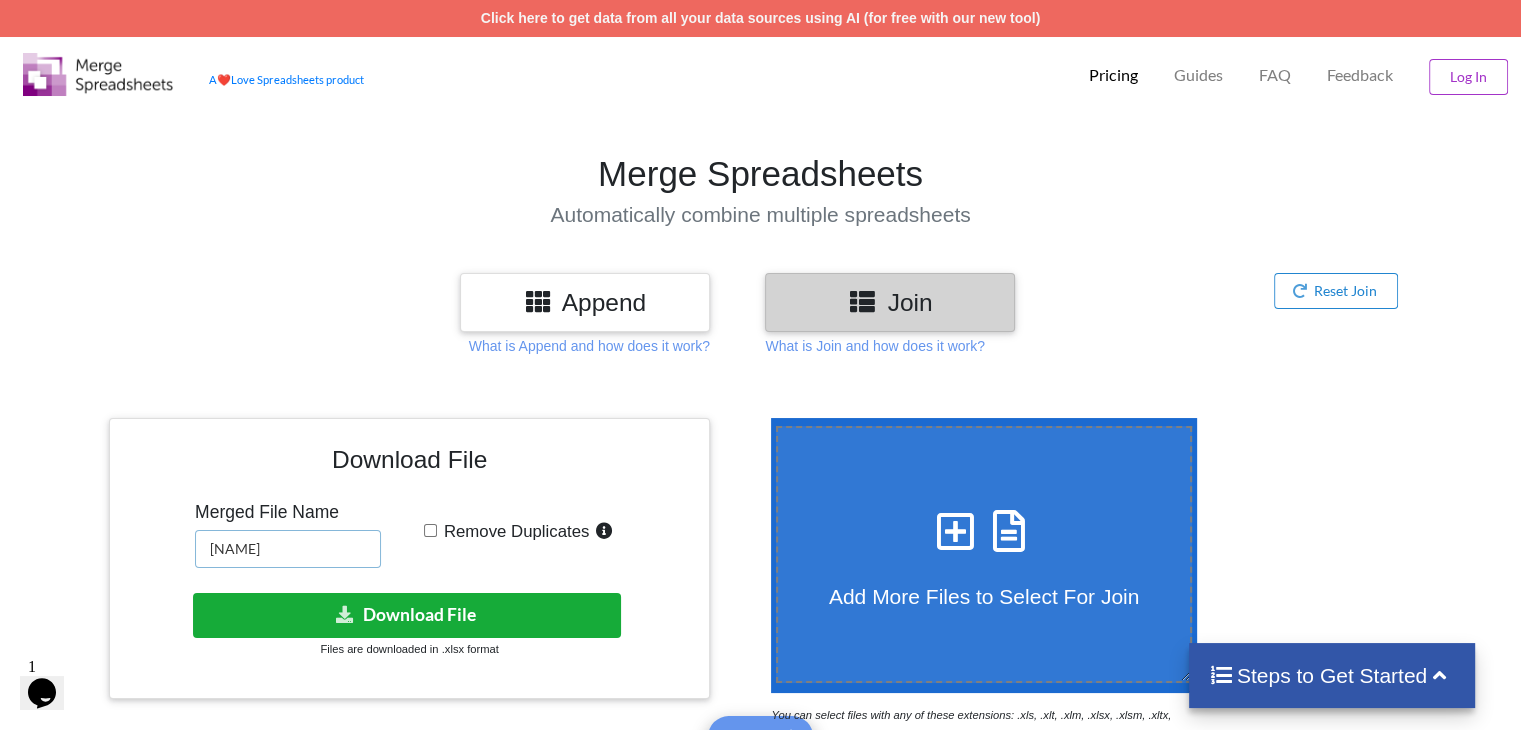 type on "[NAME]" 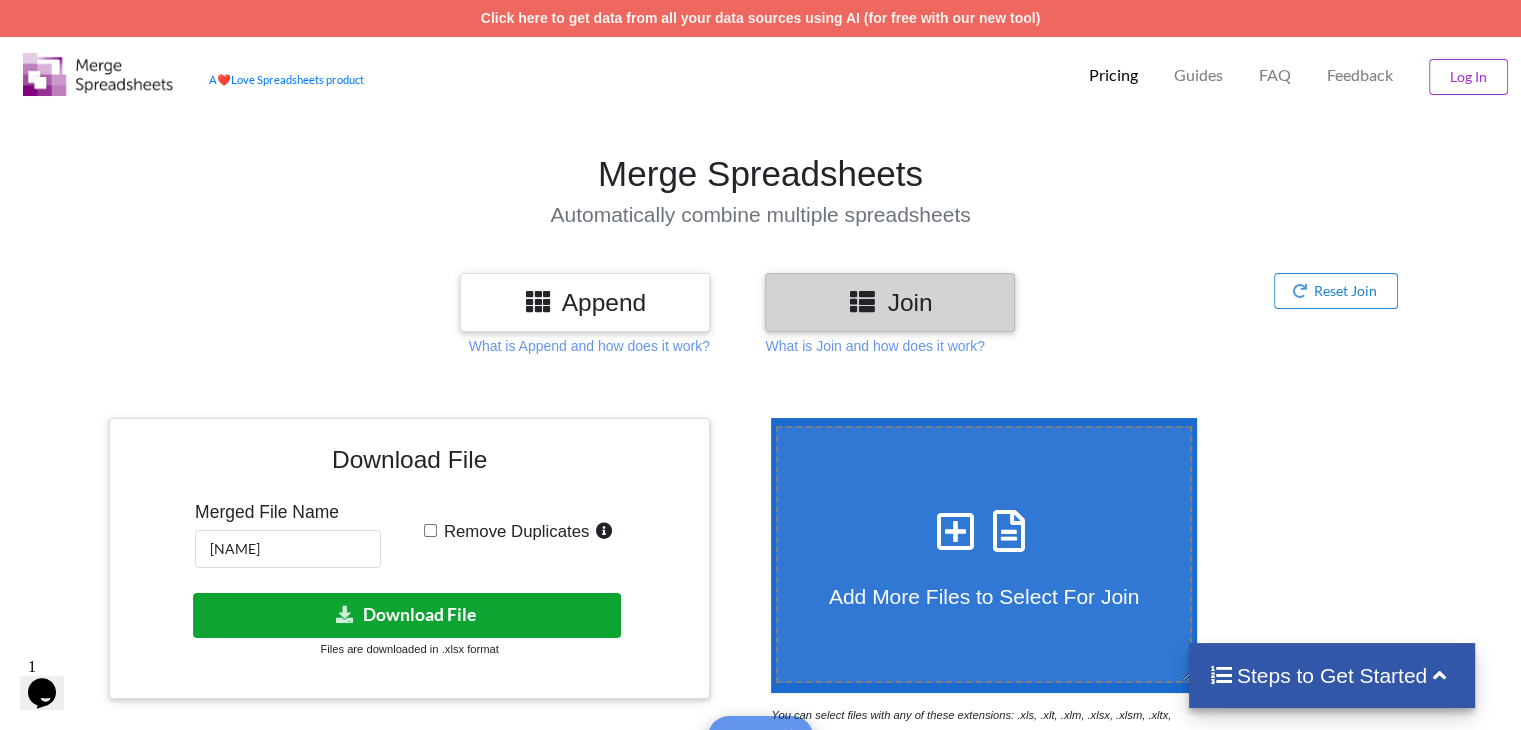 click on "Download File" at bounding box center (407, 615) 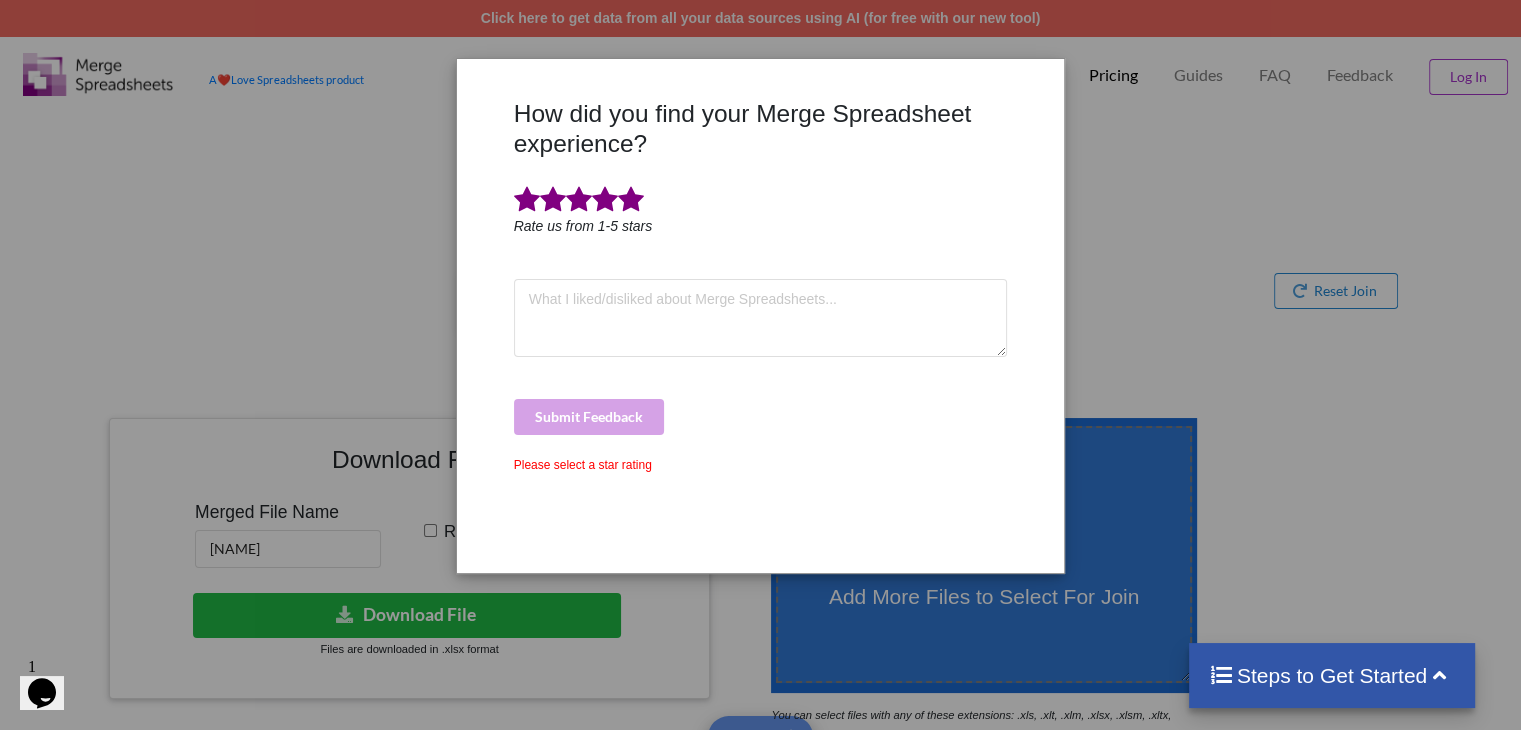 click at bounding box center (631, 200) 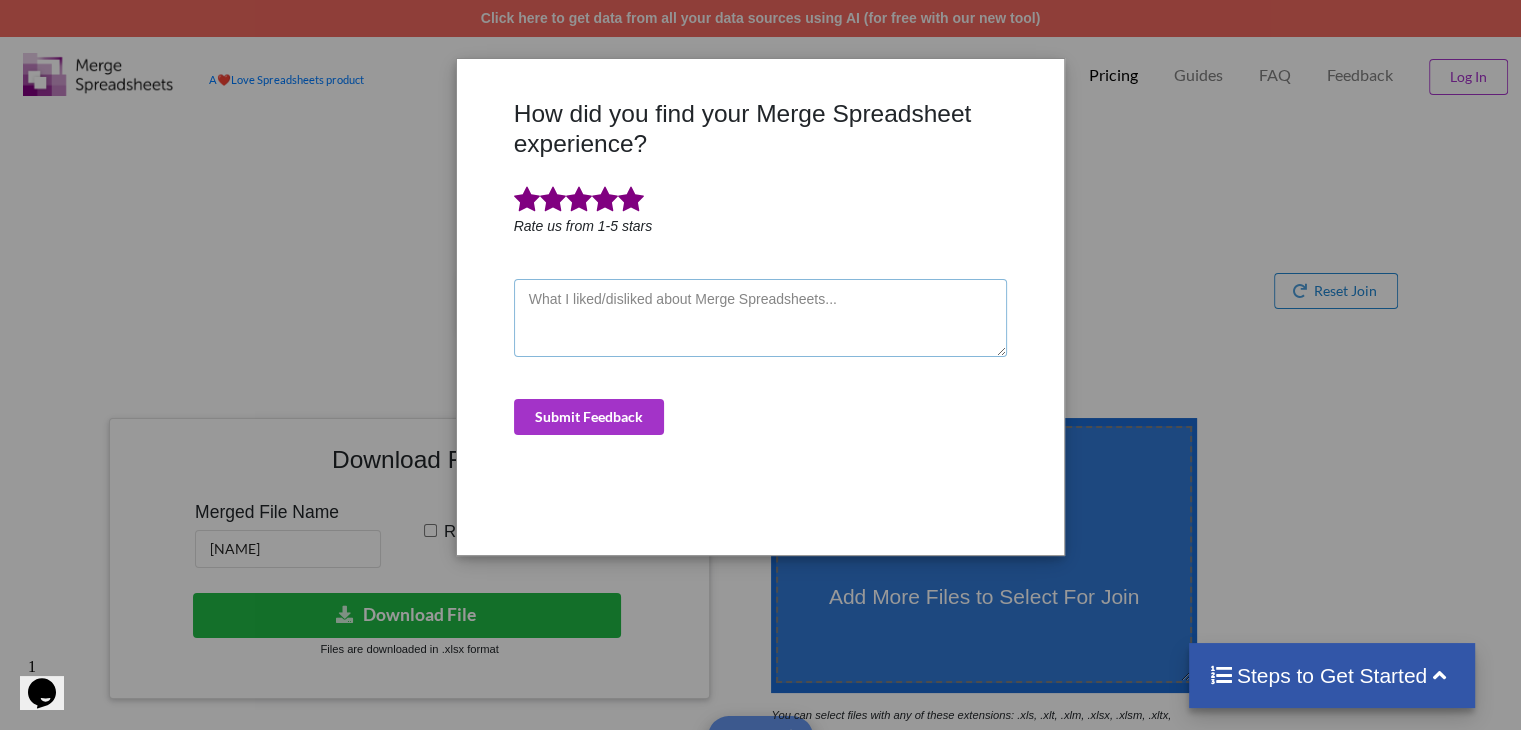 click at bounding box center [761, 318] 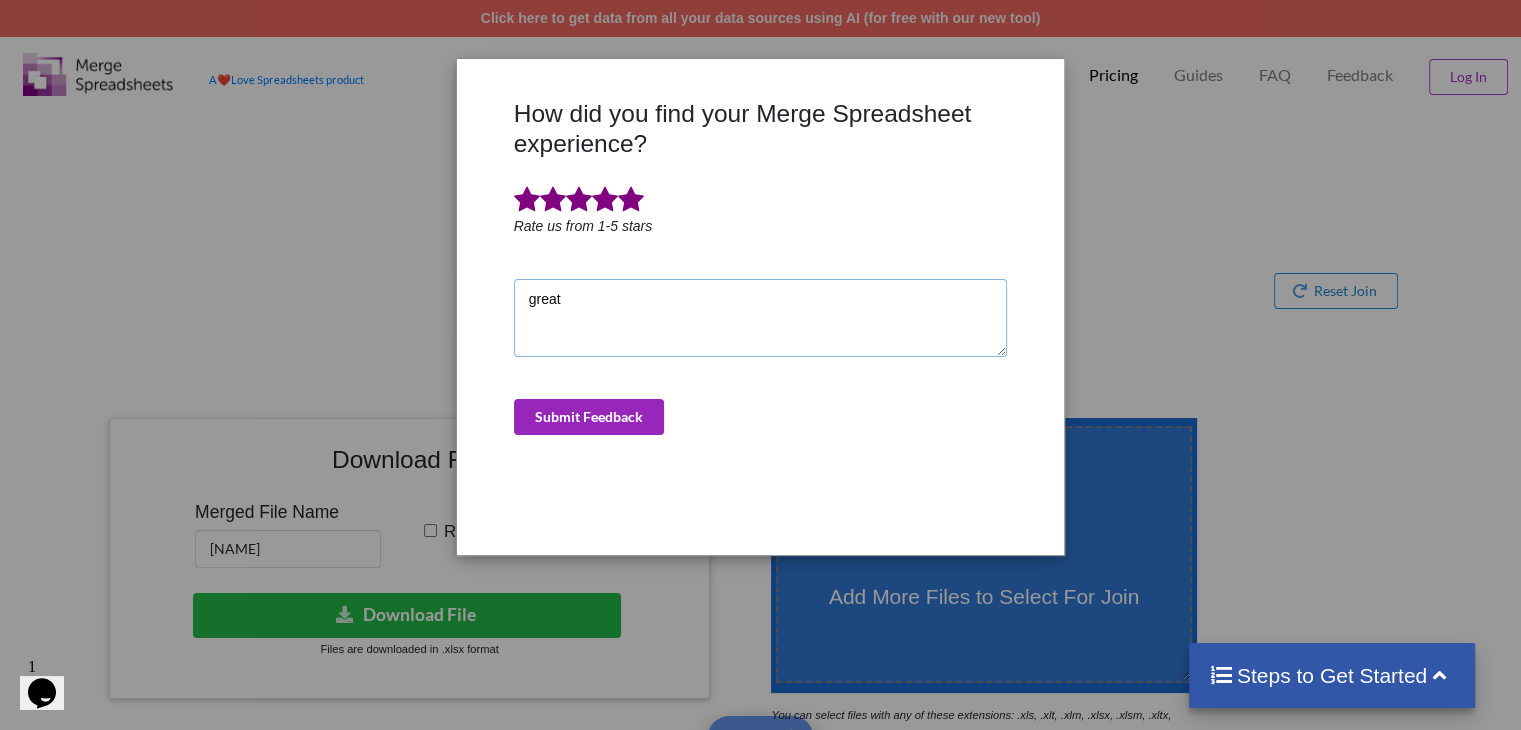 type on "great" 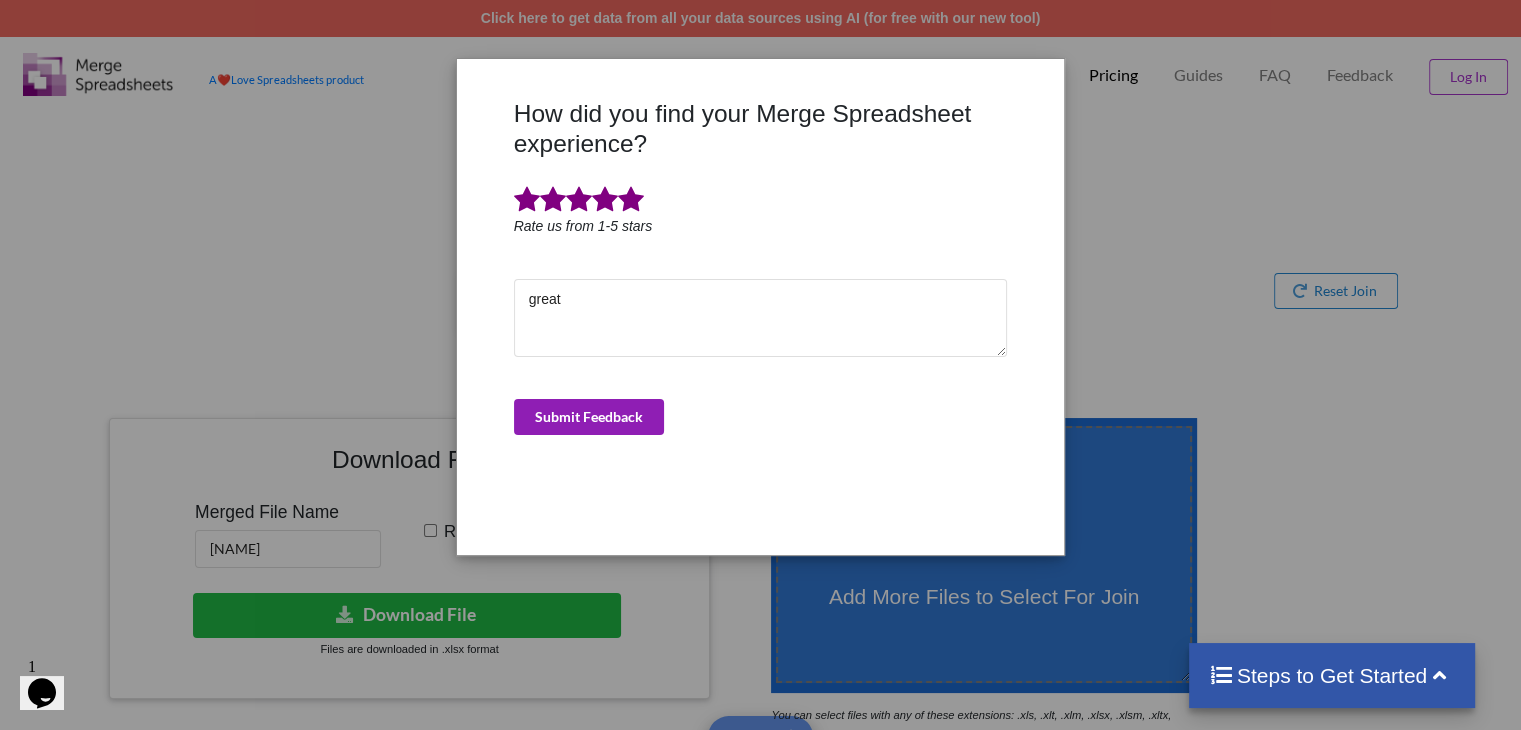 click on "Submit Feedback" at bounding box center (589, 417) 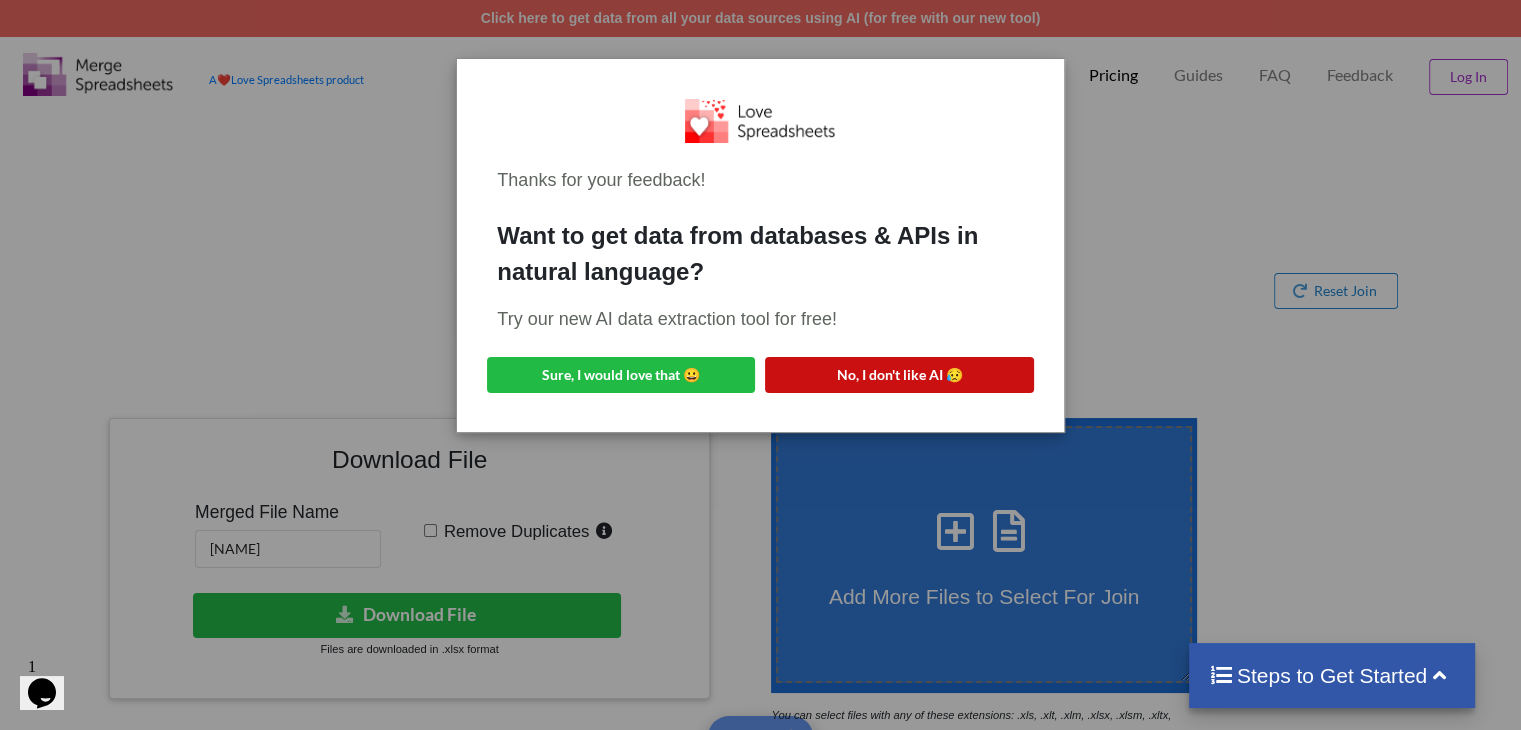 click on "No, I don't like AI 😥" at bounding box center [899, 375] 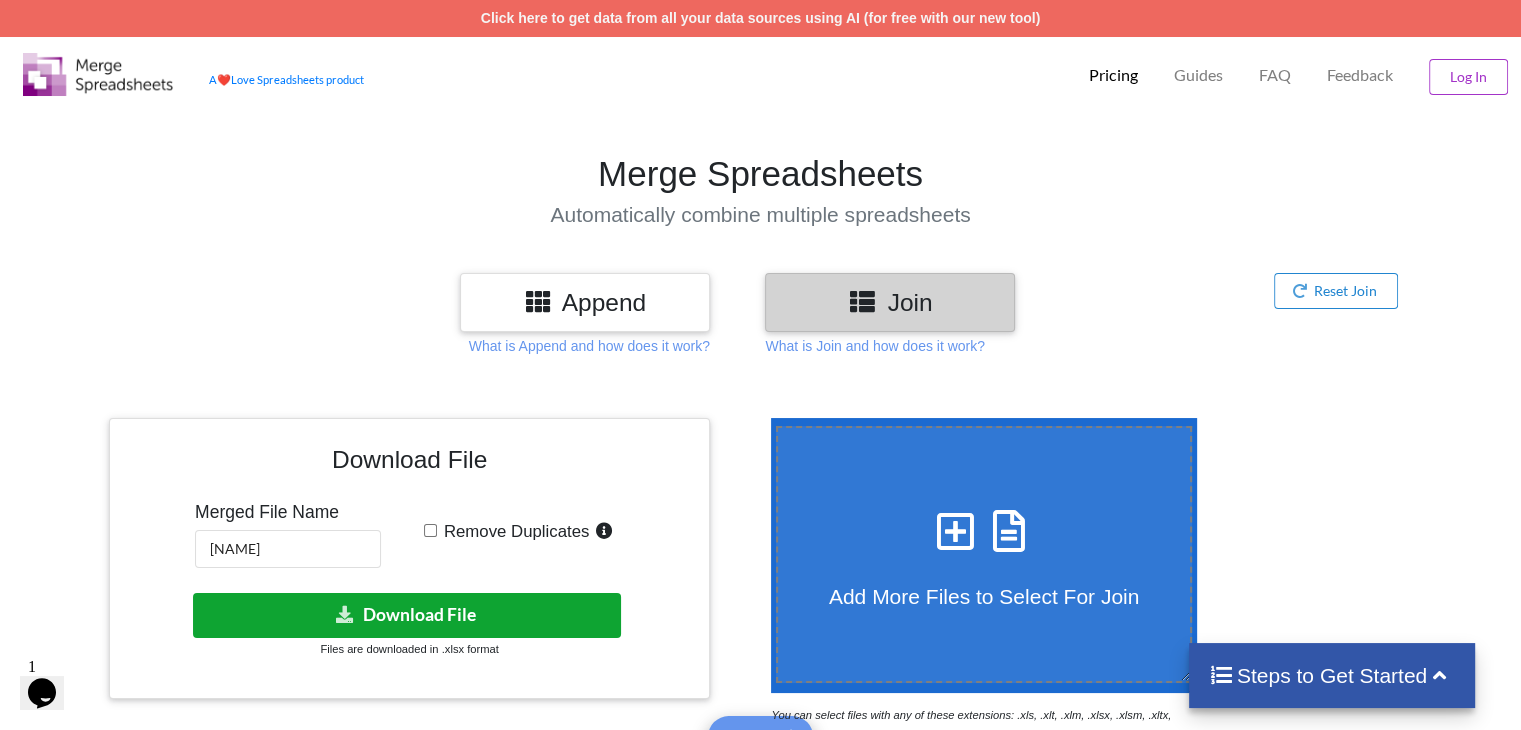 click on "Download File" at bounding box center [407, 615] 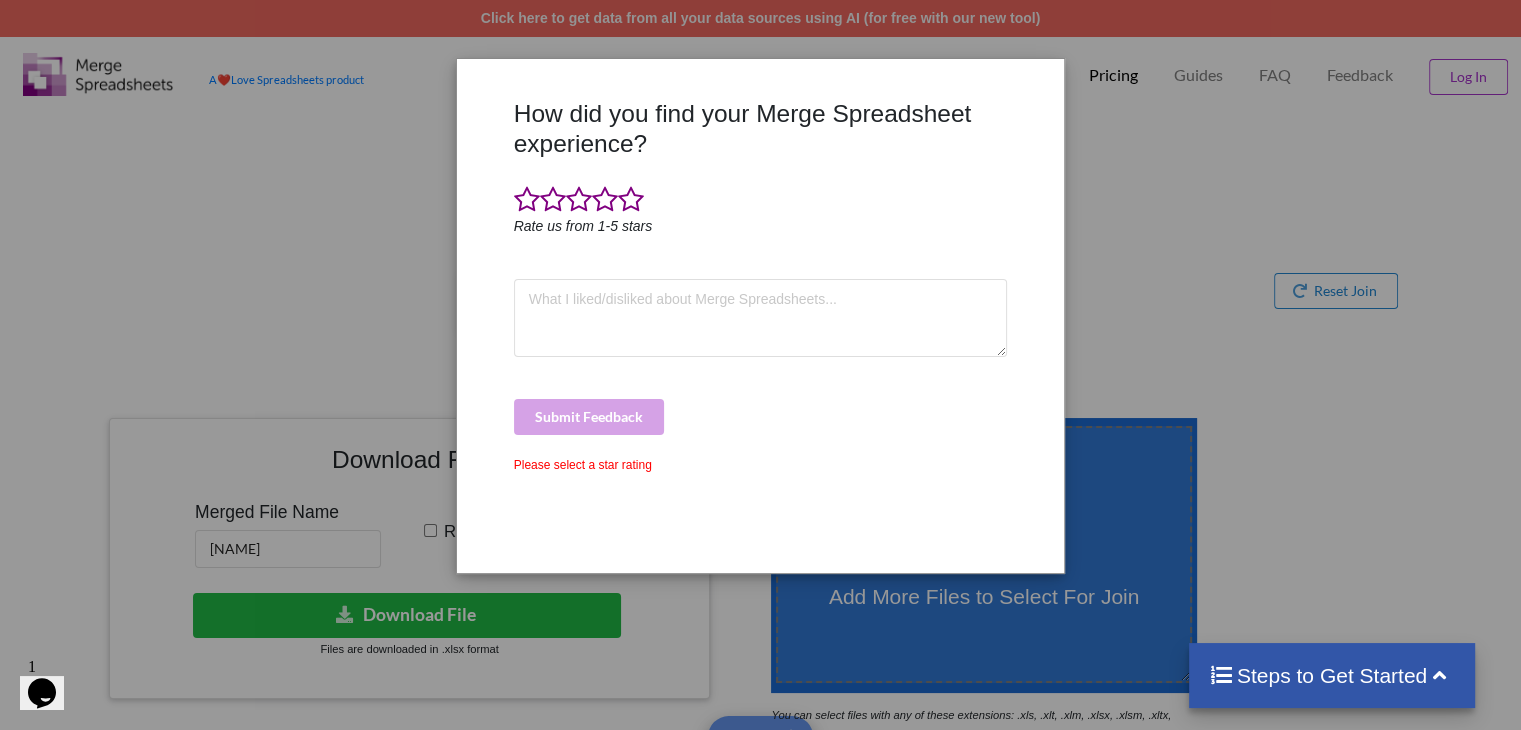 click on "How did you find your Merge Spreadsheet experience? Rate us from 1-5 stars Submit Feedback Please select a star rating" at bounding box center (760, 365) 